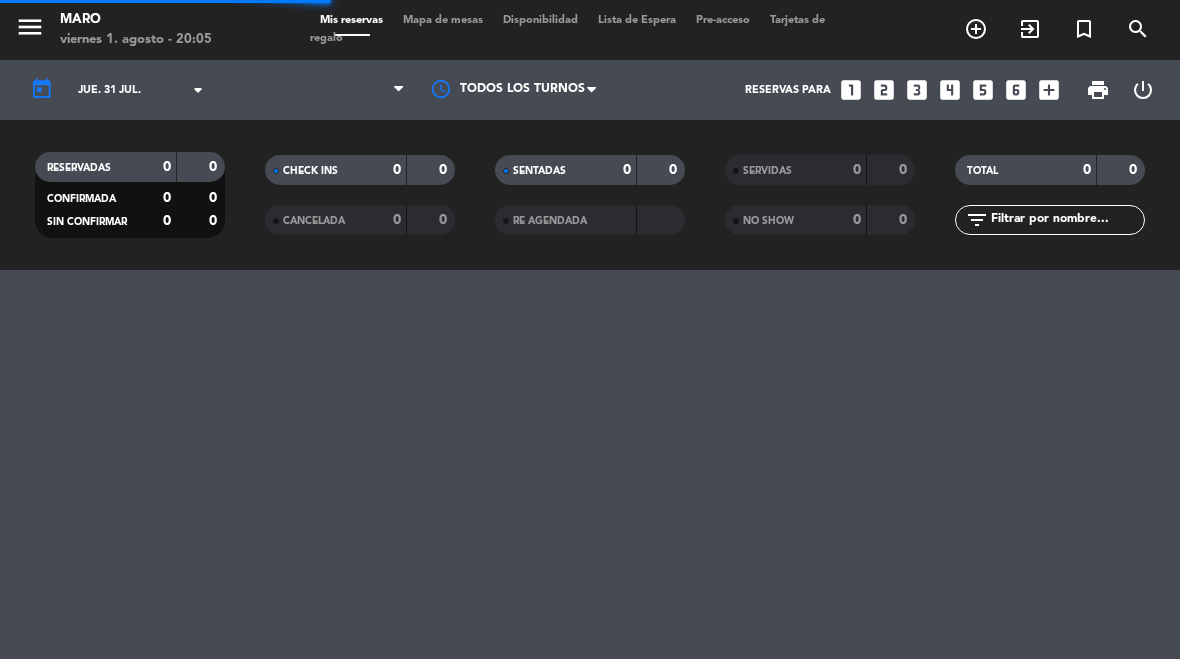 select on "es" 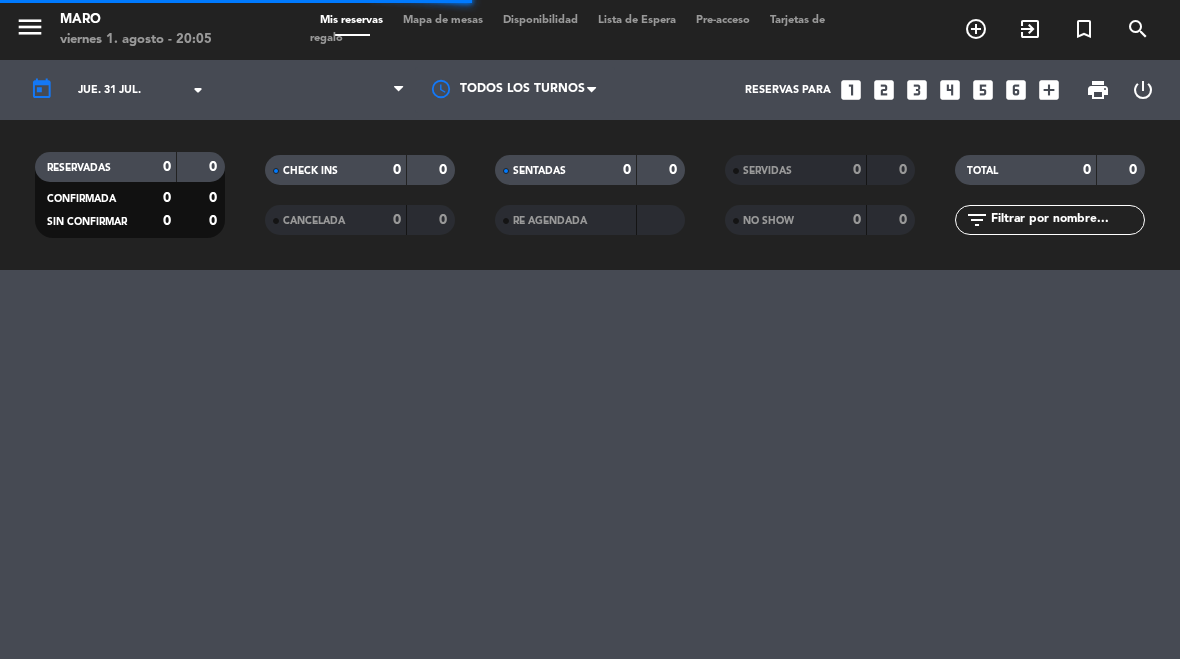 select on "dinner" 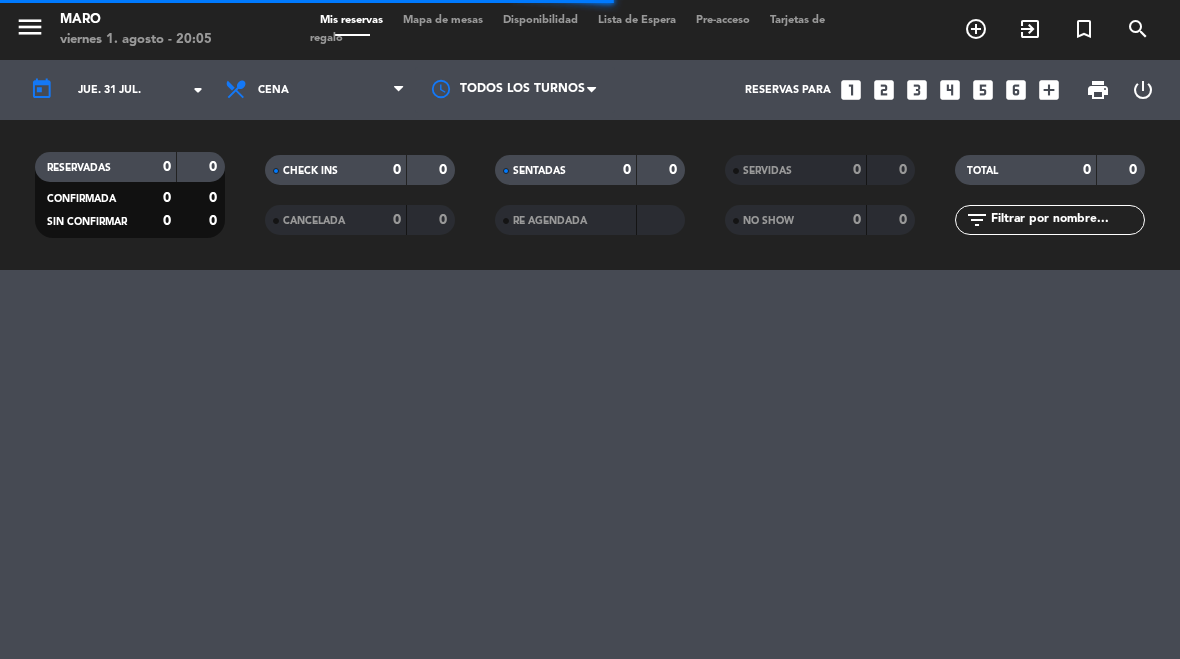 select on "dinner" 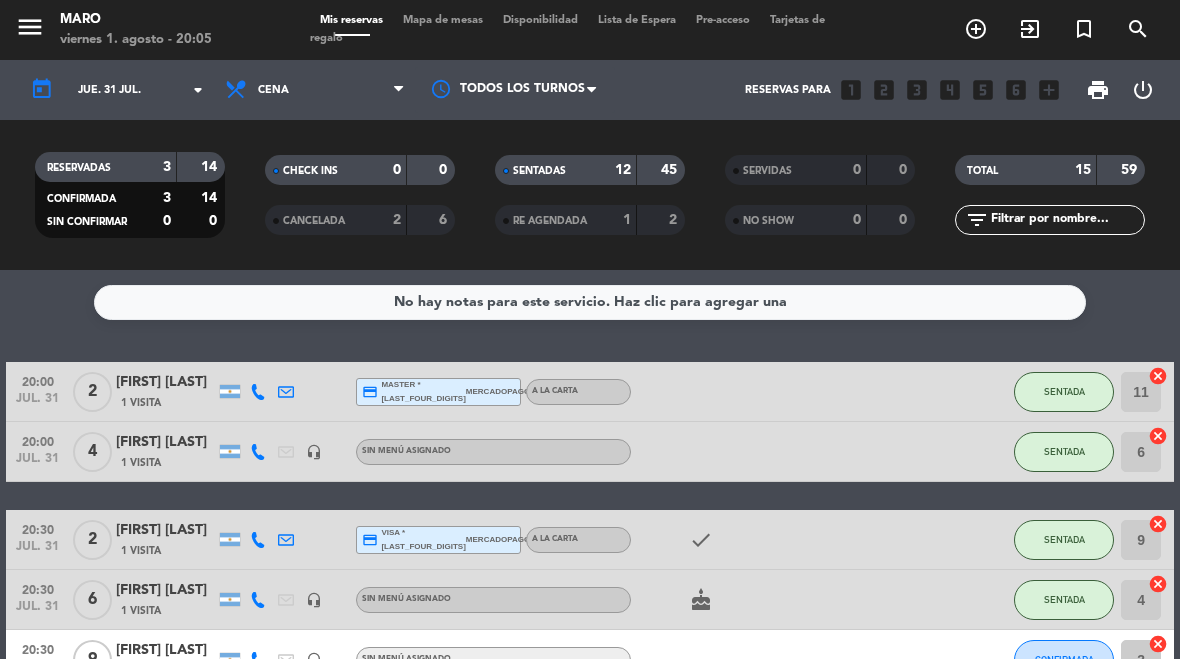 click on "jue. 31 jul." 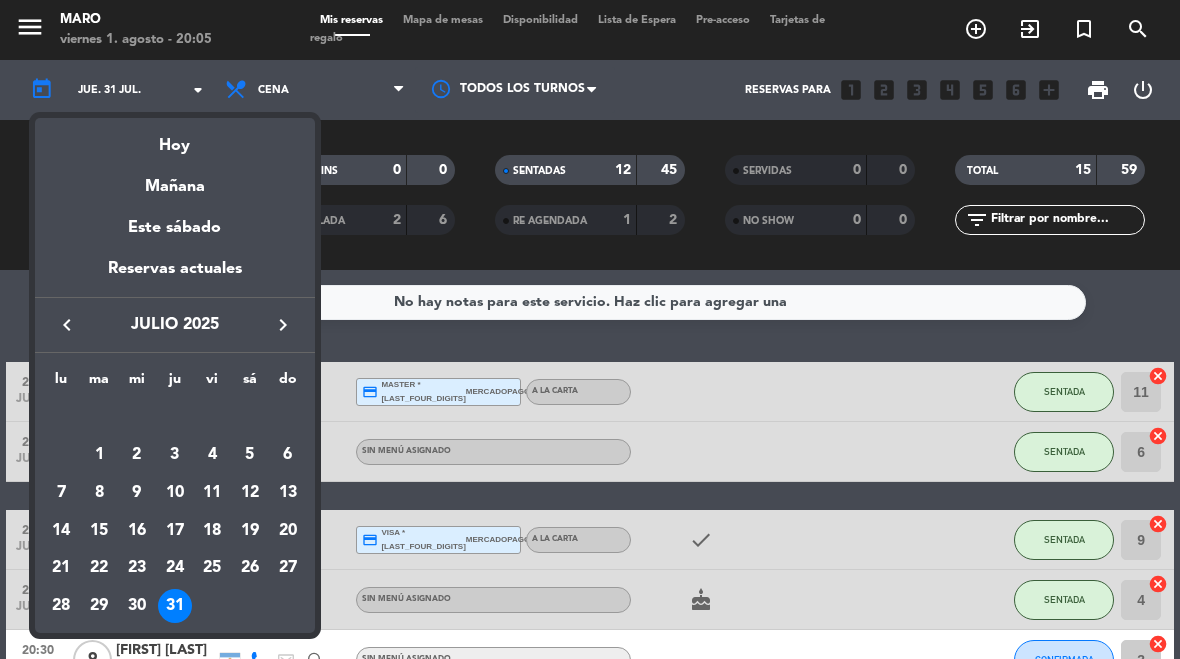 click on "keyboard_arrow_right" at bounding box center [283, 325] 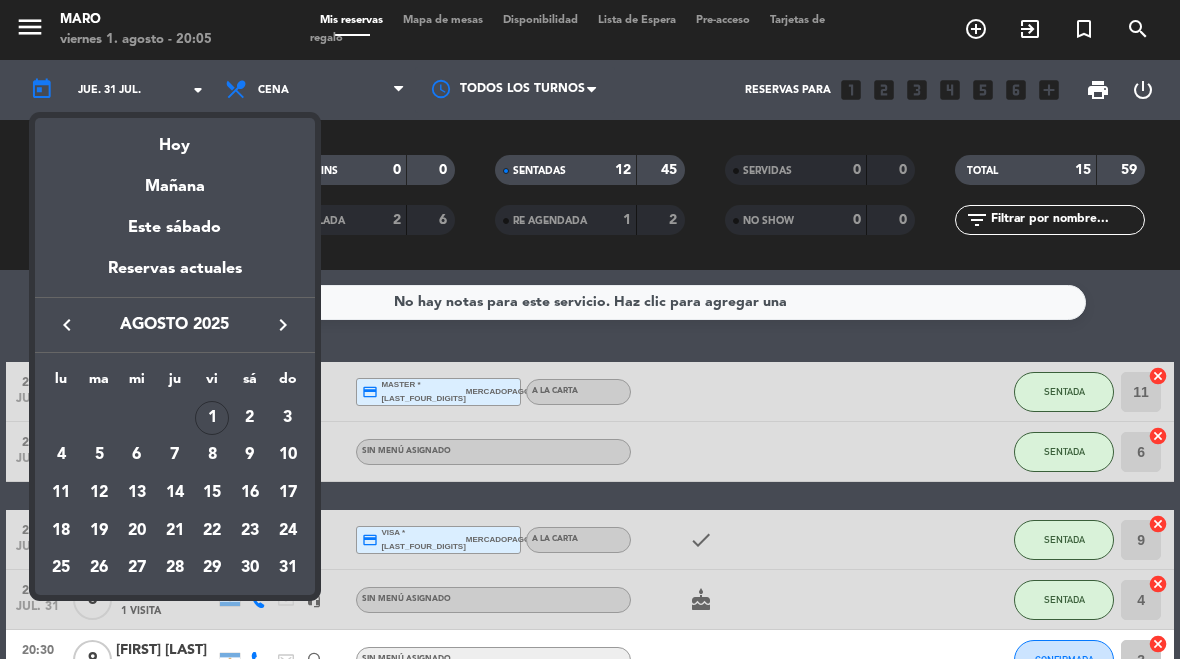 click on "1" at bounding box center [212, 418] 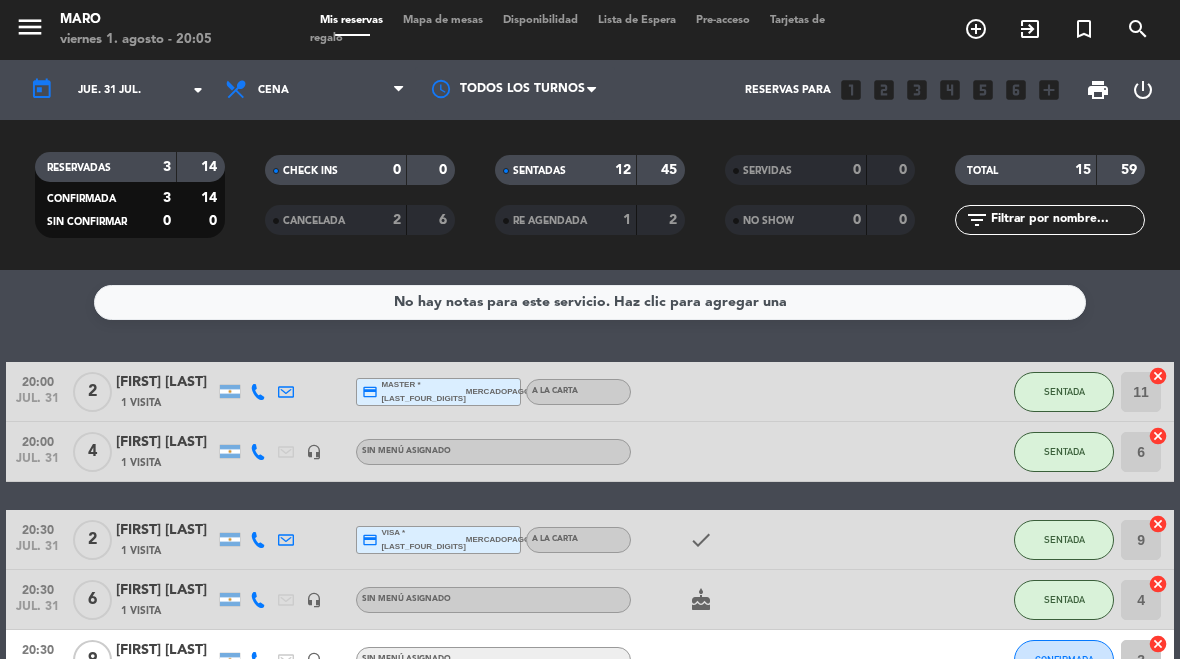 type on "vie. 1 ago." 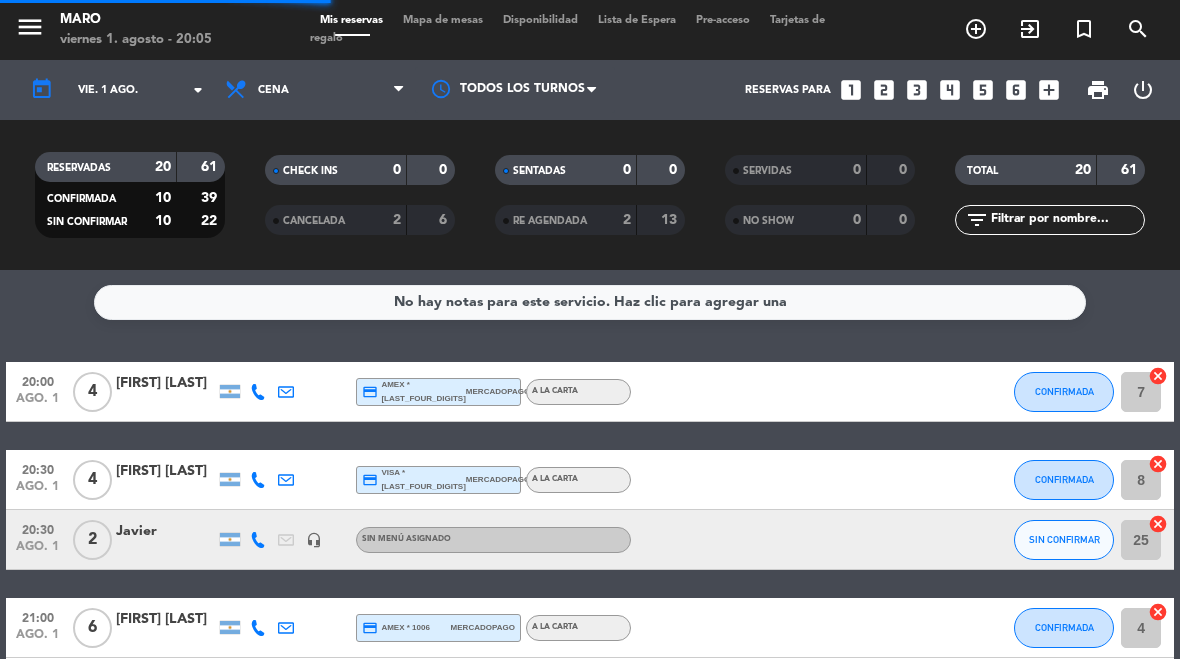 select on "dinner" 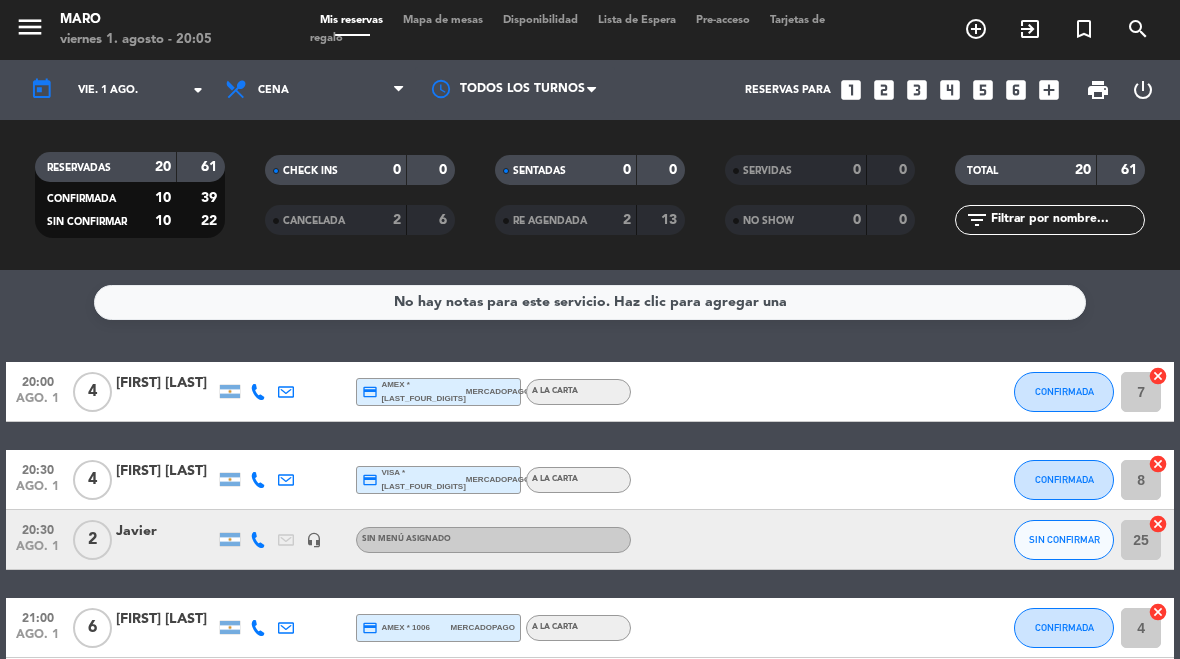 click on "CONFIRMADA" 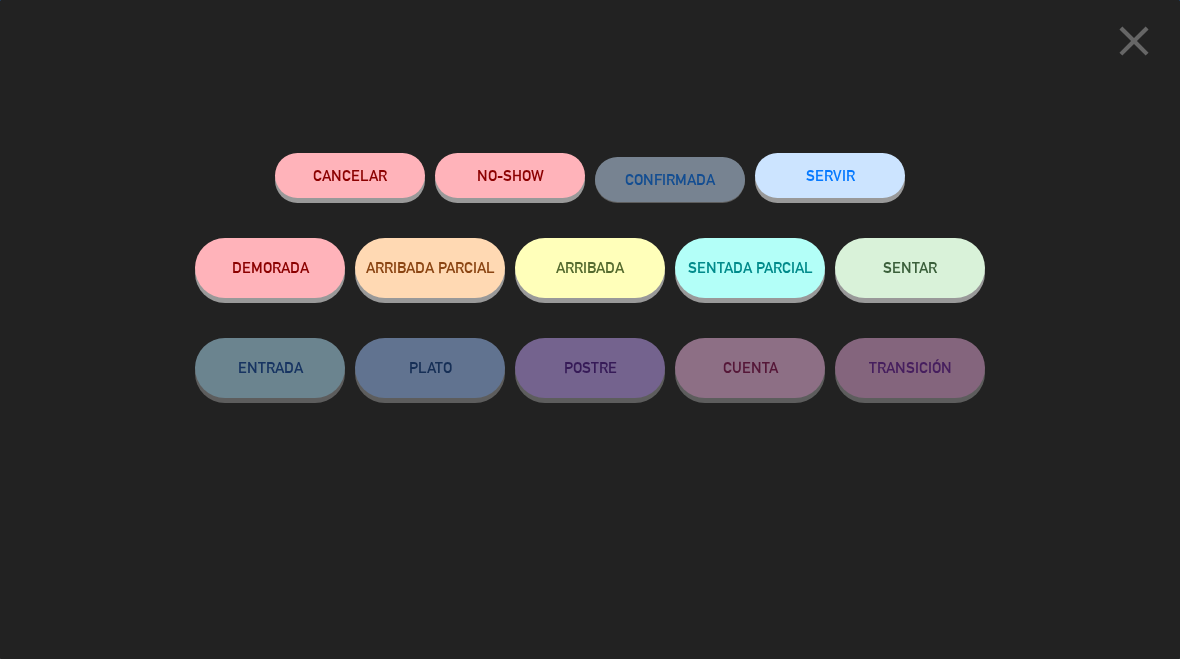 click on "SENTAR" 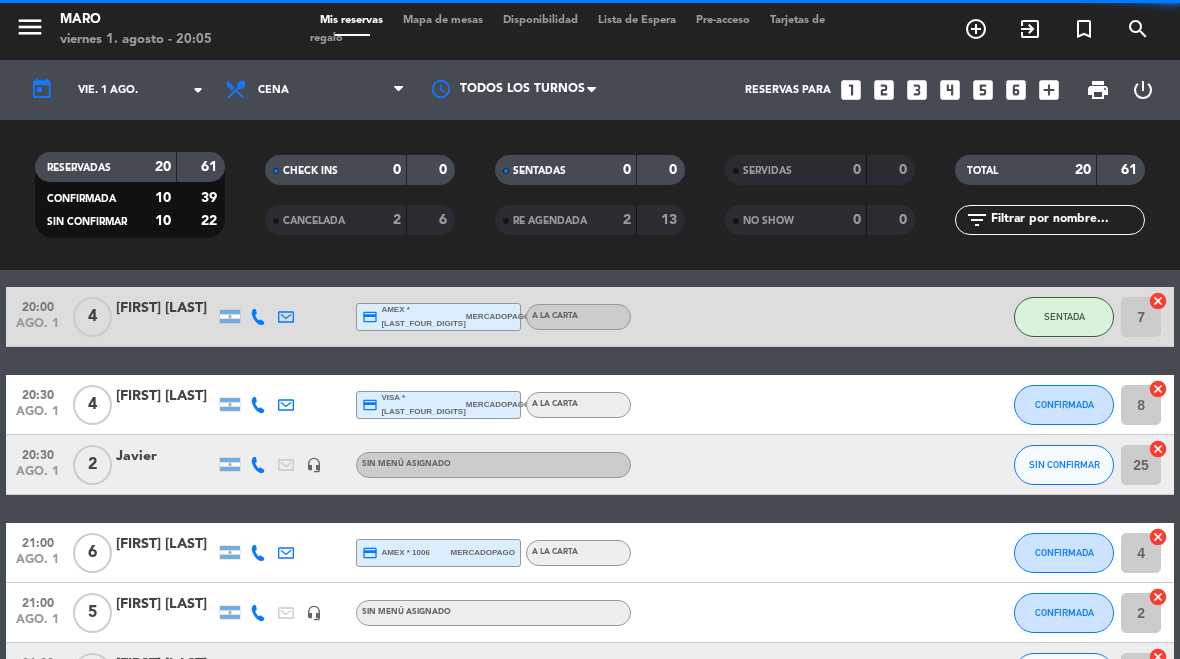 select on "dinner" 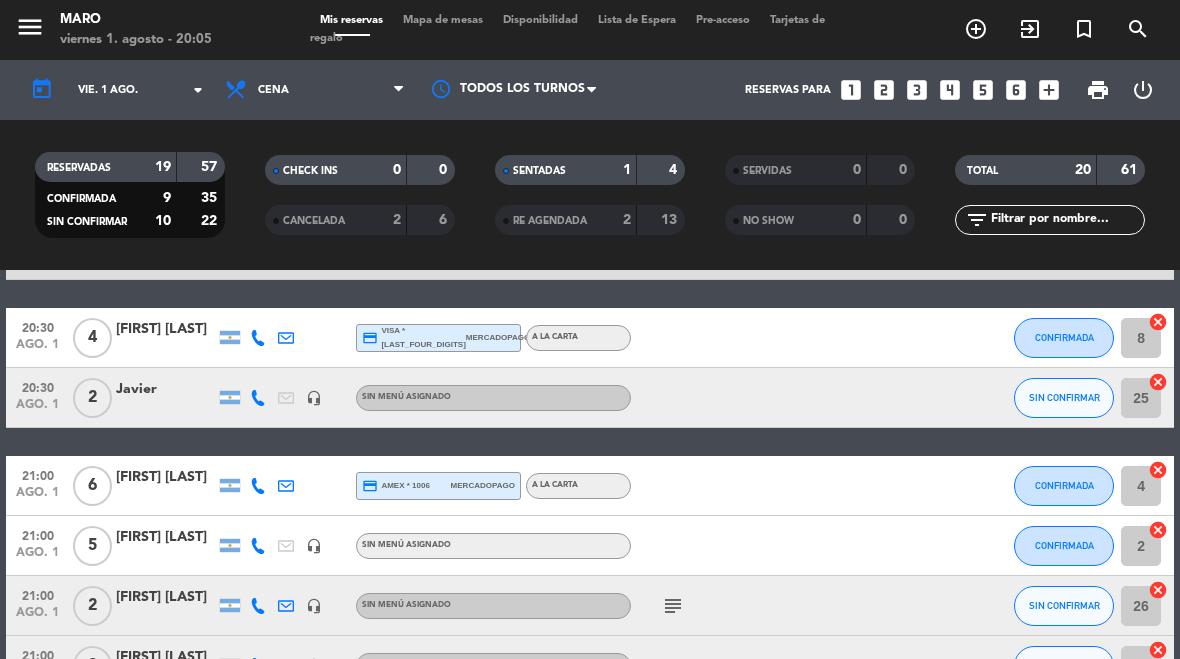 scroll, scrollTop: 161, scrollLeft: 0, axis: vertical 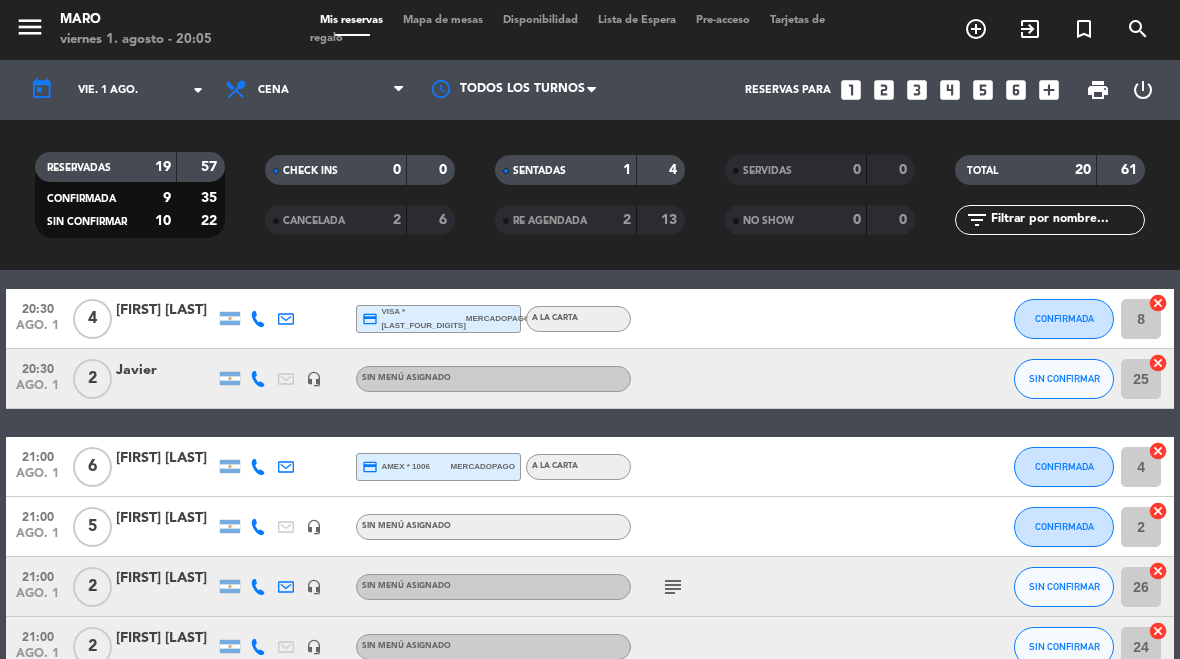 click on "headset_mic" 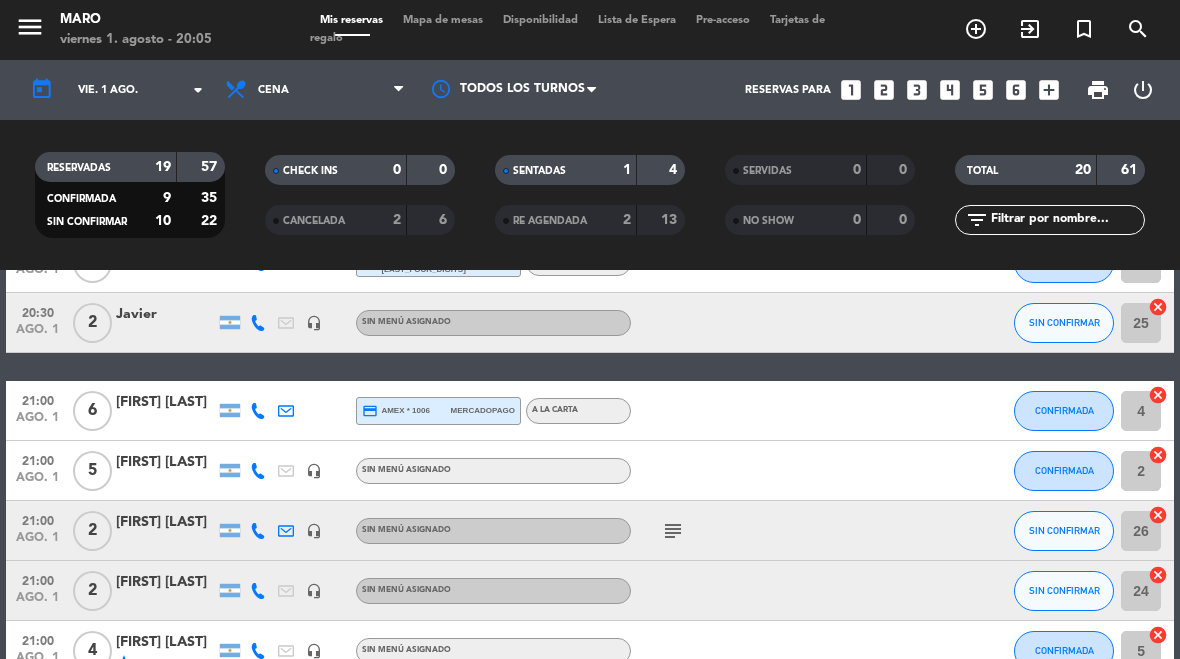 scroll, scrollTop: 220, scrollLeft: 0, axis: vertical 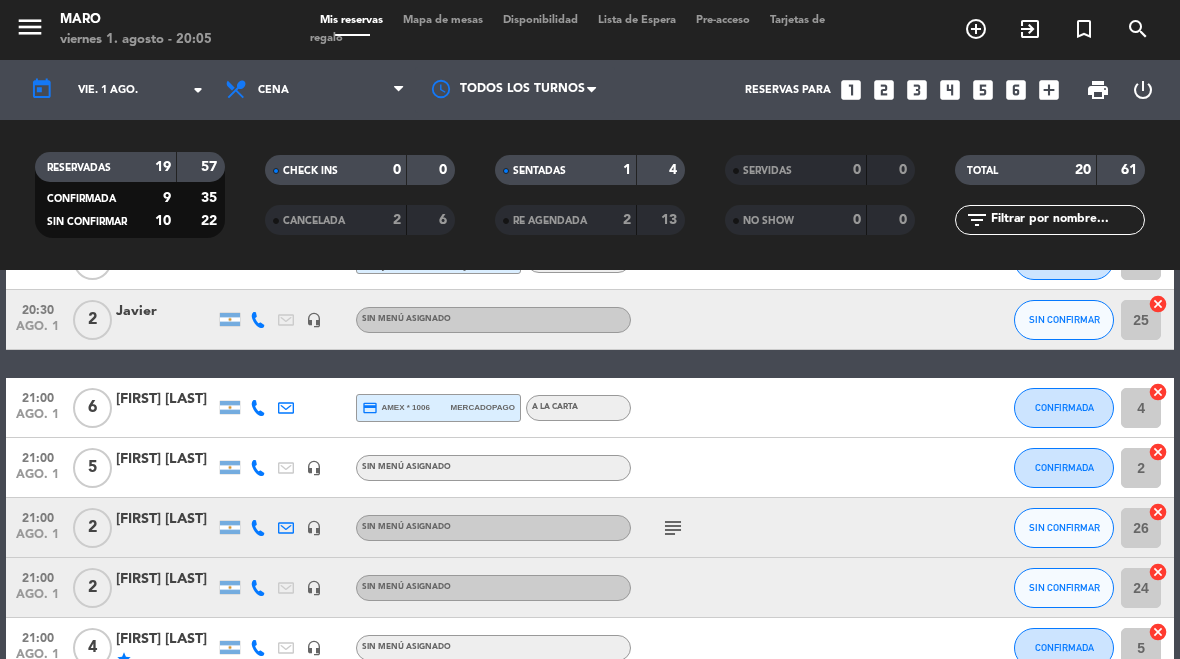 click on "subject" 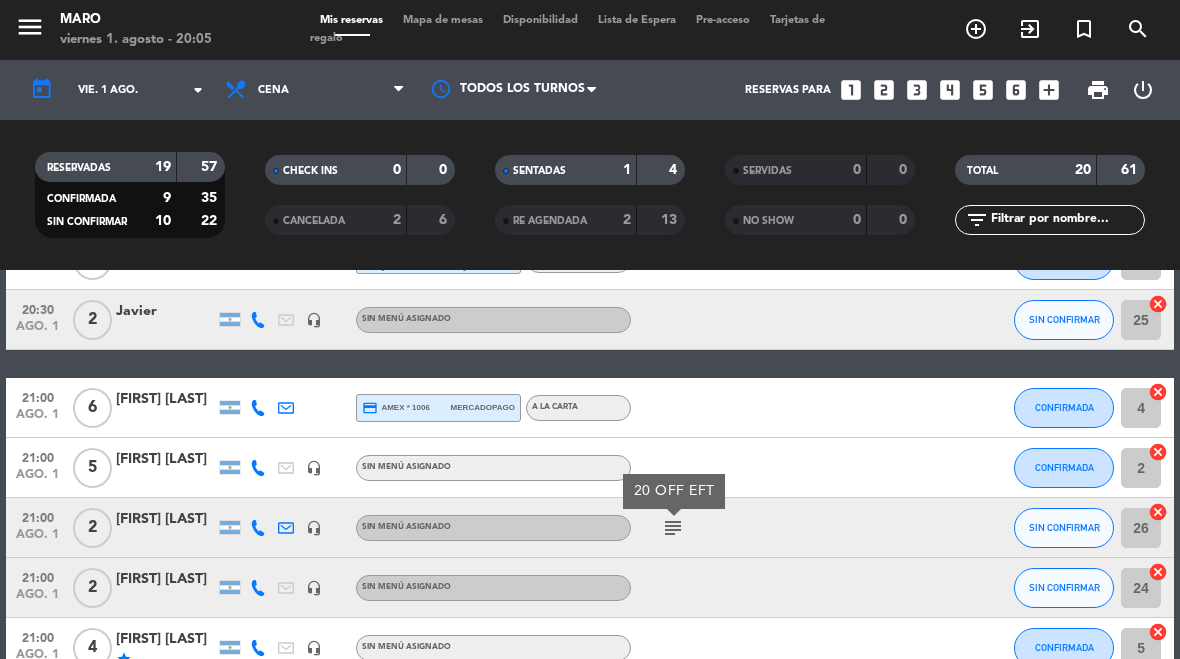 click on "headset_mic" 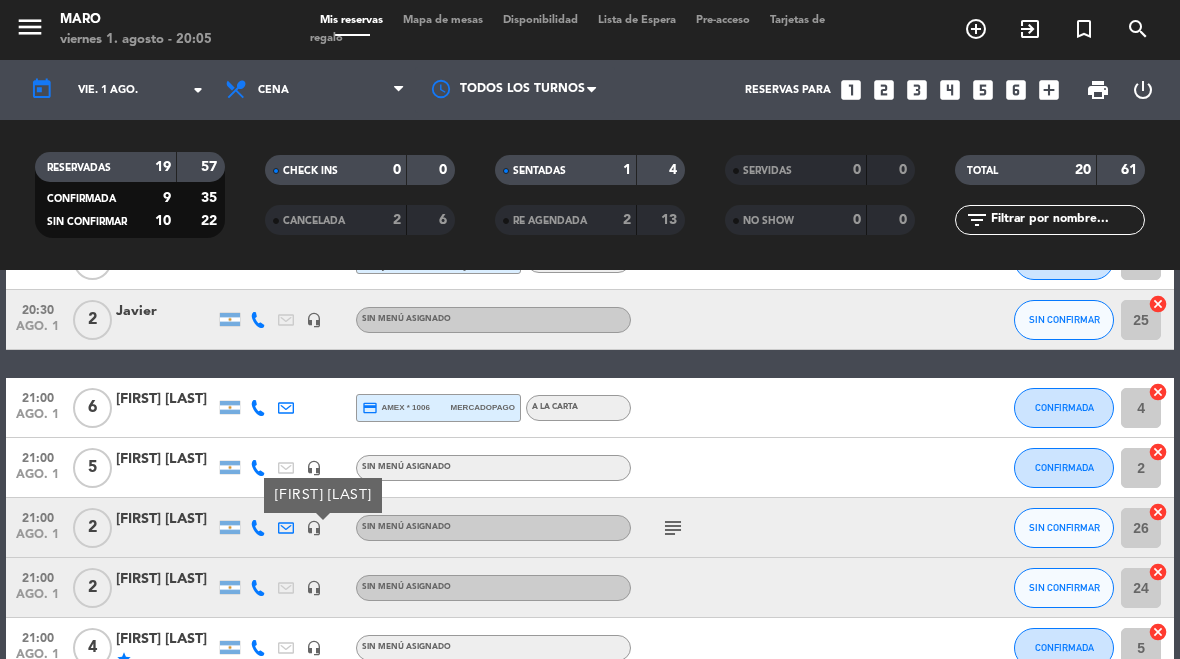 click on "headset_mic" 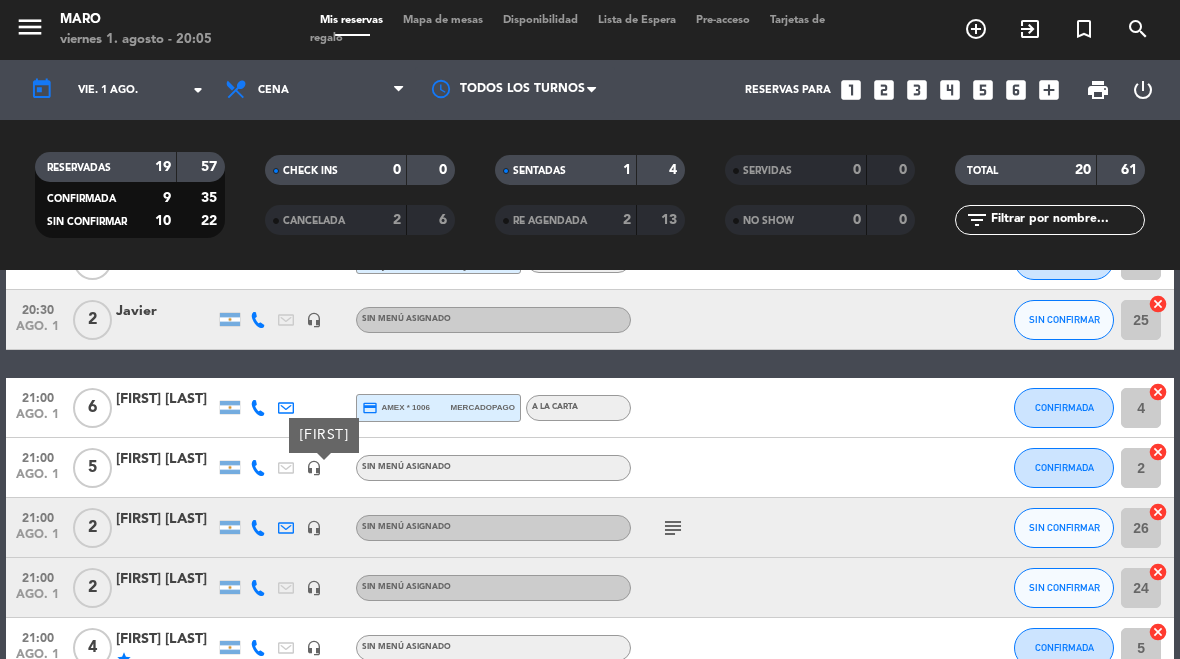 click on "headset_mic" 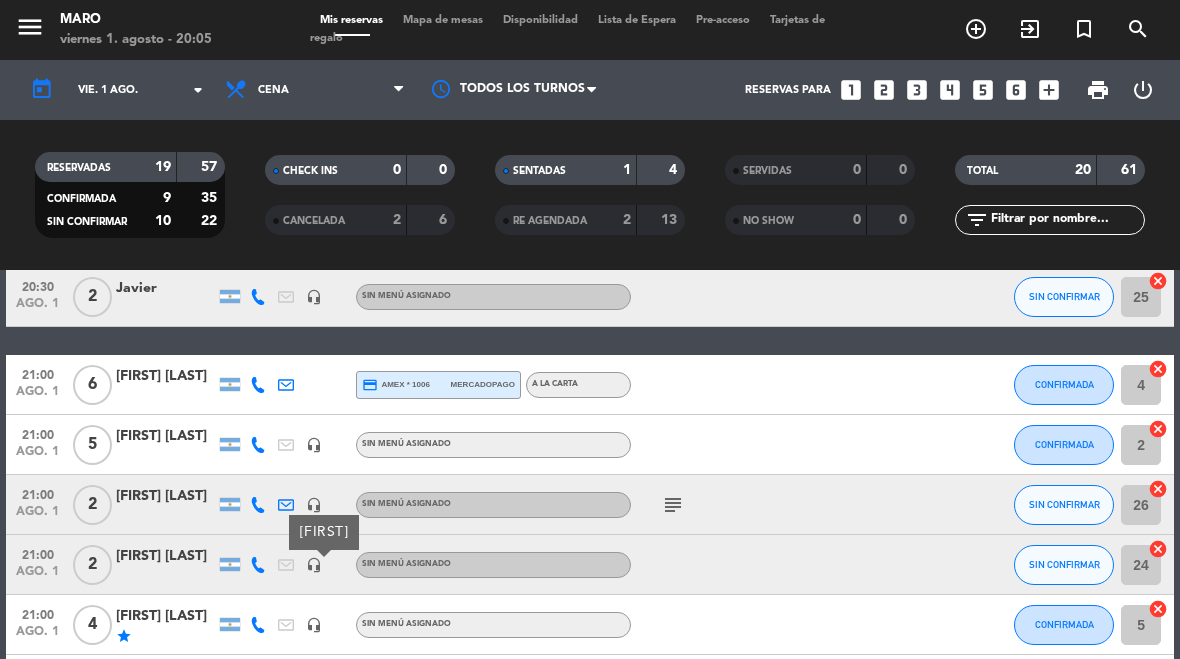 scroll, scrollTop: 258, scrollLeft: 0, axis: vertical 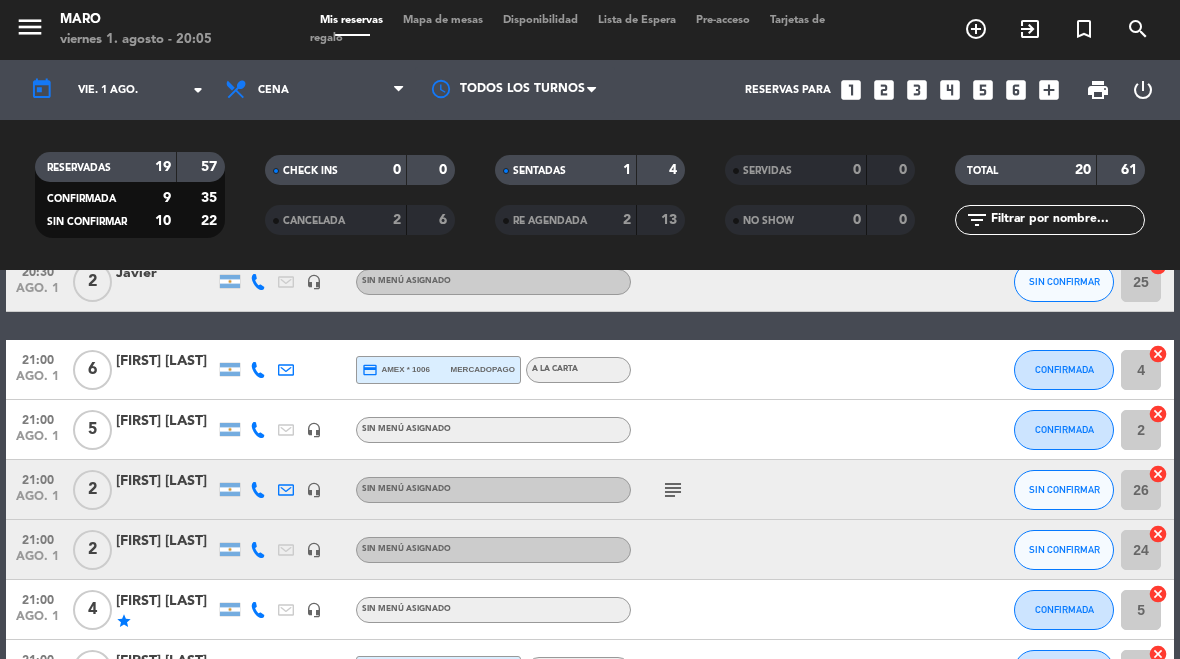 click on "headset_mic" 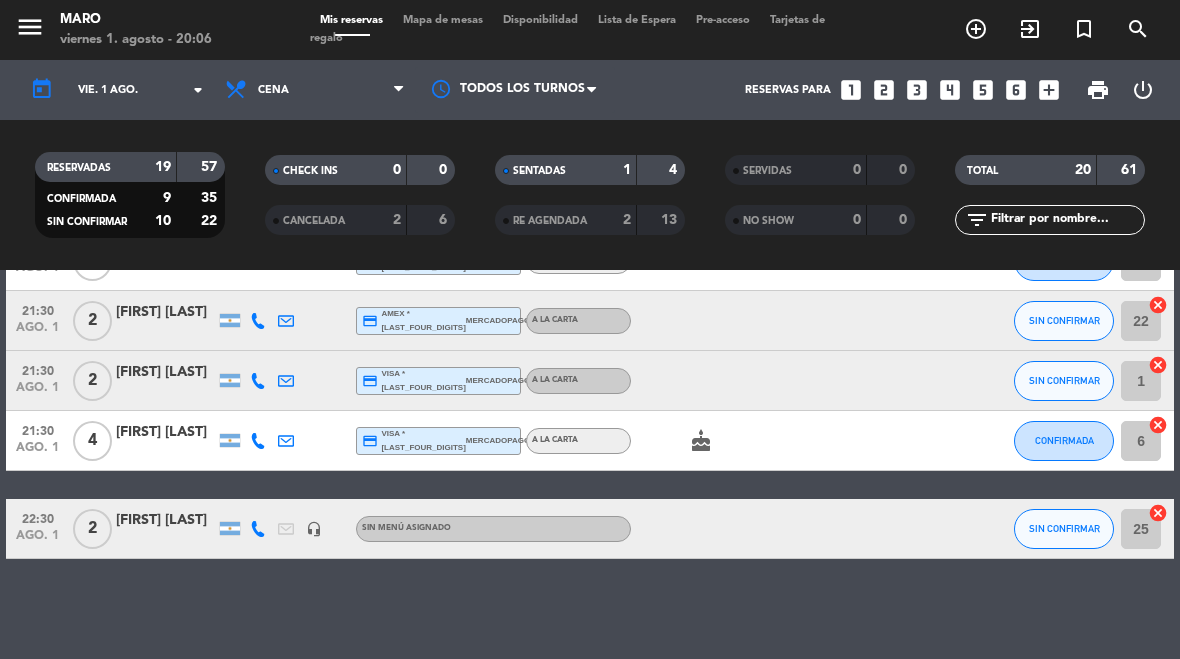 scroll, scrollTop: 1115, scrollLeft: 0, axis: vertical 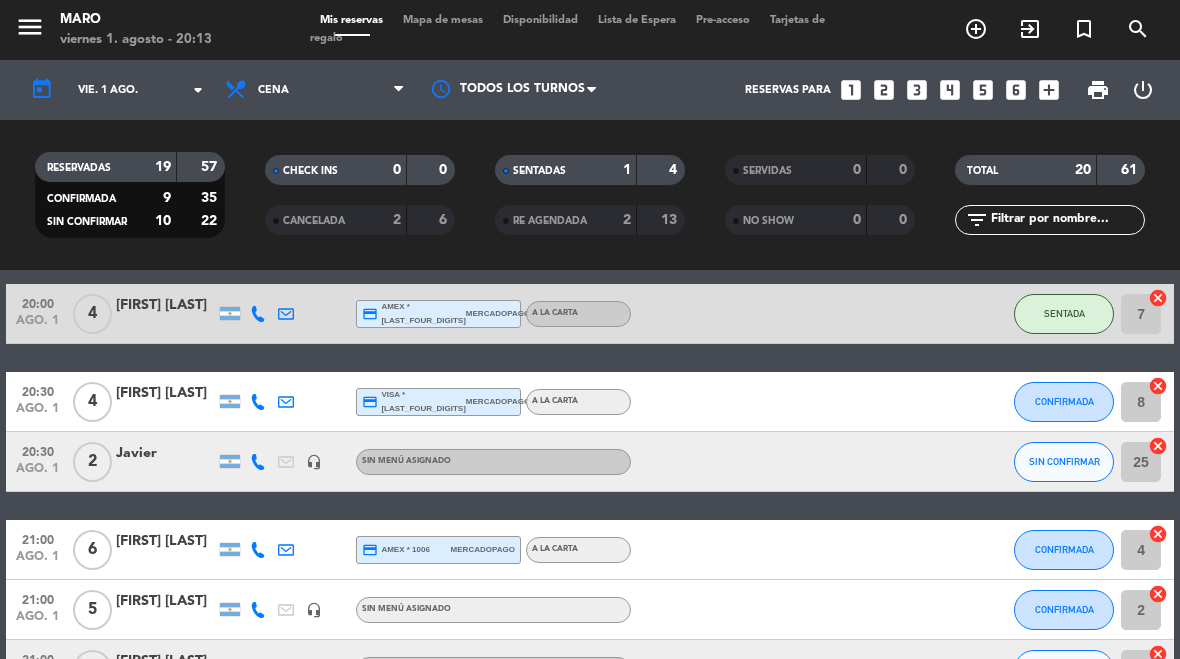 select on "dinner" 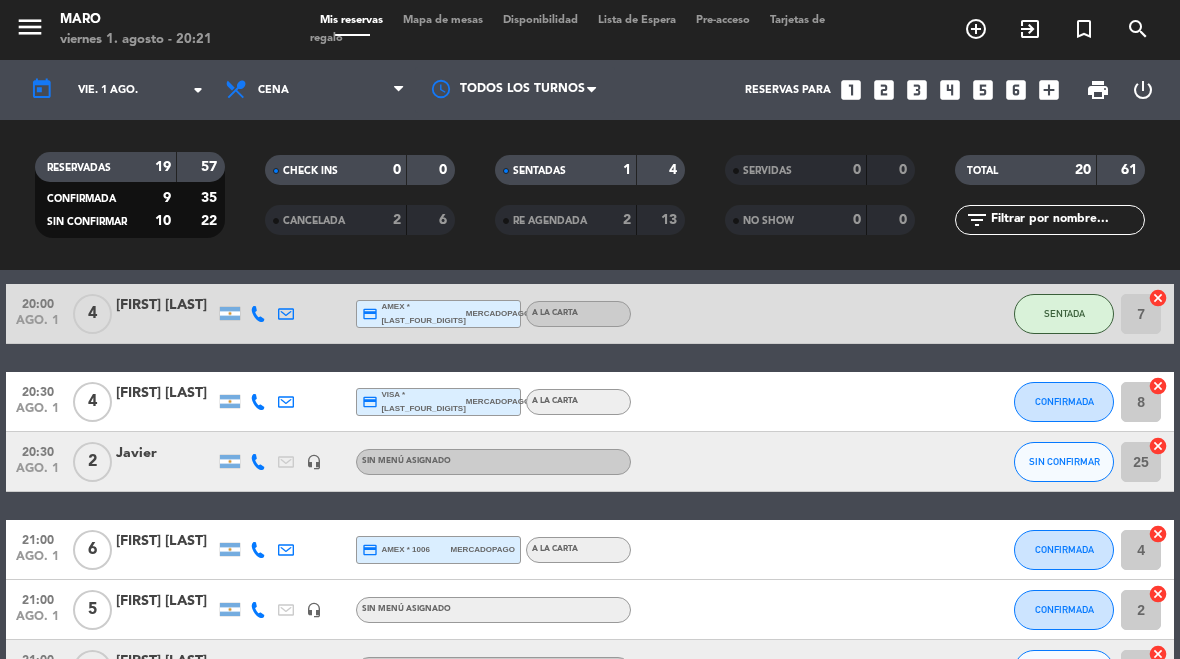 click on "Mapa de mesas" at bounding box center [443, 20] 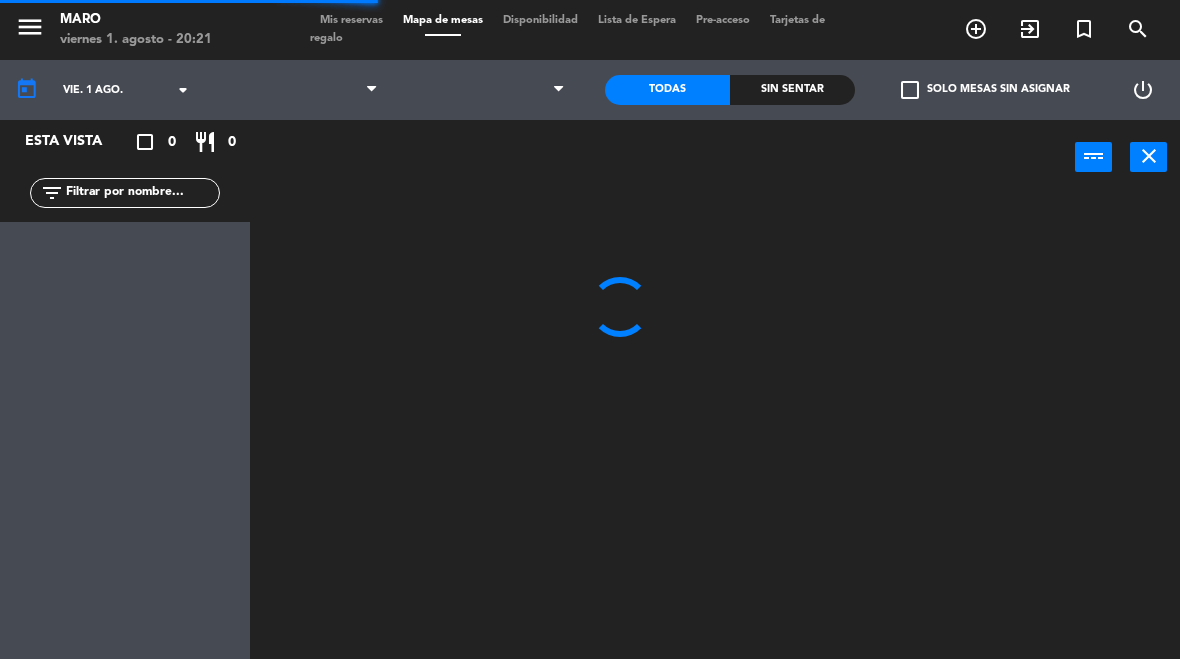 select on "dinner" 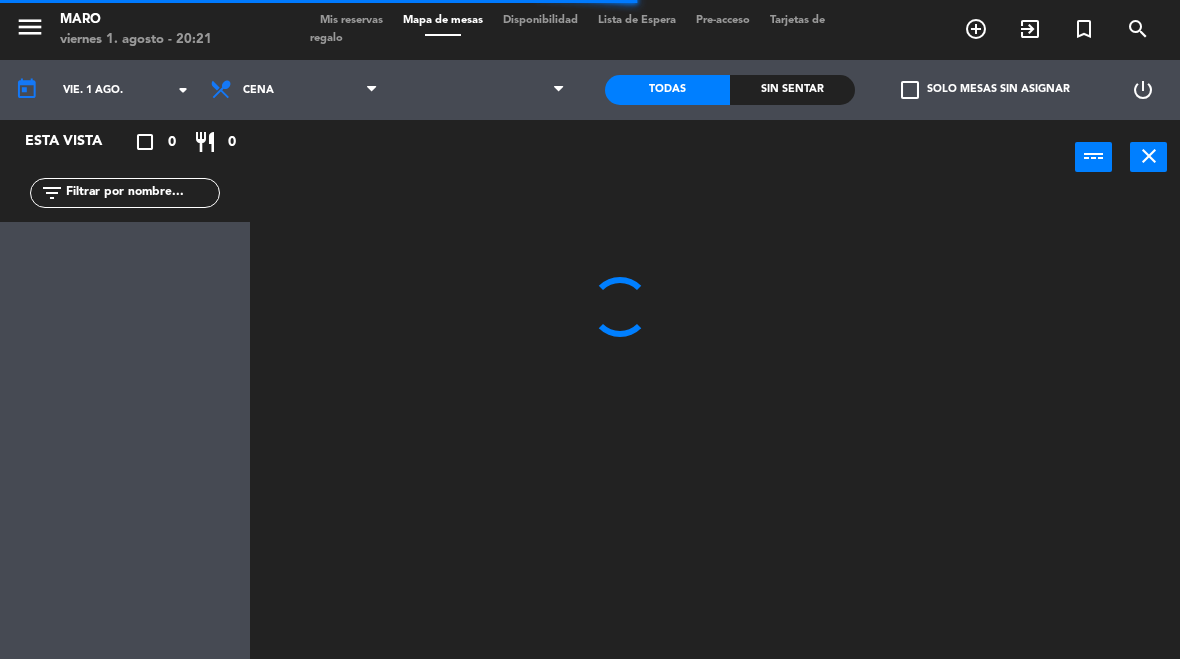 select 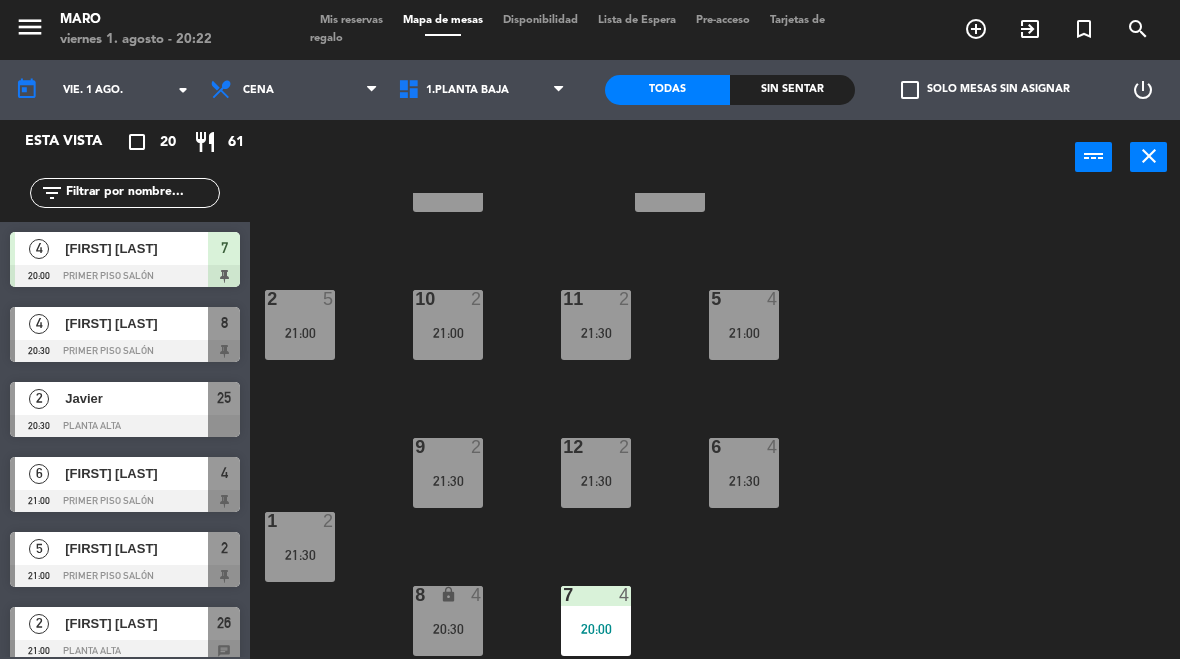 scroll, scrollTop: 86, scrollLeft: 0, axis: vertical 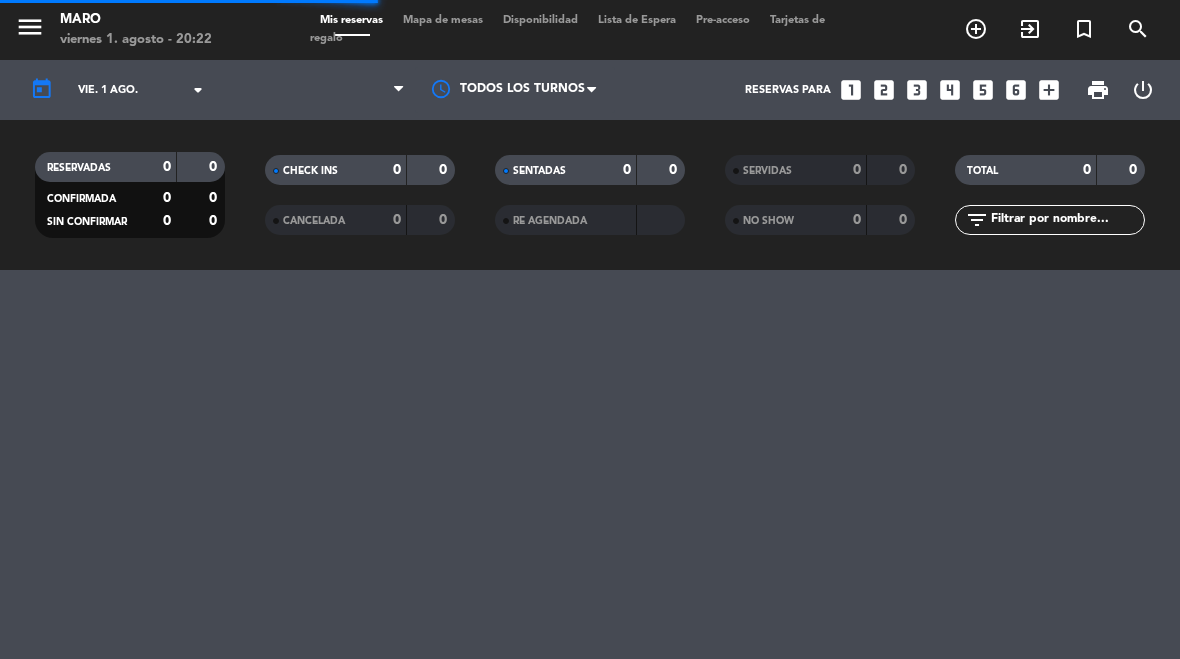 select on "dinner" 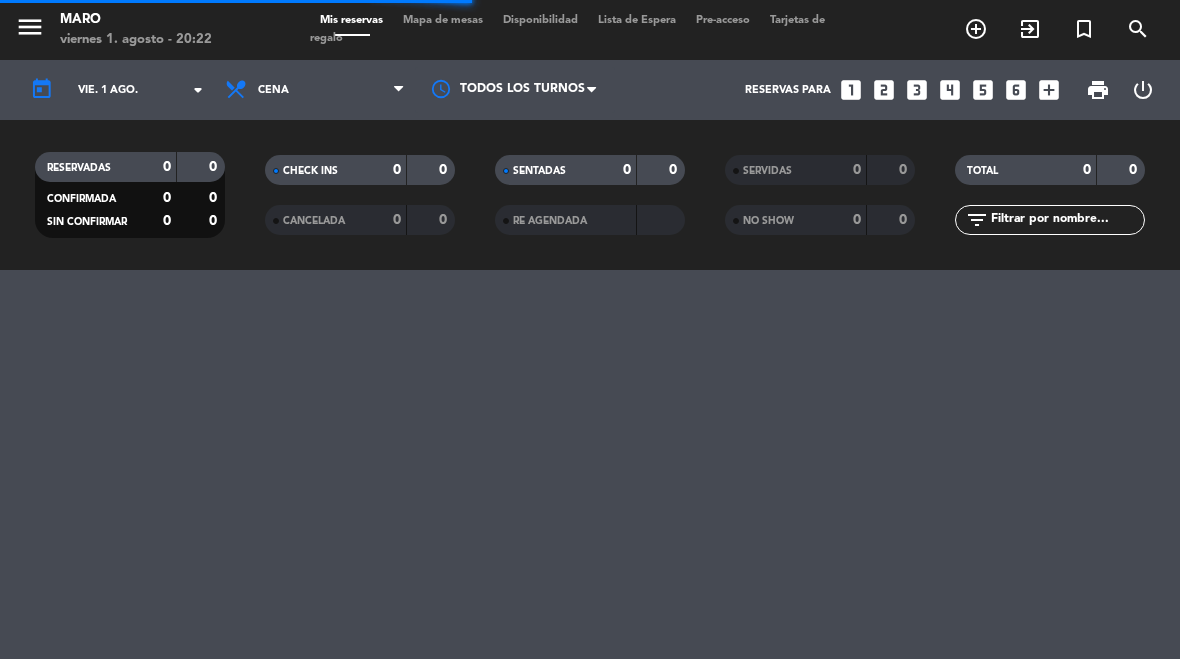 select on "dinner" 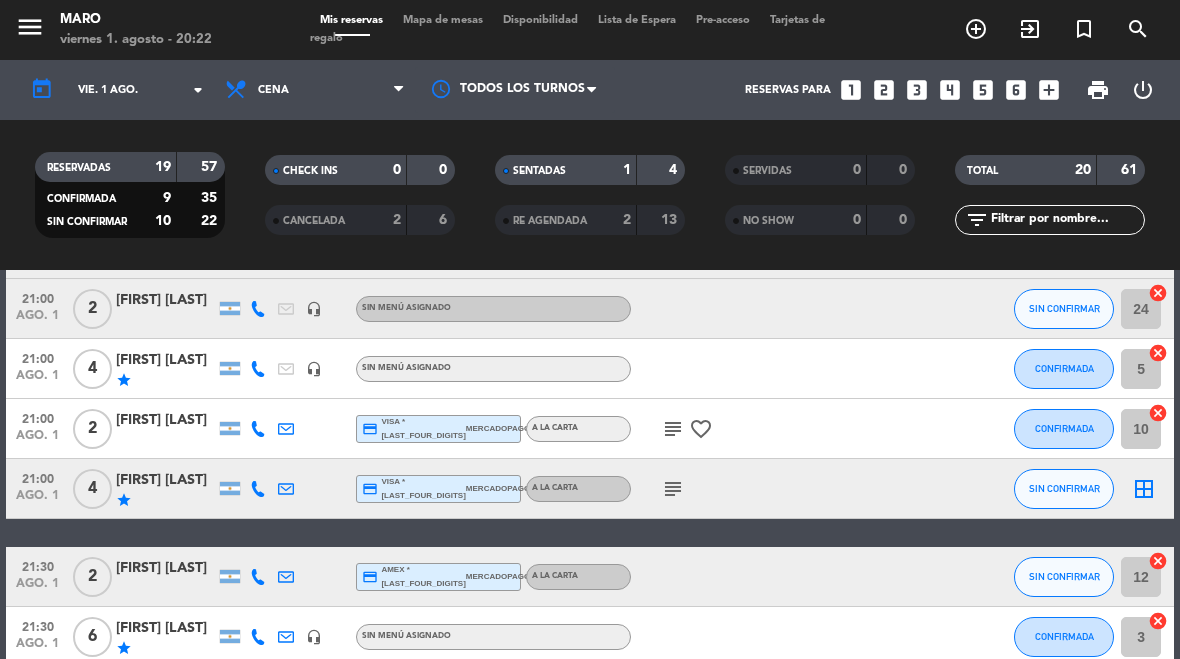 scroll, scrollTop: 502, scrollLeft: 0, axis: vertical 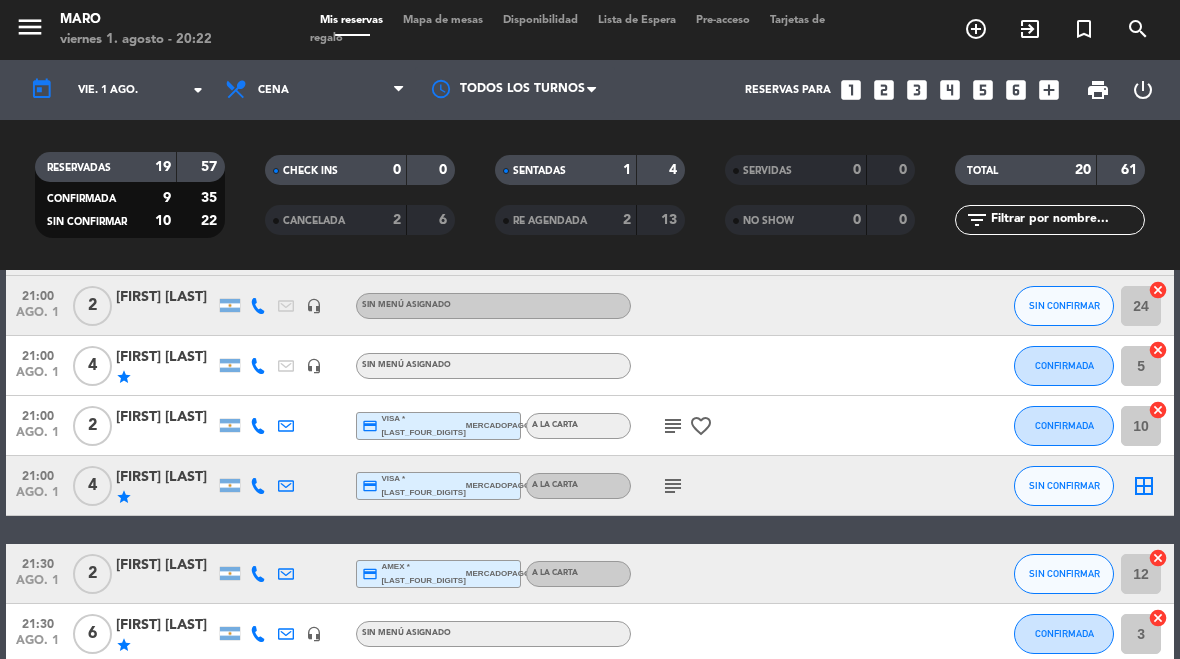 click on "border_all" 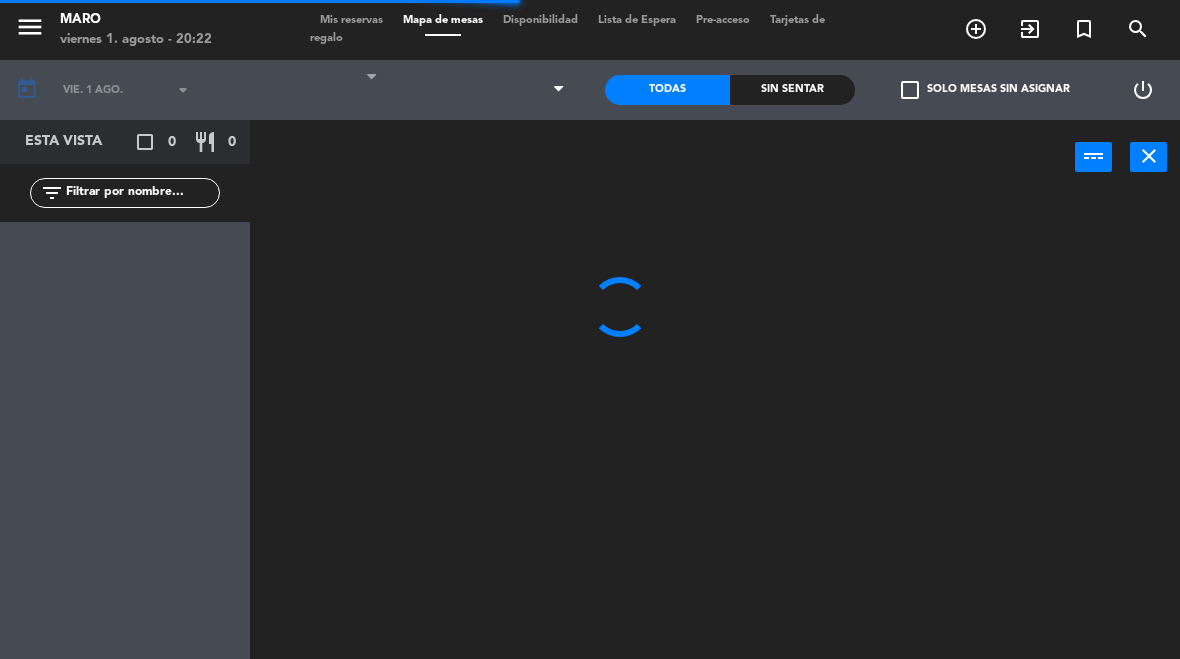 select on "dinner" 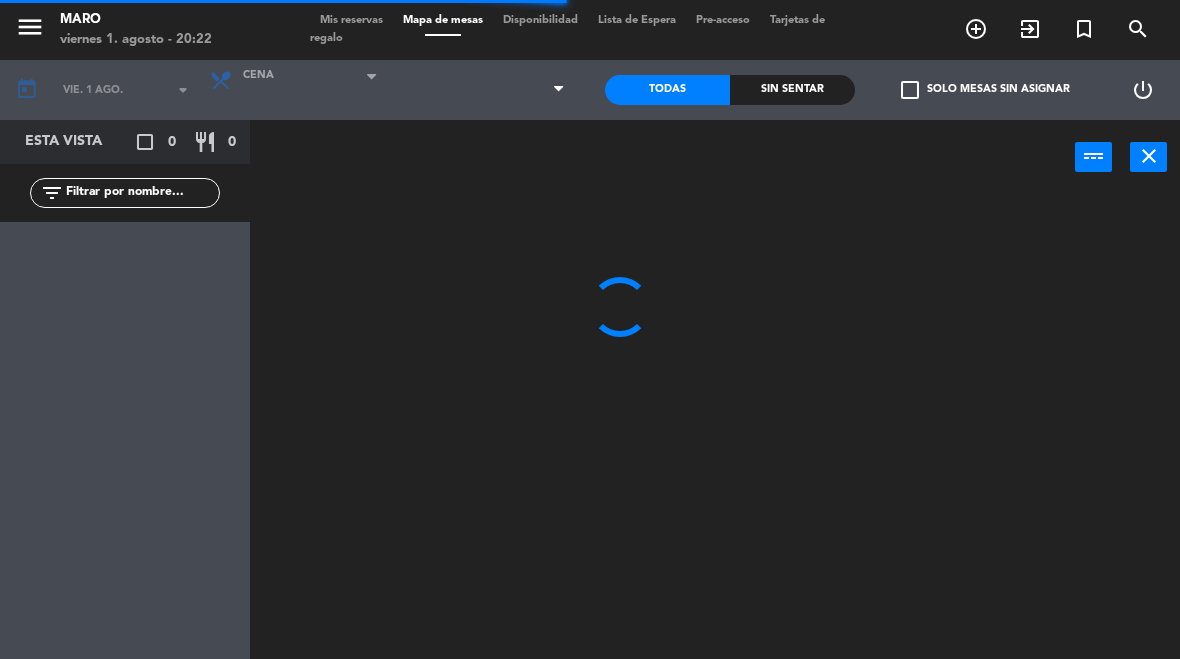 select 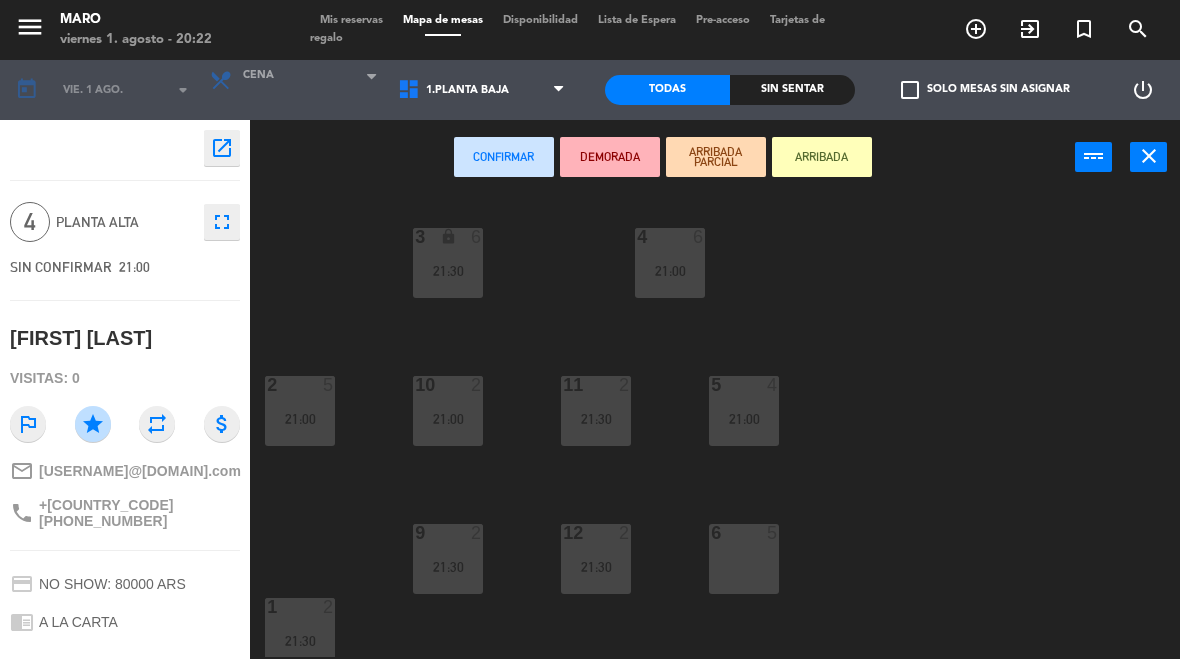 click on "6  5" at bounding box center [744, 559] 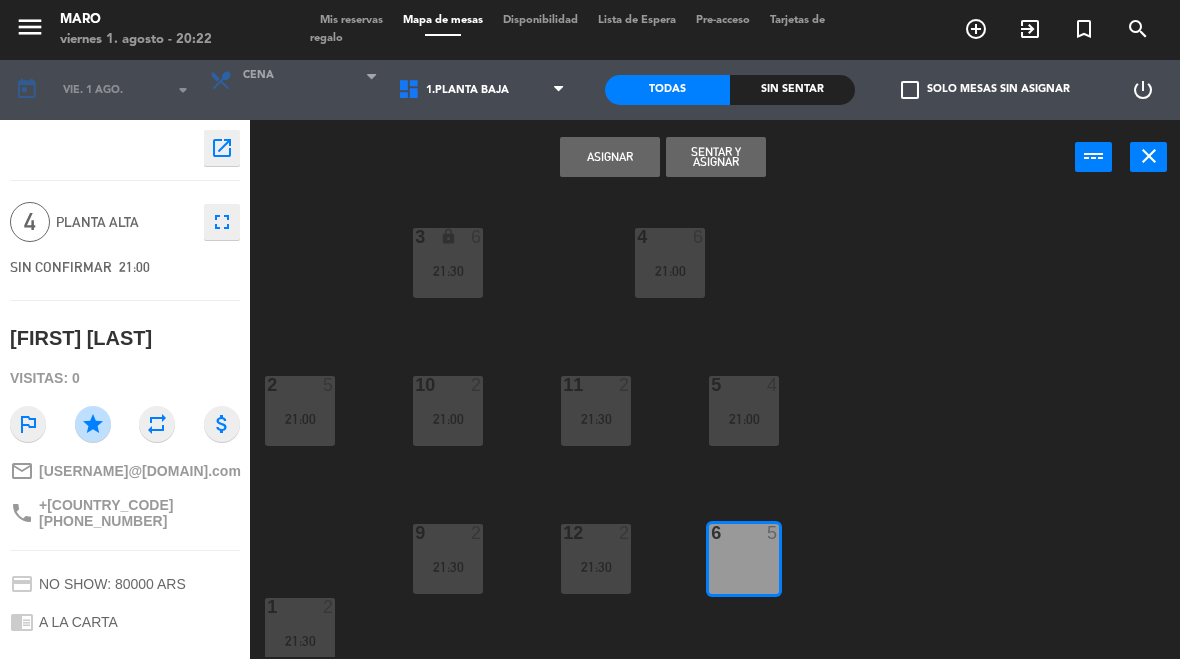 click on "Asignar" at bounding box center (610, 157) 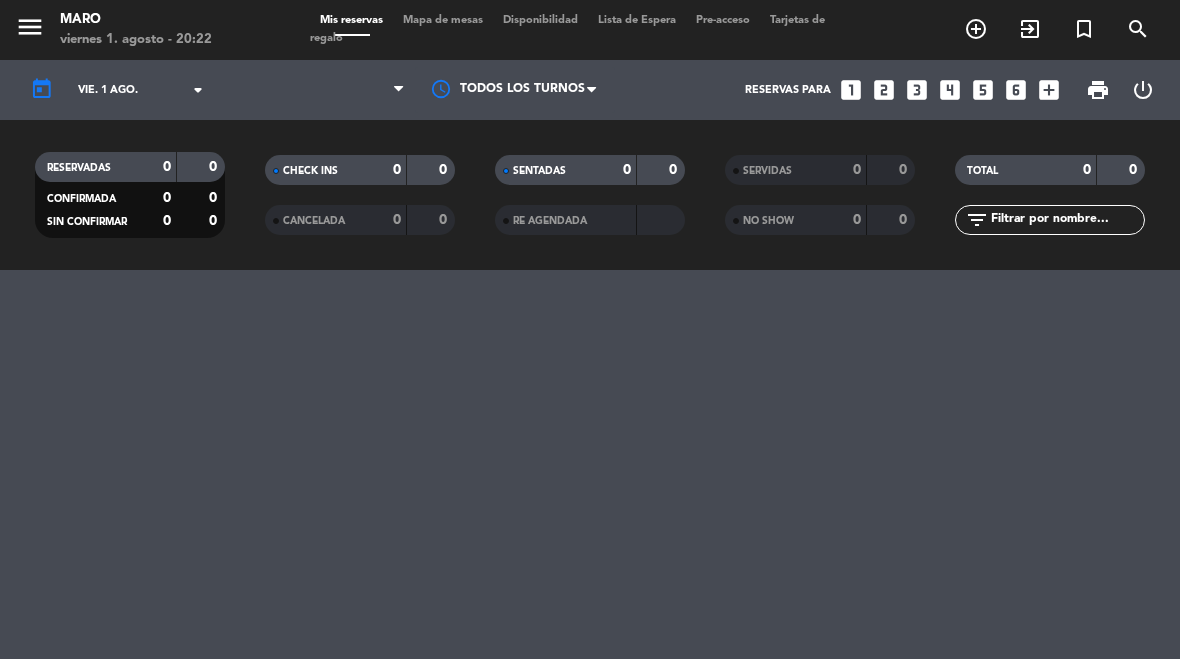 select on "dinner" 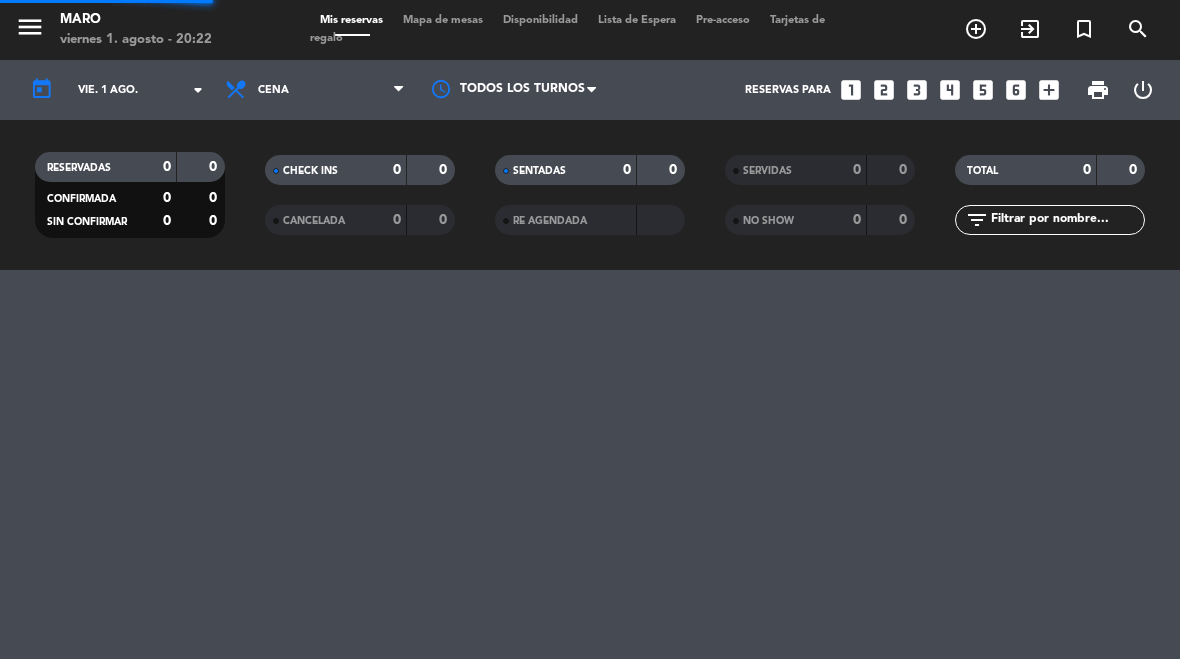select on "dinner" 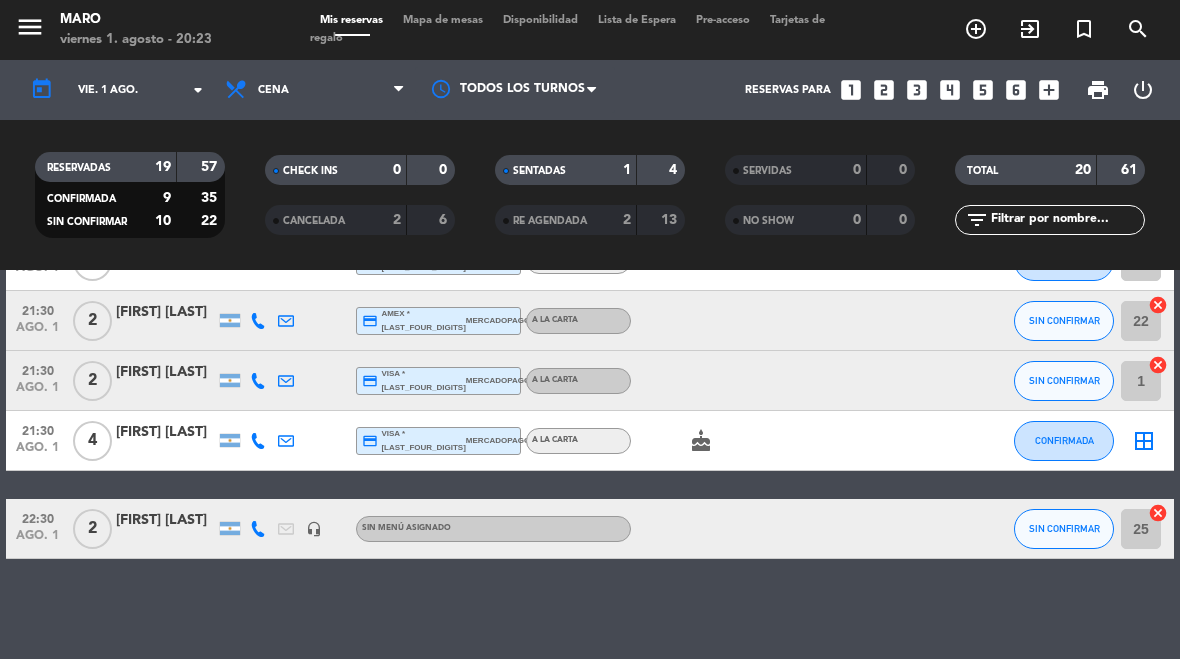 scroll, scrollTop: 1115, scrollLeft: 0, axis: vertical 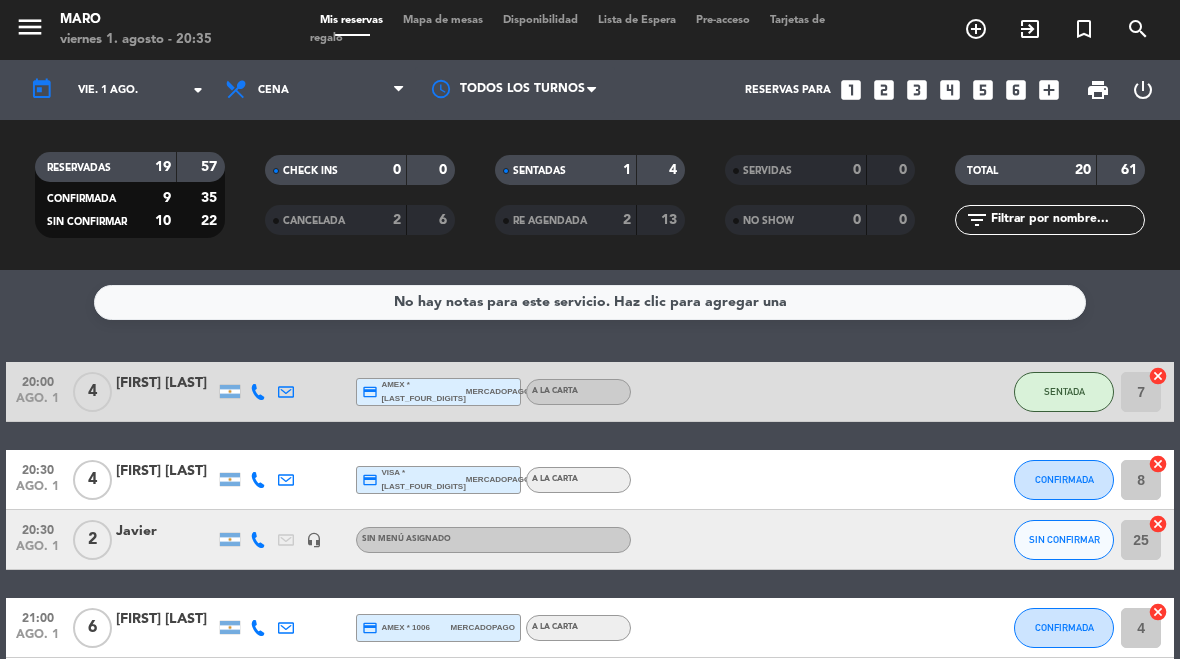 click on "Todos los servicios  Almuerzo  Cena" at bounding box center [315, 90] 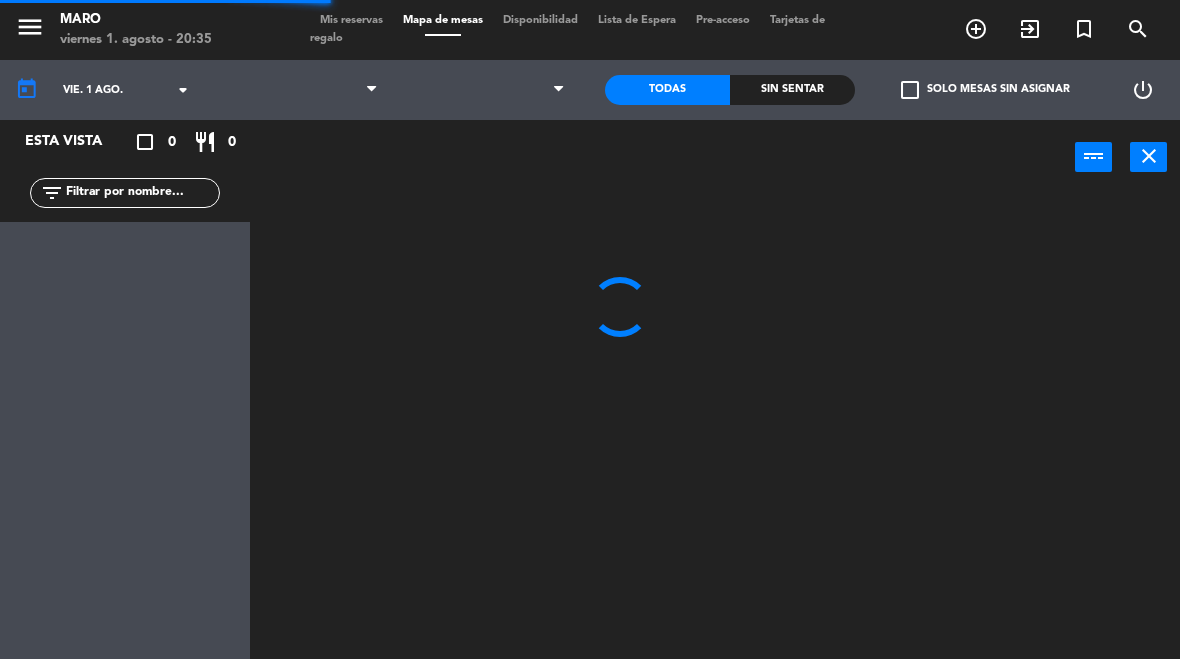 click at bounding box center [483, 90] 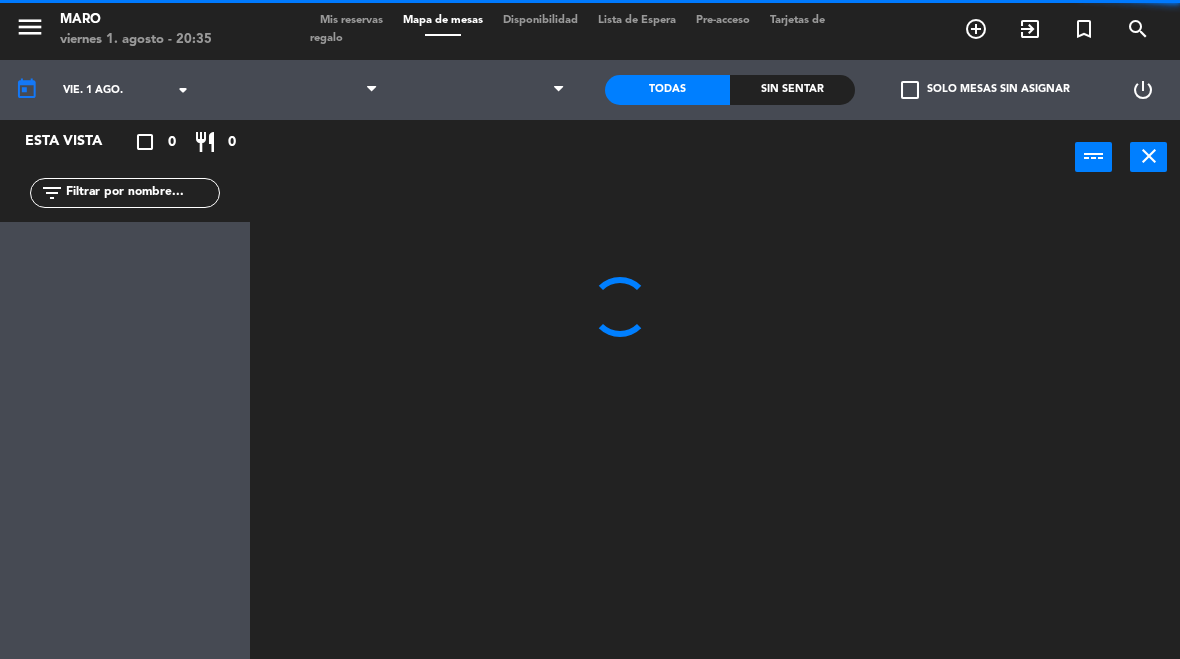 select on "dinner" 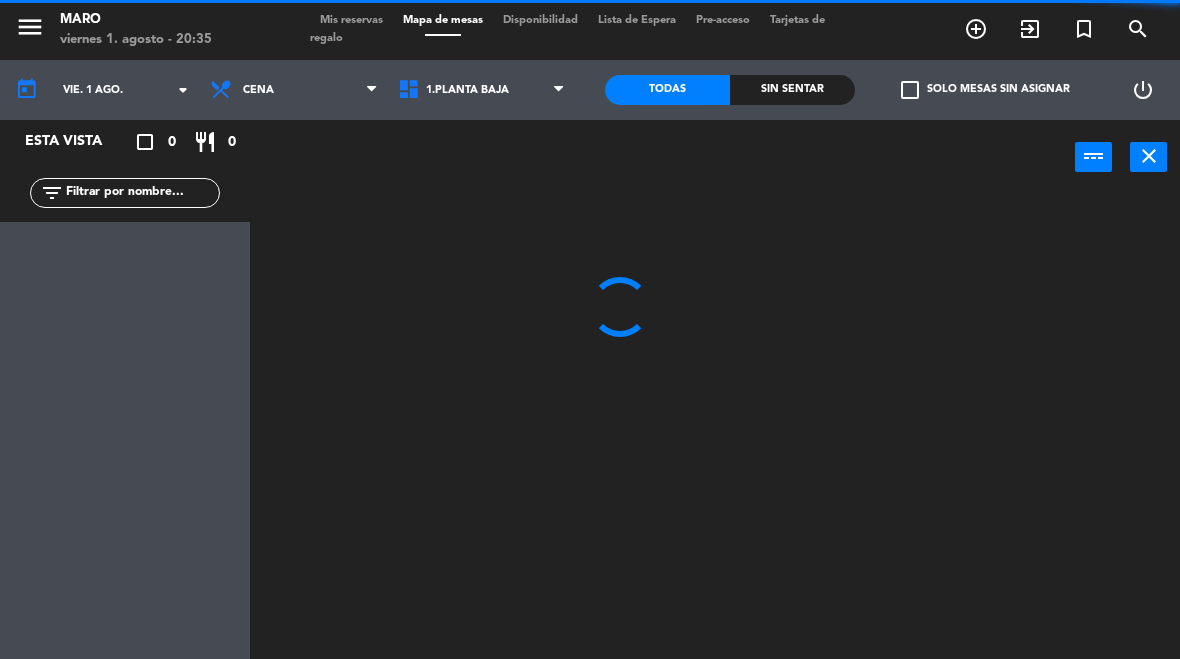 click 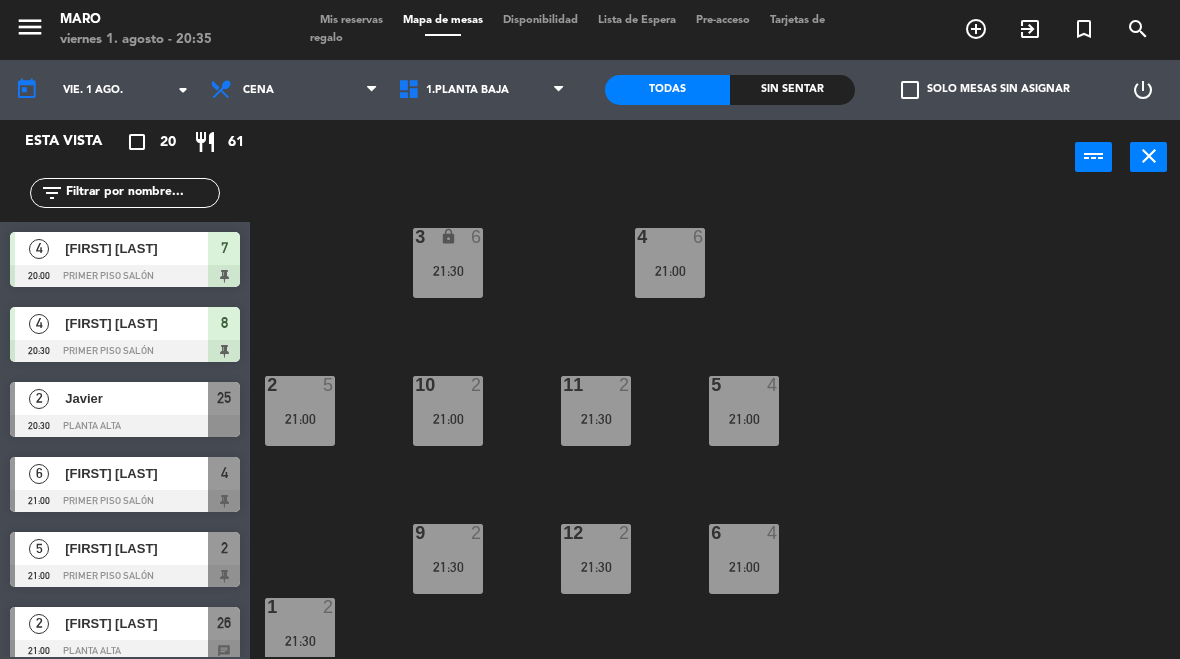 select on "3482" 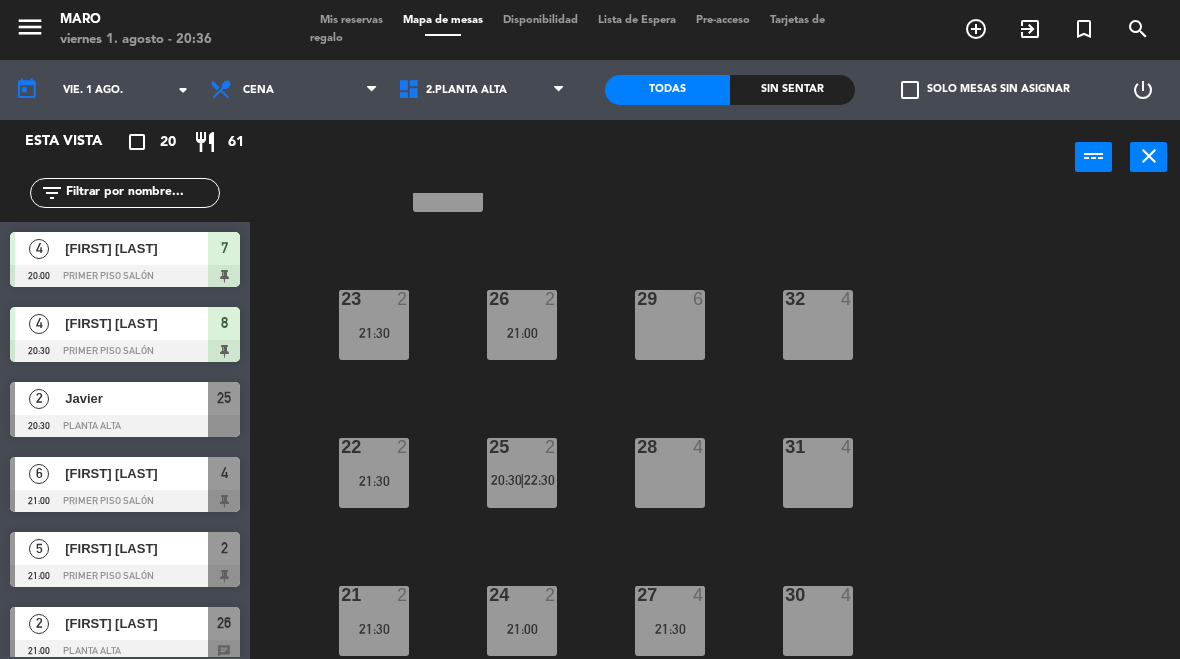 scroll, scrollTop: 86, scrollLeft: 0, axis: vertical 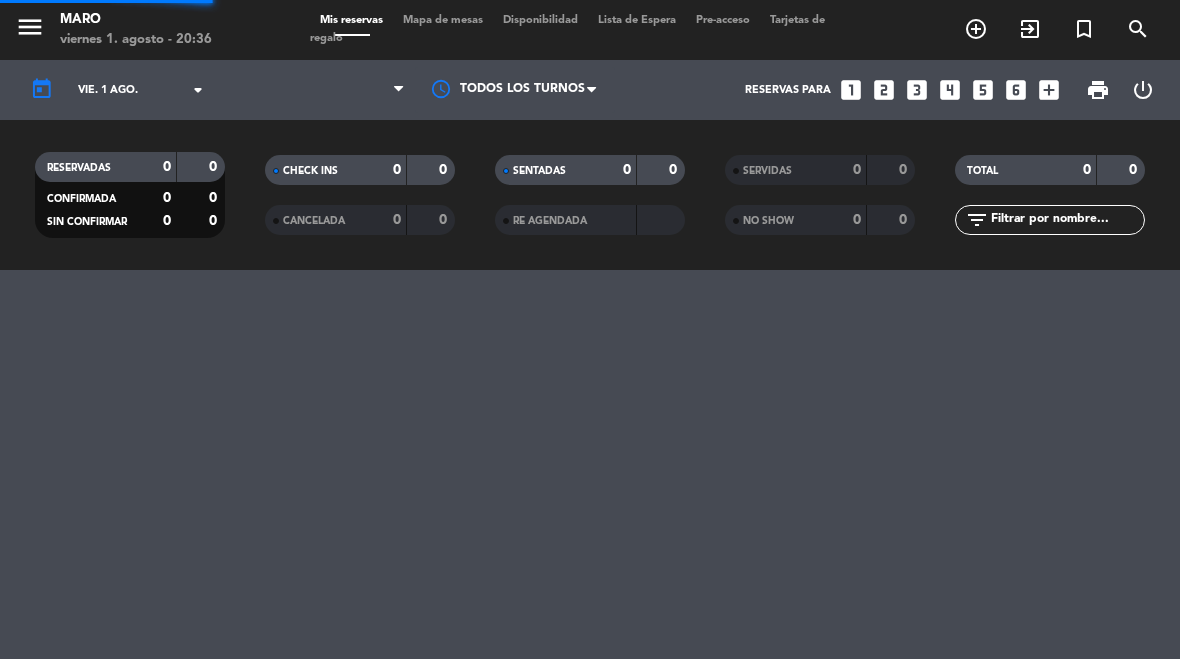 select on "dinner" 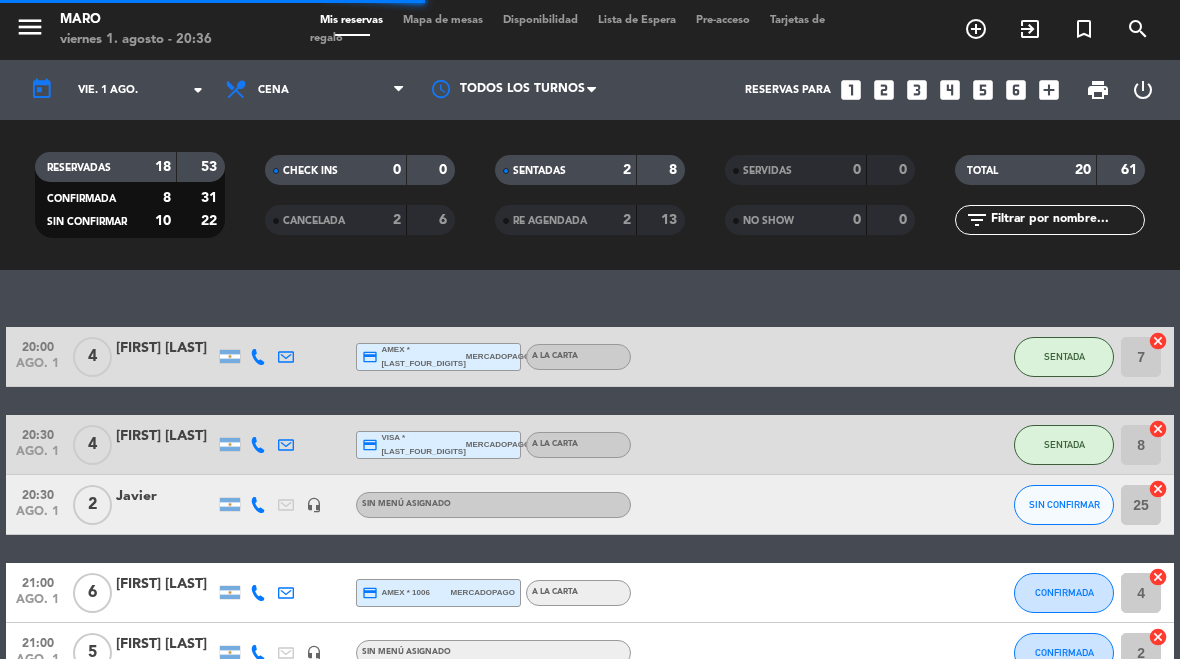 select on "dinner" 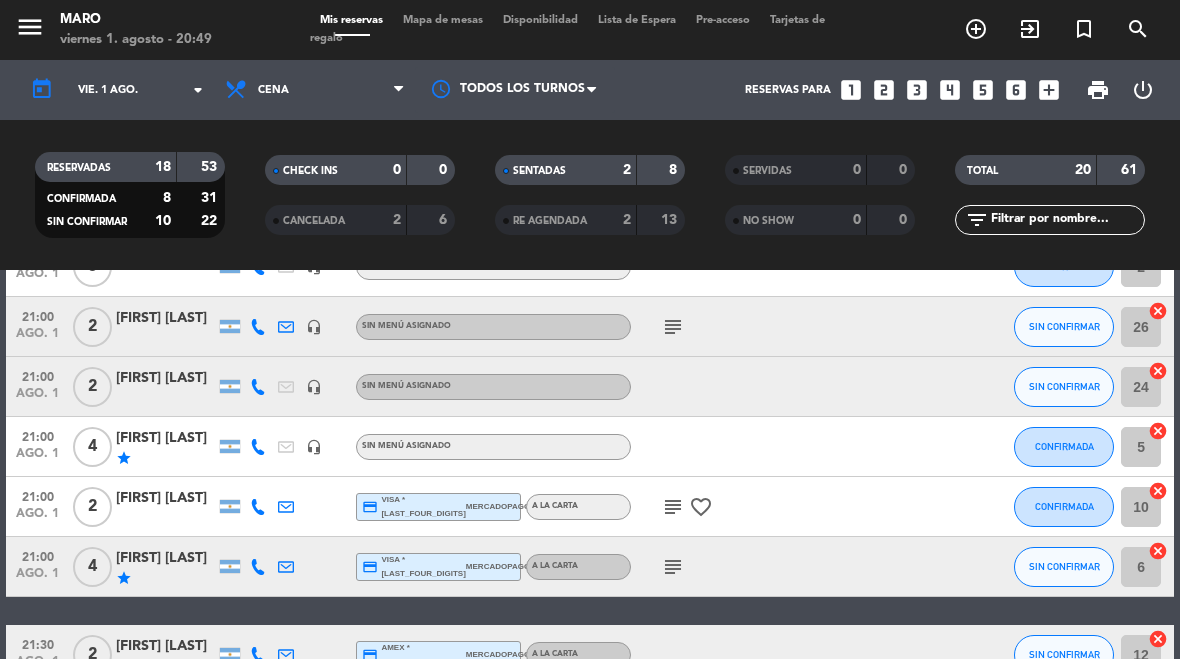 scroll, scrollTop: 429, scrollLeft: 0, axis: vertical 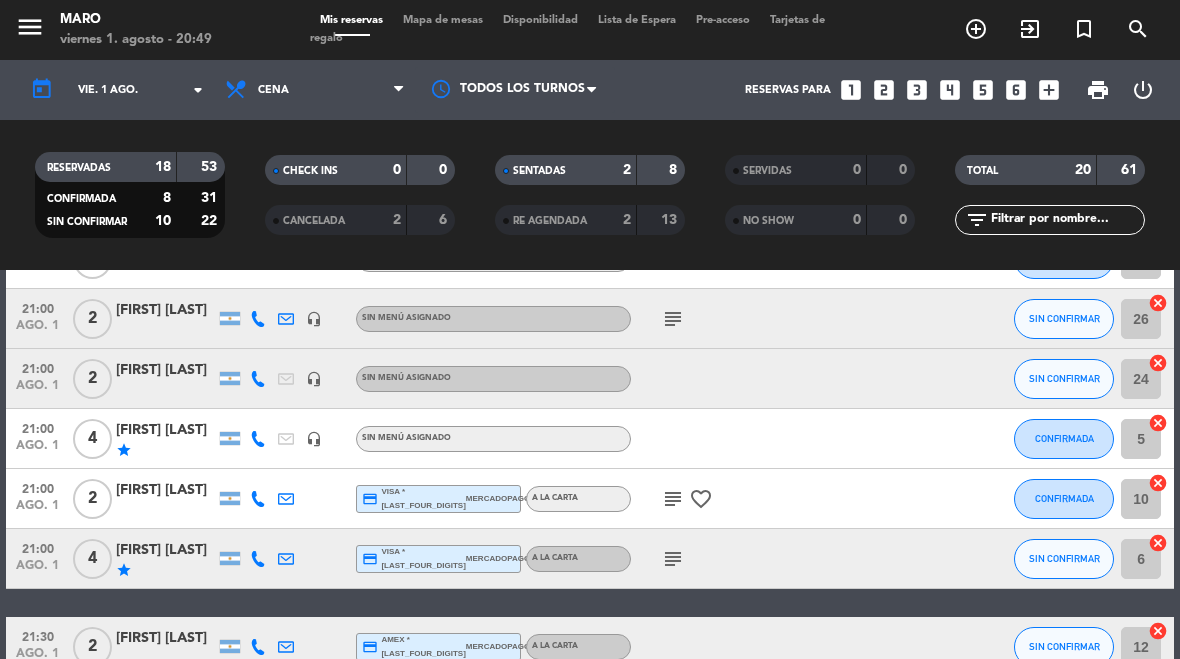 click on "Mapa de mesas" at bounding box center [443, 20] 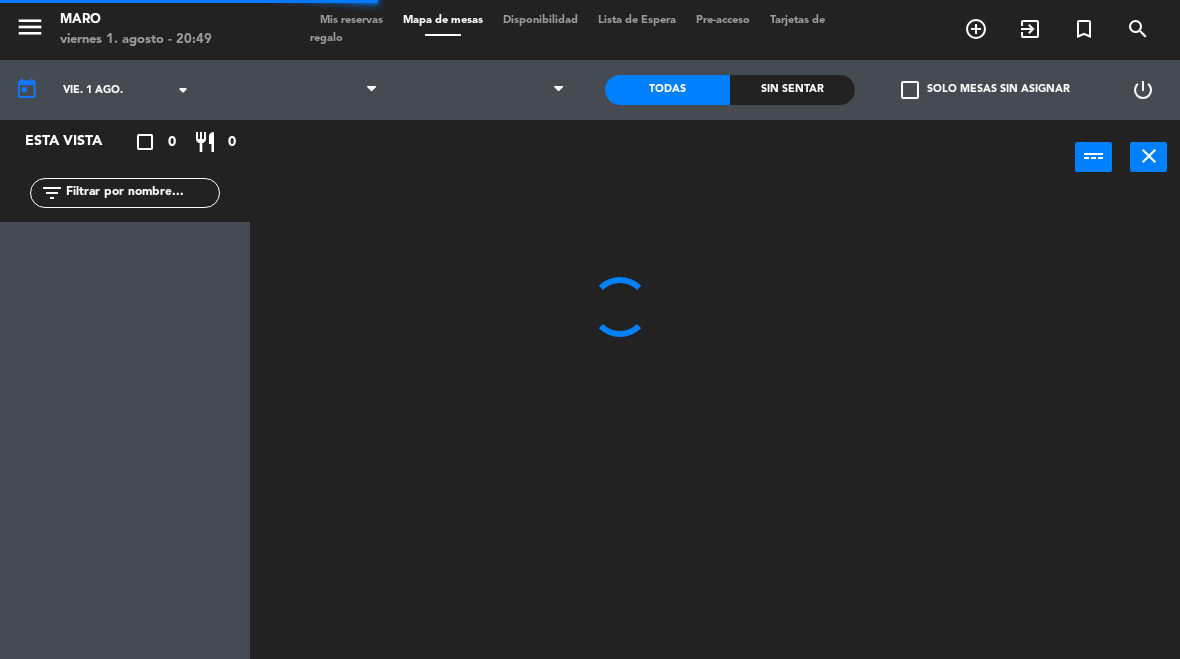 select on "dinner" 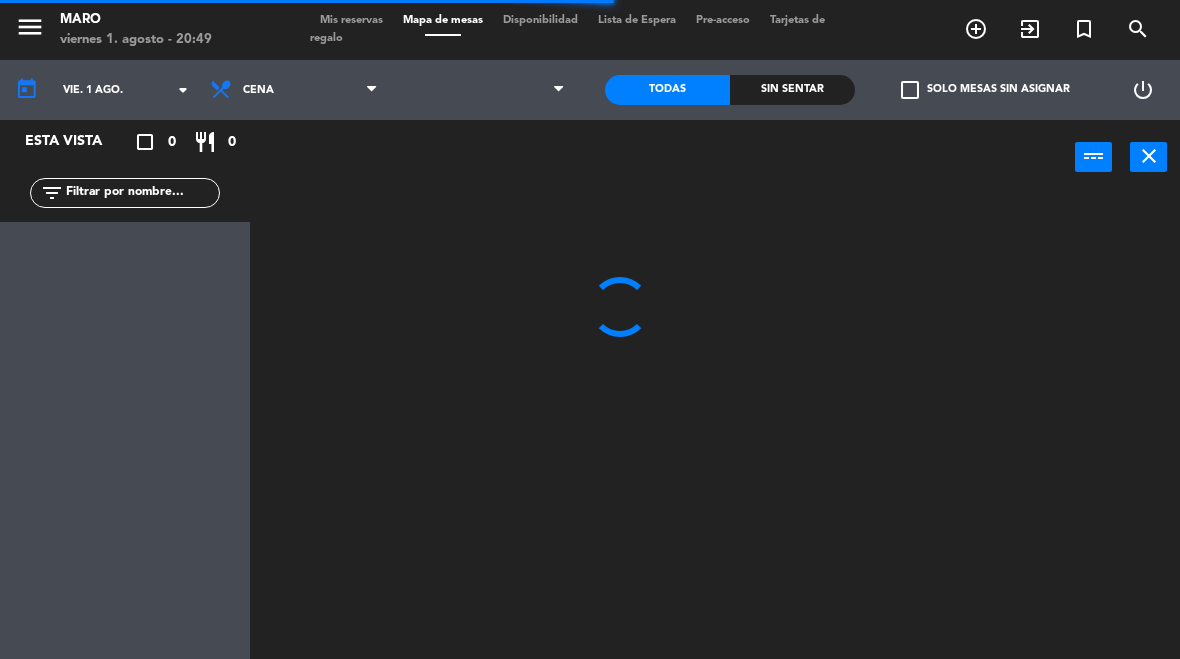 select 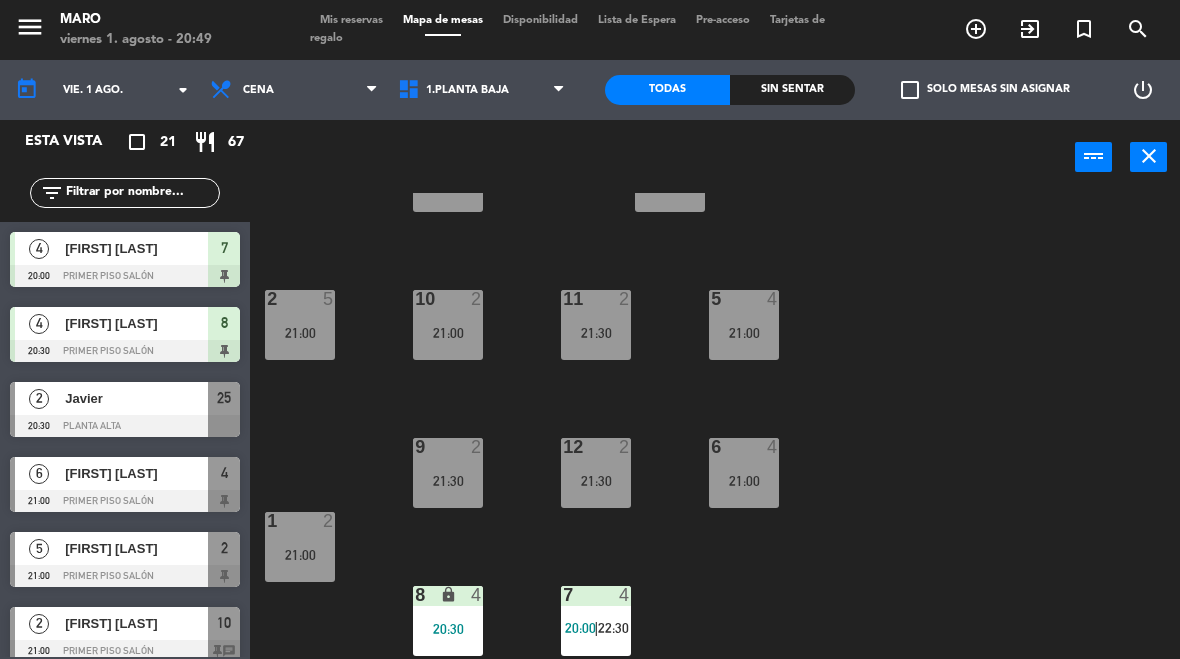 scroll, scrollTop: 86, scrollLeft: 0, axis: vertical 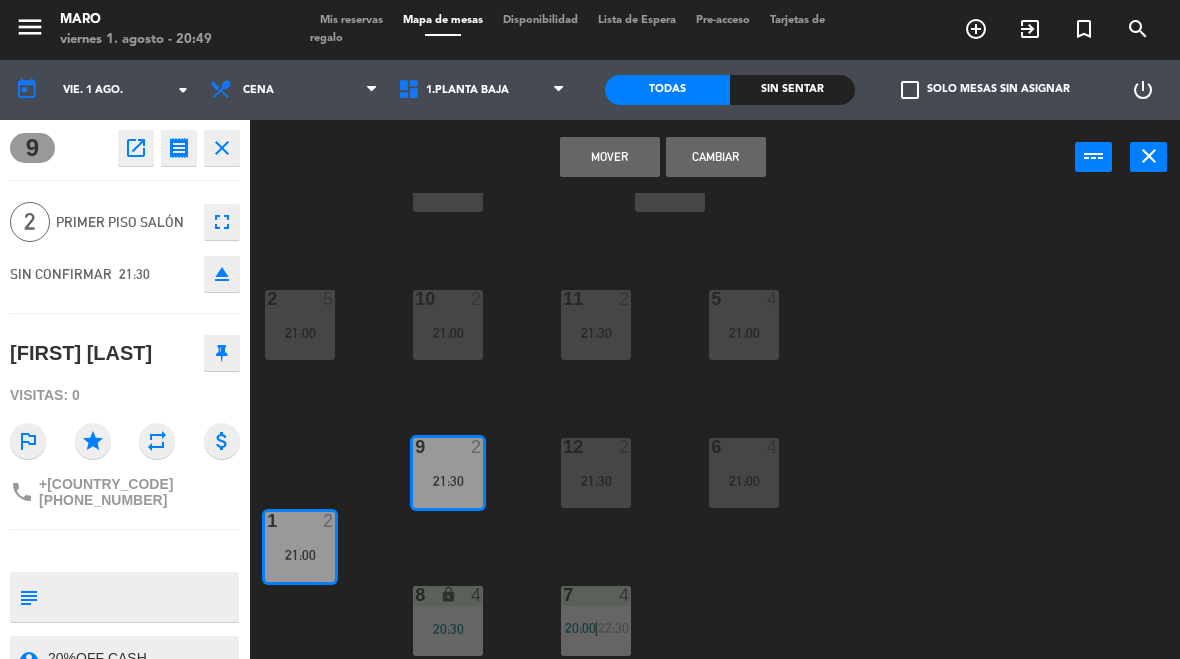 click on "Cambiar" at bounding box center (716, 157) 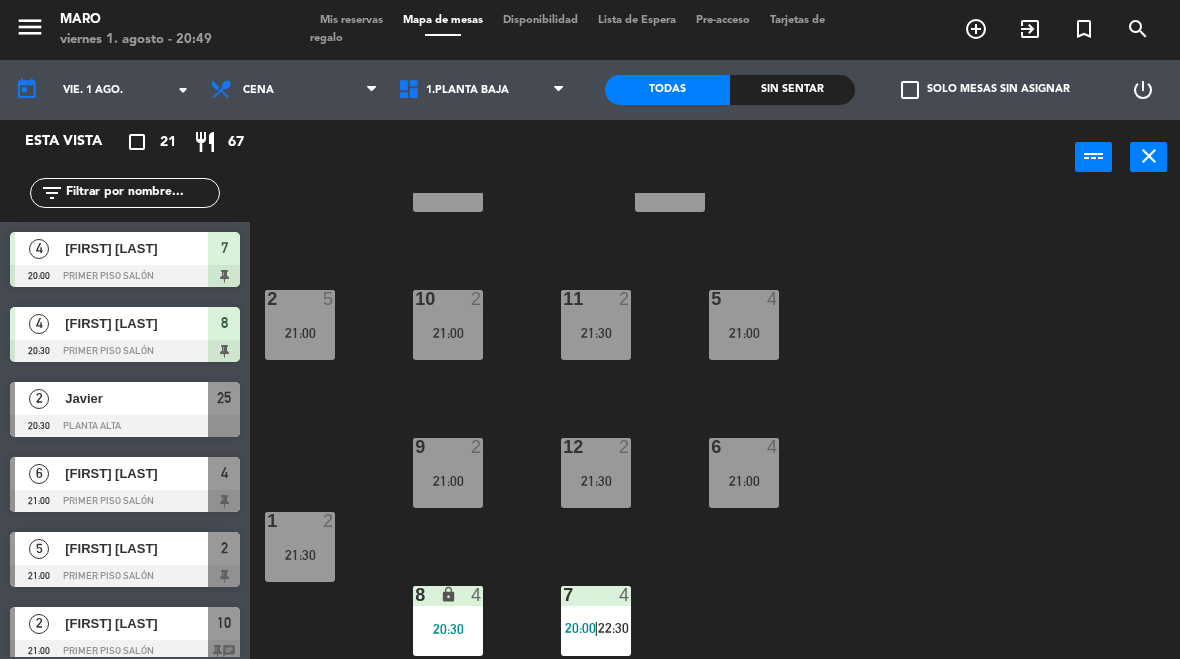scroll, scrollTop: 35, scrollLeft: 0, axis: vertical 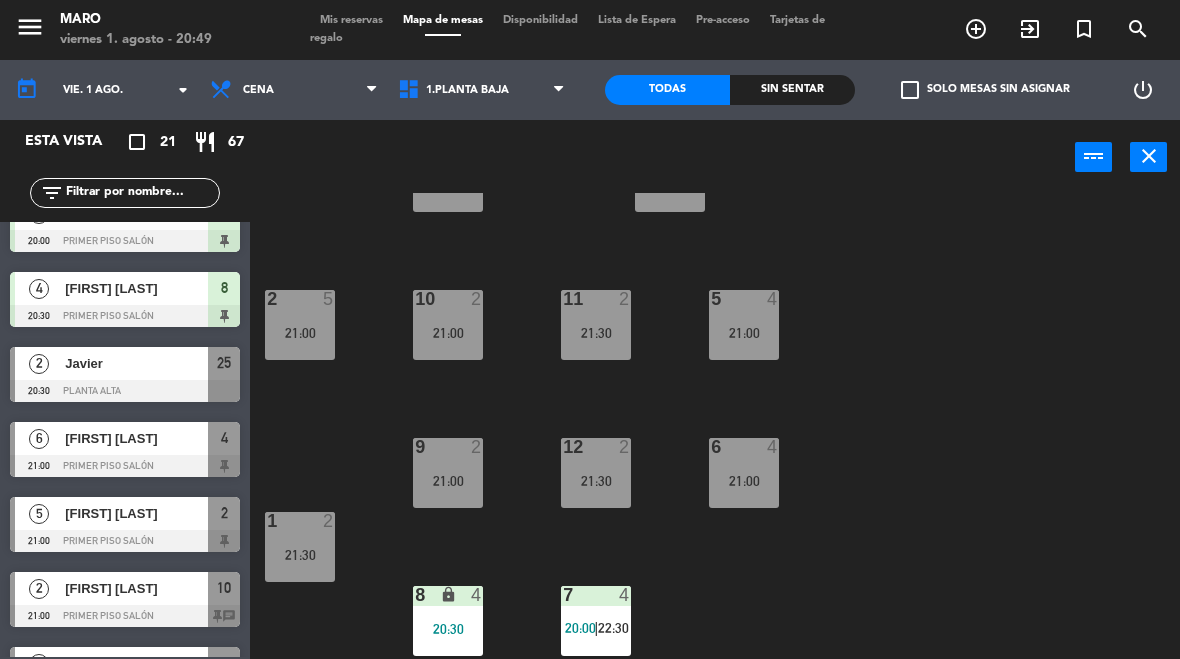click on "21:00" at bounding box center [448, 481] 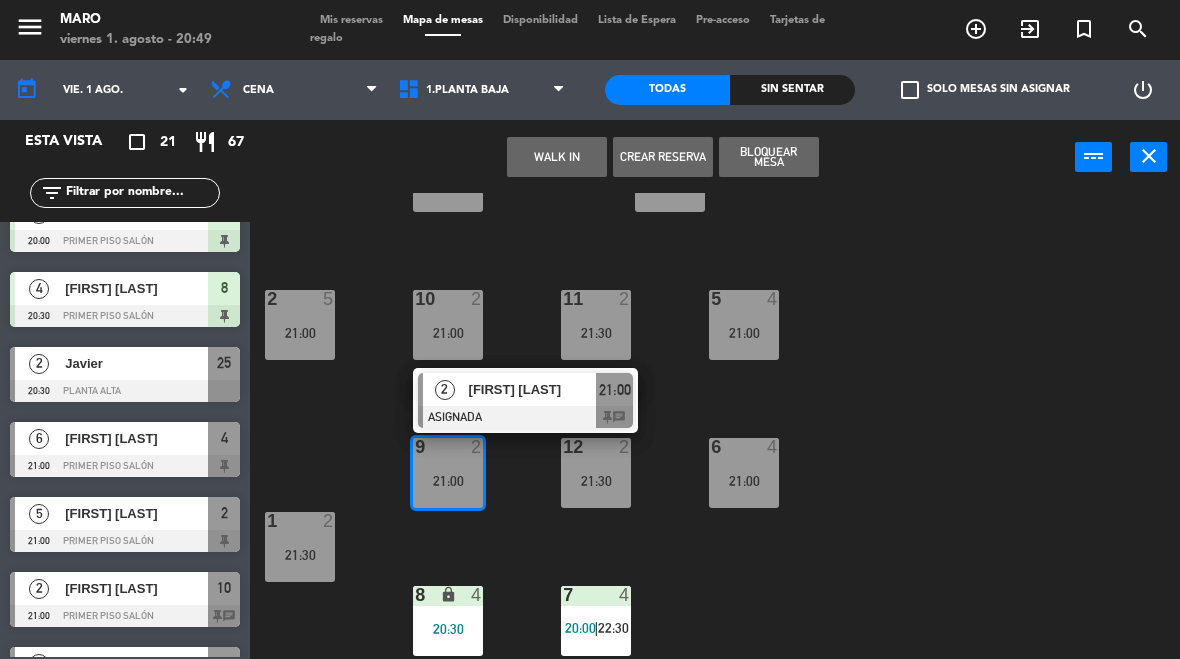 click on "1  2   21:30" at bounding box center [300, 547] 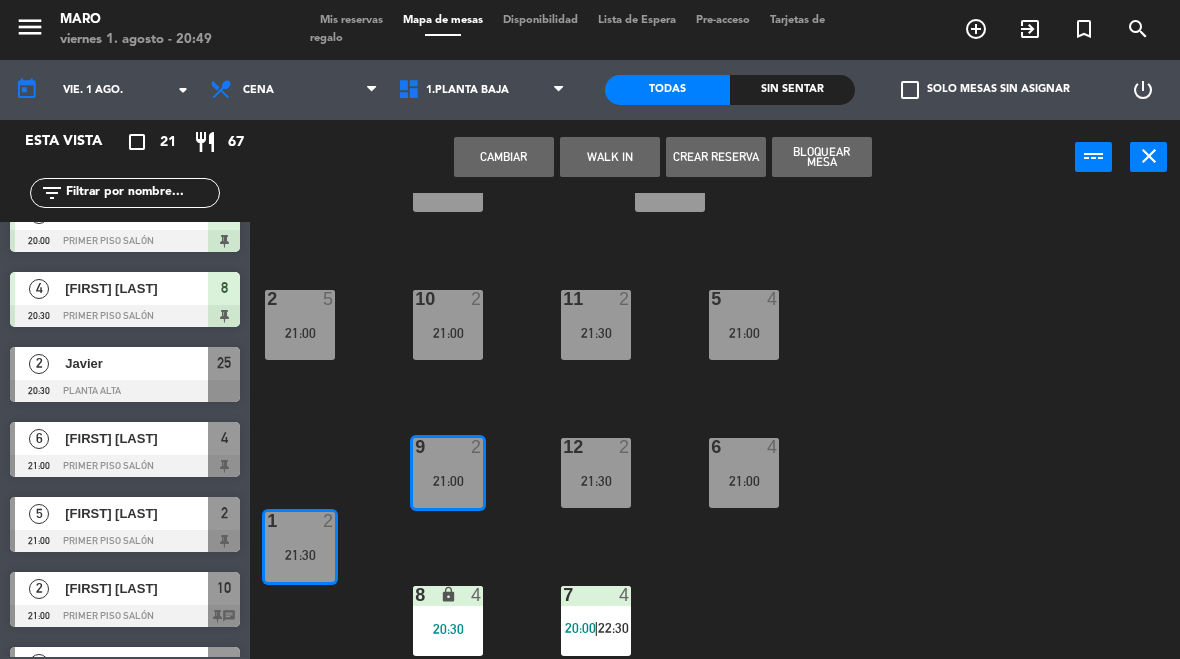 click on "21:30" at bounding box center [300, 555] 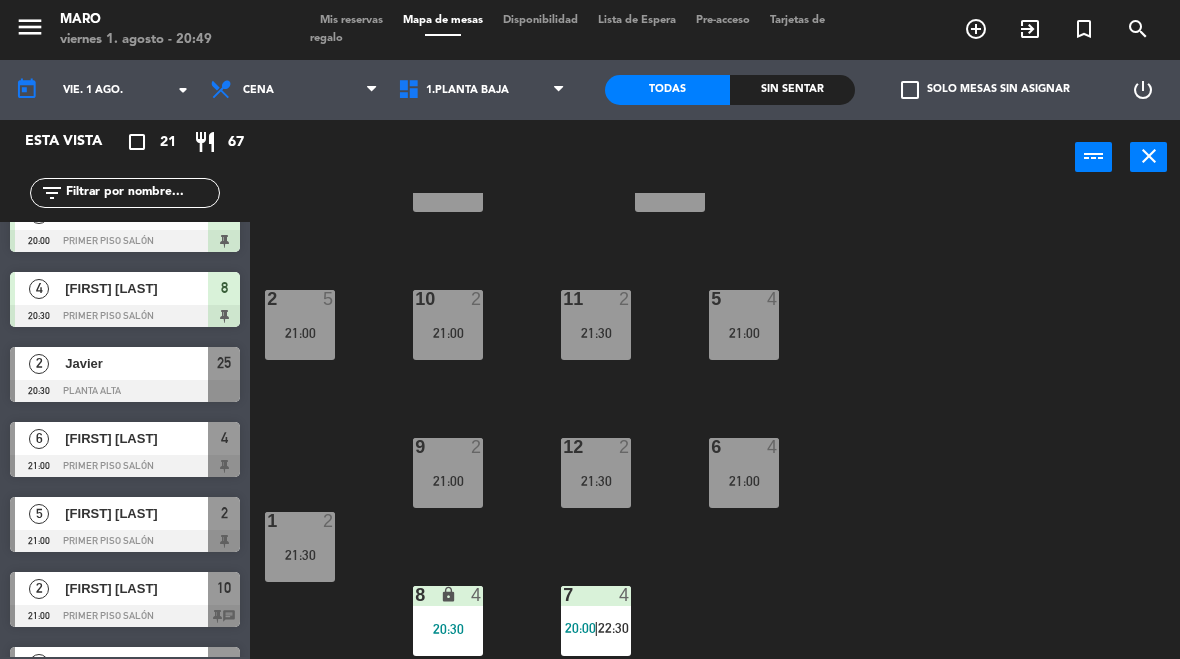 click on "3 lock  6   21:30  4  6   21:00  2  5   21:00  10  2   21:00  11  2   21:30  5  4   21:00  12  2   21:30  9  2   21:00  6  4   21:00  1  2   21:30  7  4   20:00    |    22:30     8 lock  4   20:30" 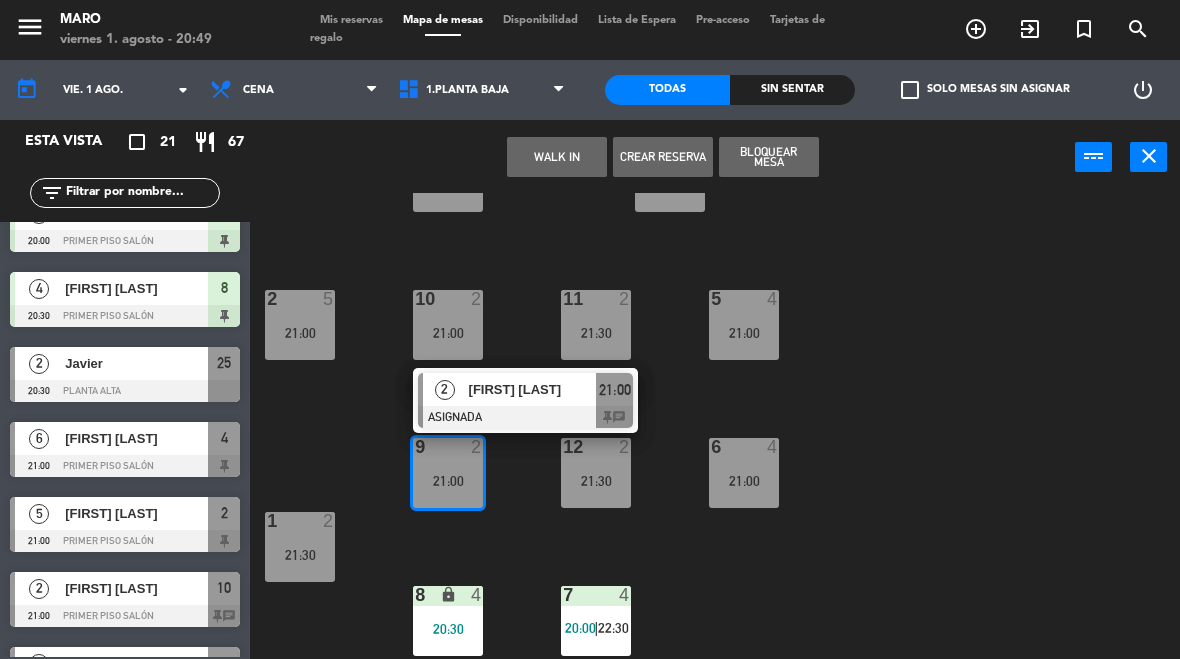 click on "2" at bounding box center [444, 389] 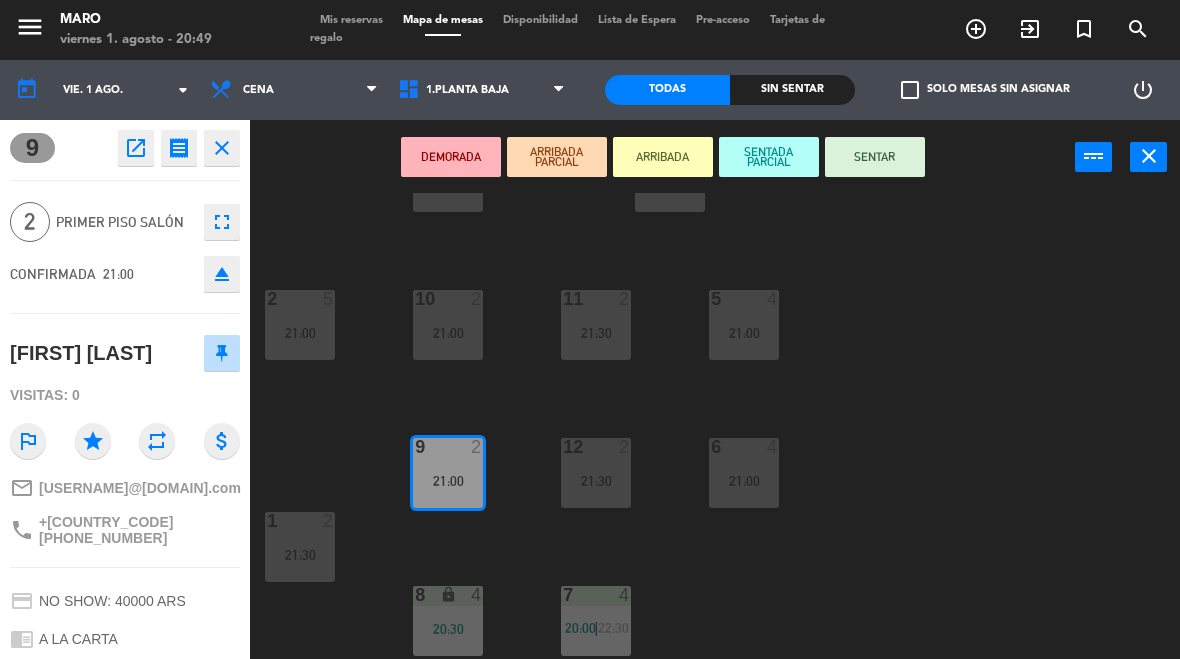 click on "SENTAR" at bounding box center [875, 157] 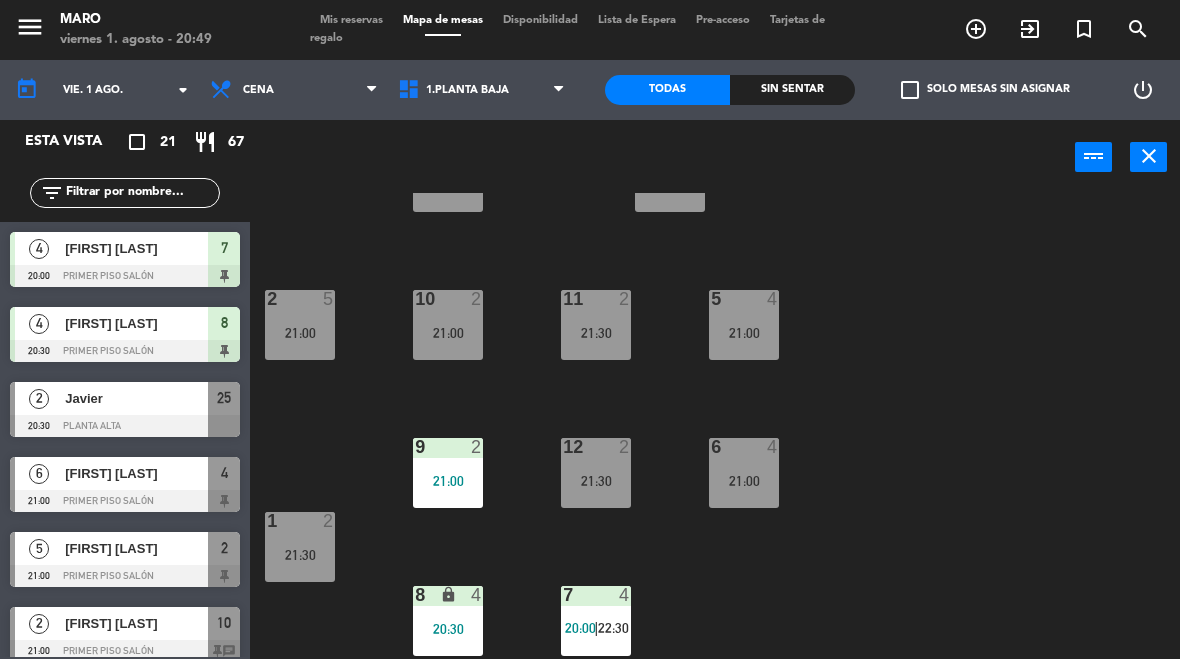 click on "close" at bounding box center (1148, 157) 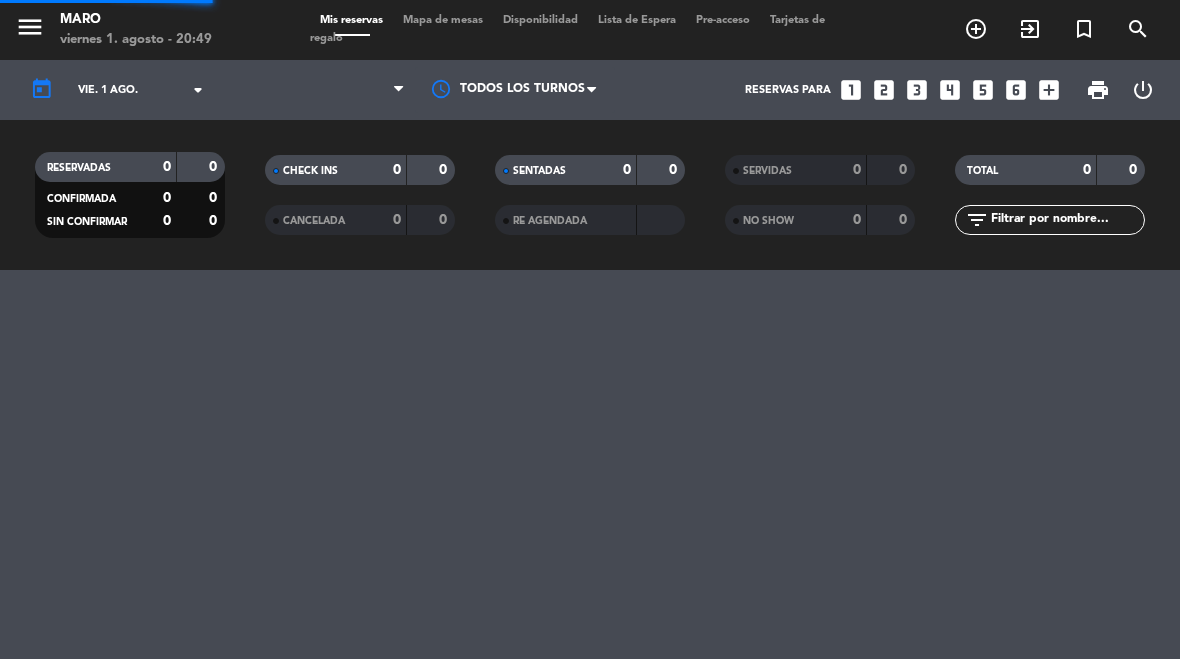select on "dinner" 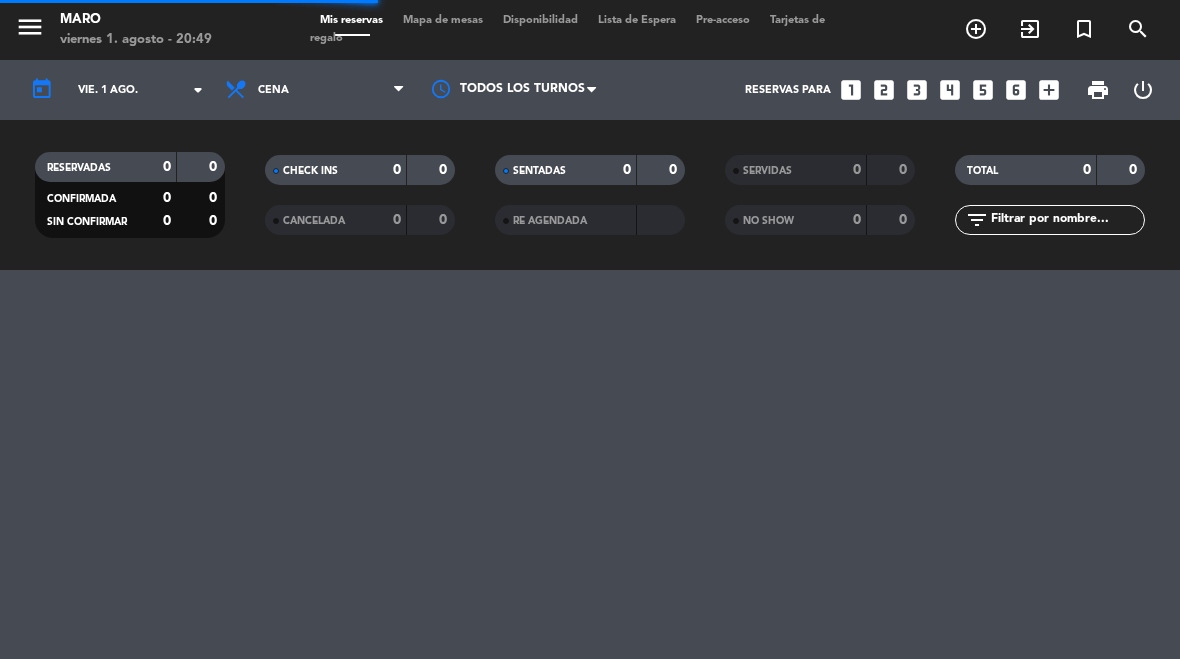 select on "dinner" 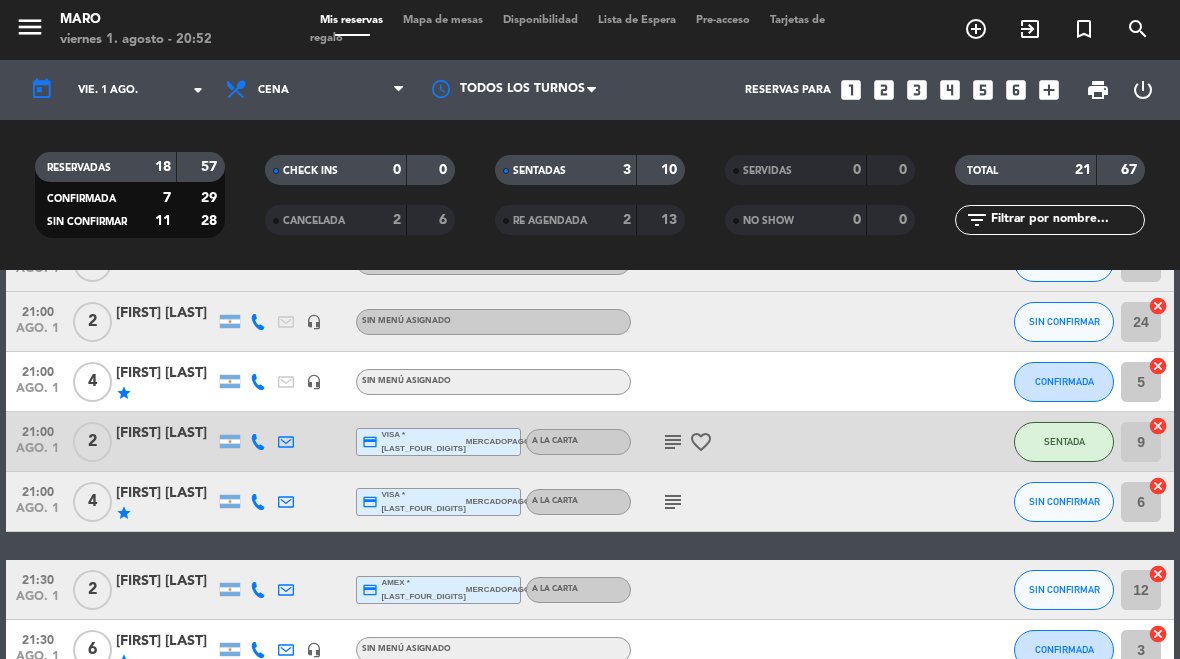 scroll, scrollTop: 482, scrollLeft: 0, axis: vertical 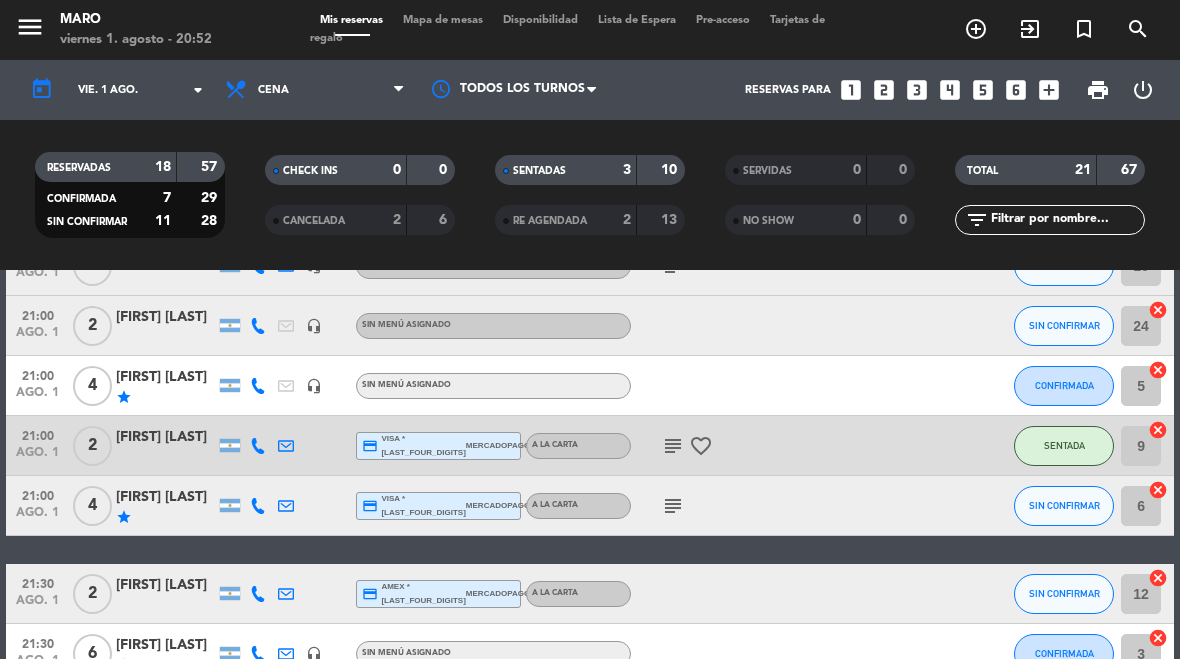 click on "CONFIRMADA" 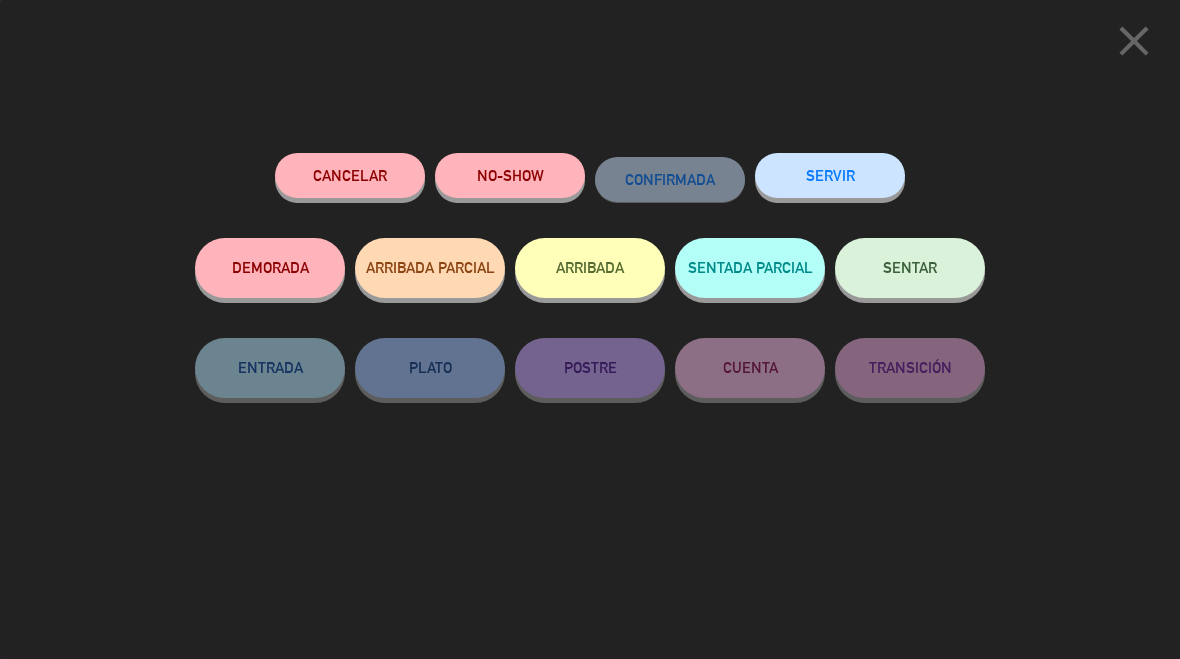 click on "SENTAR" 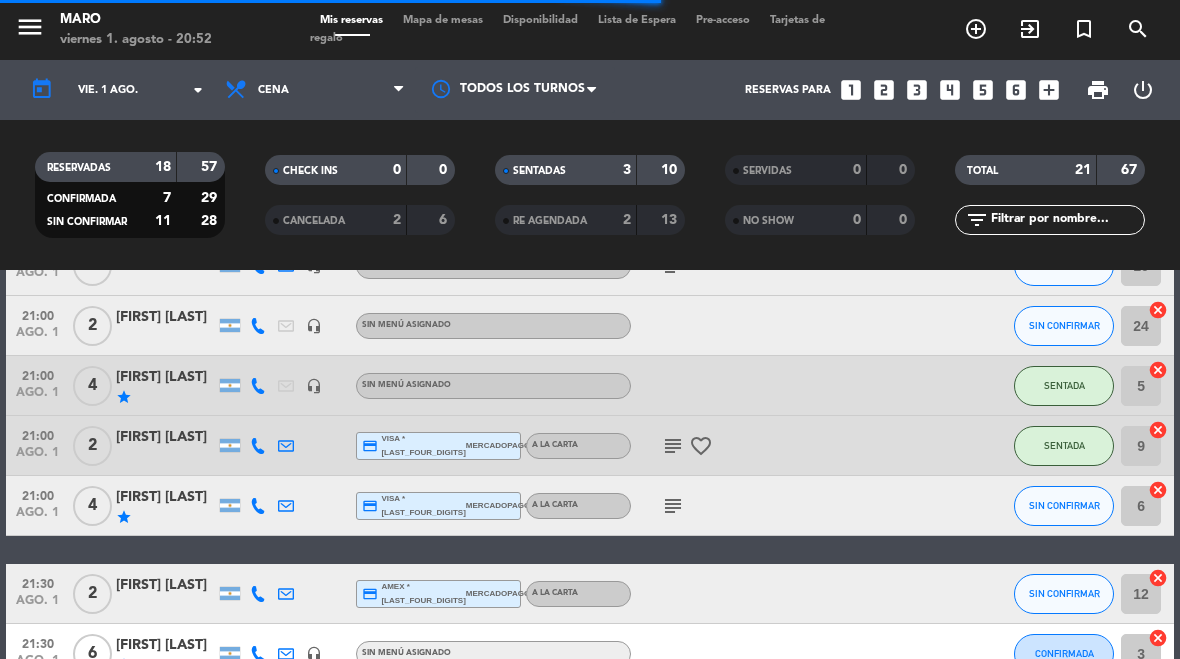 select on "dinner" 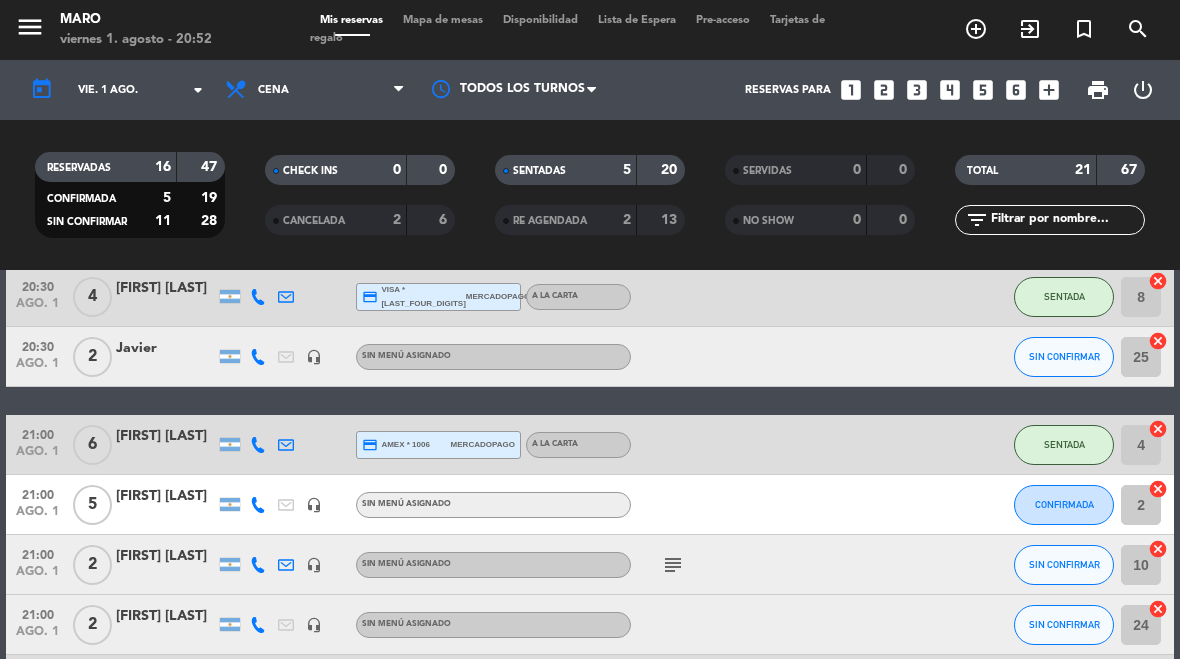 scroll, scrollTop: 177, scrollLeft: 0, axis: vertical 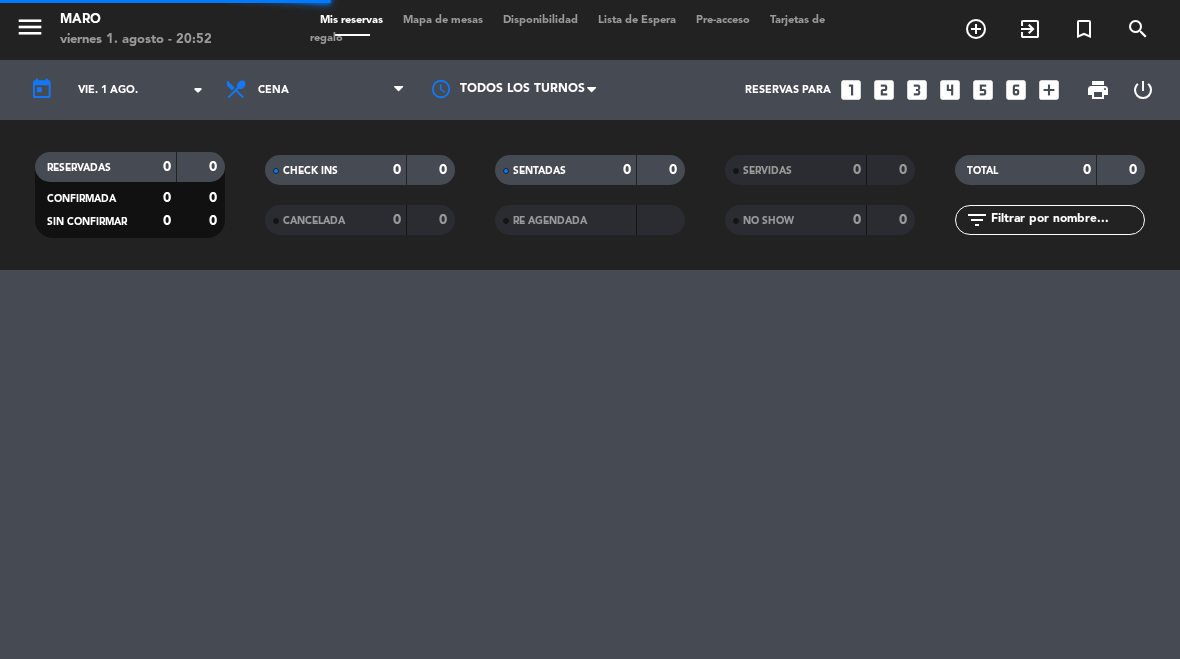 select on "es" 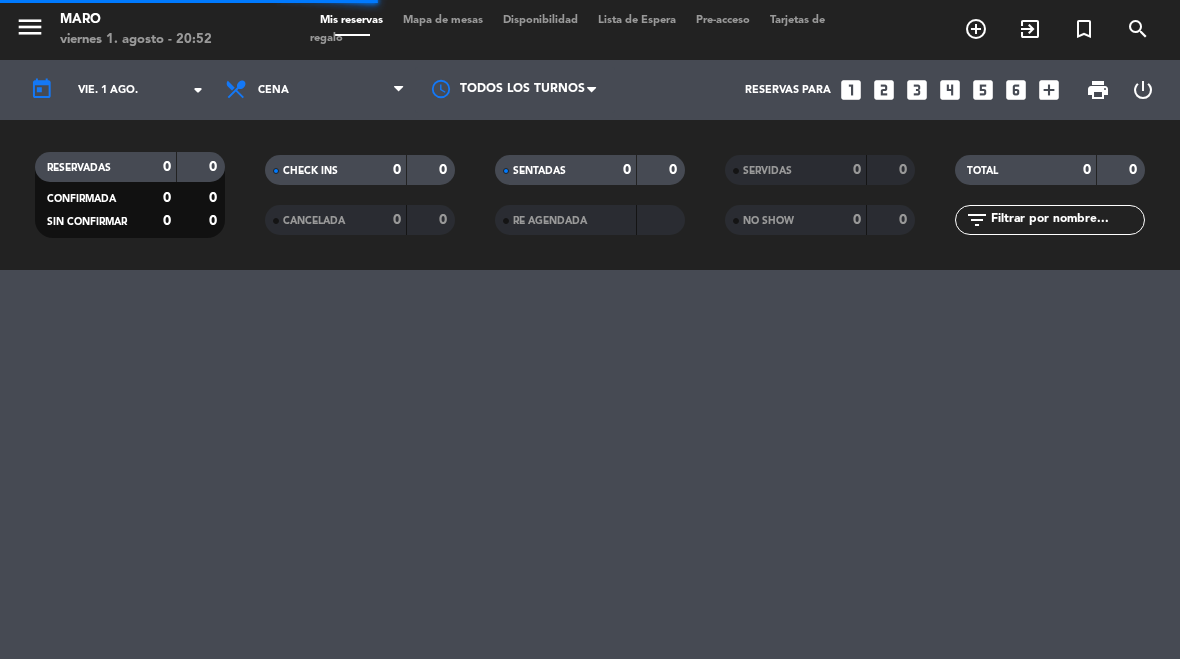 select on "dinner" 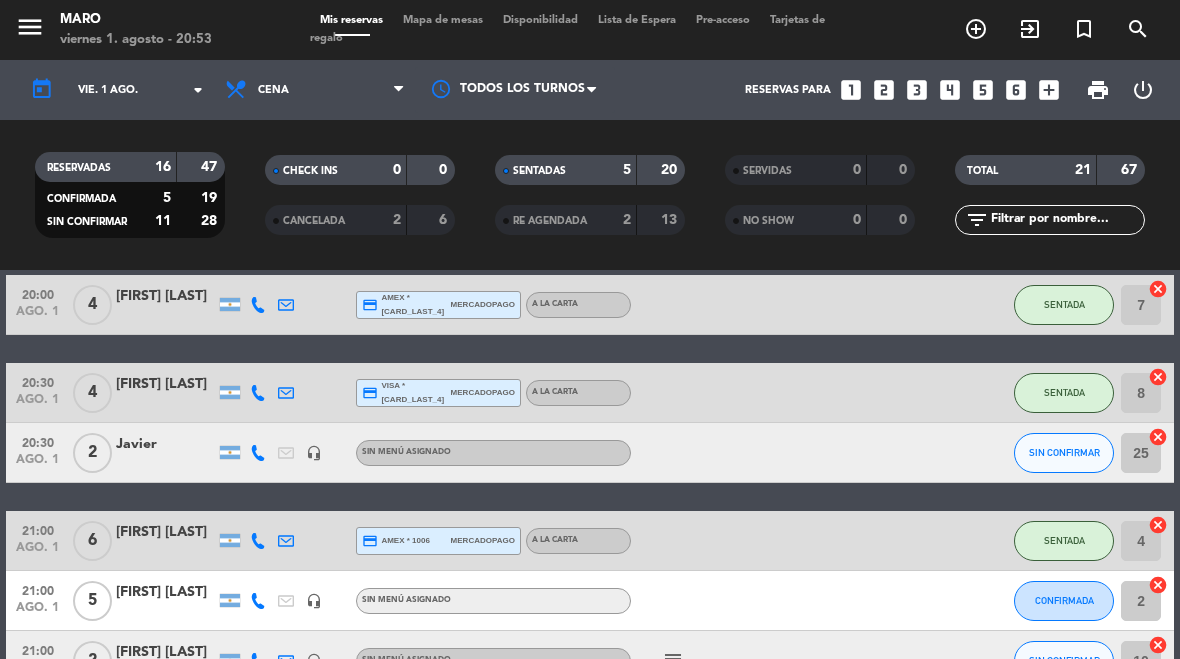 scroll, scrollTop: 93, scrollLeft: 0, axis: vertical 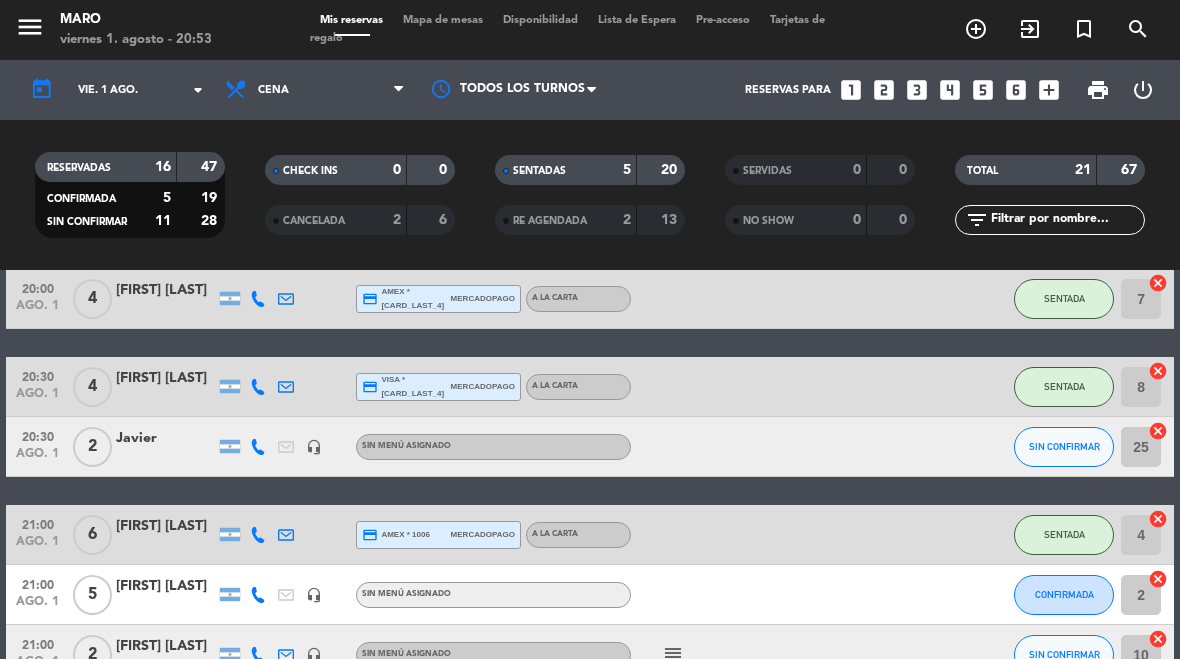 click on "Mapa de mesas" at bounding box center [443, 20] 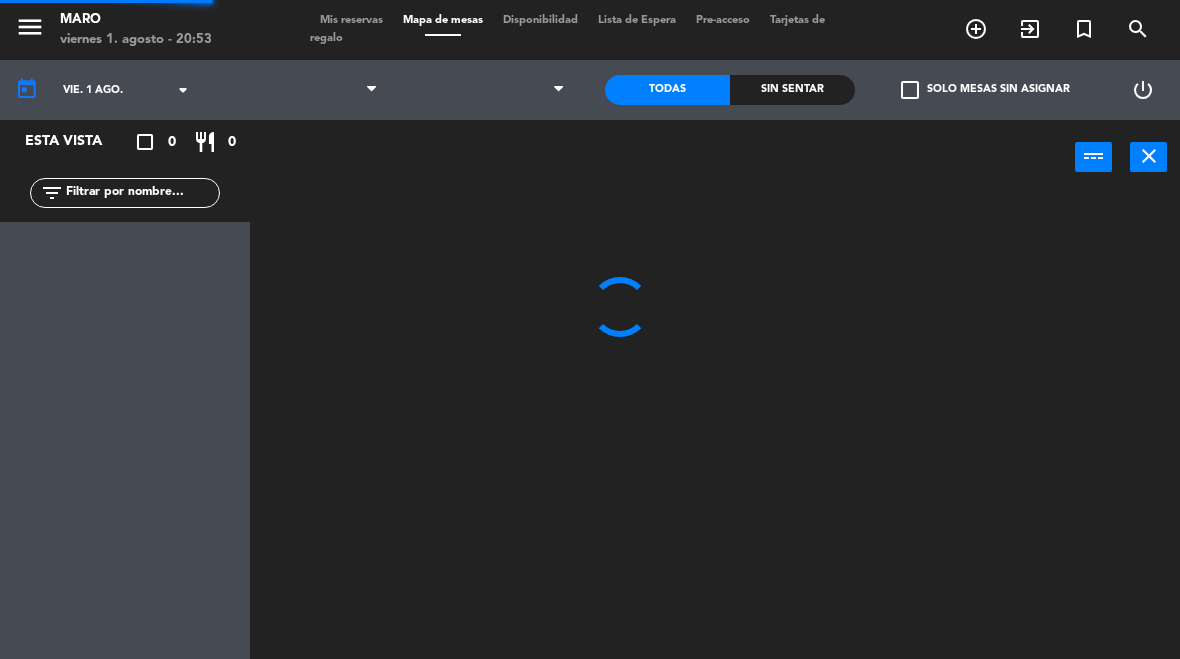 select on "dinner" 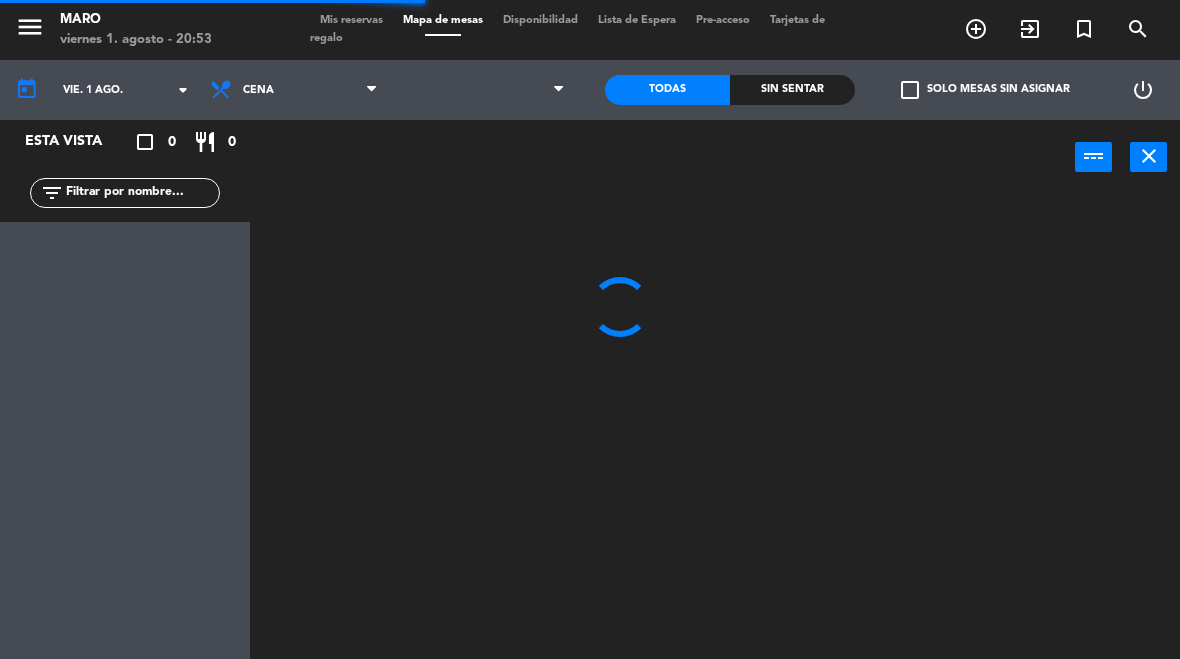 select 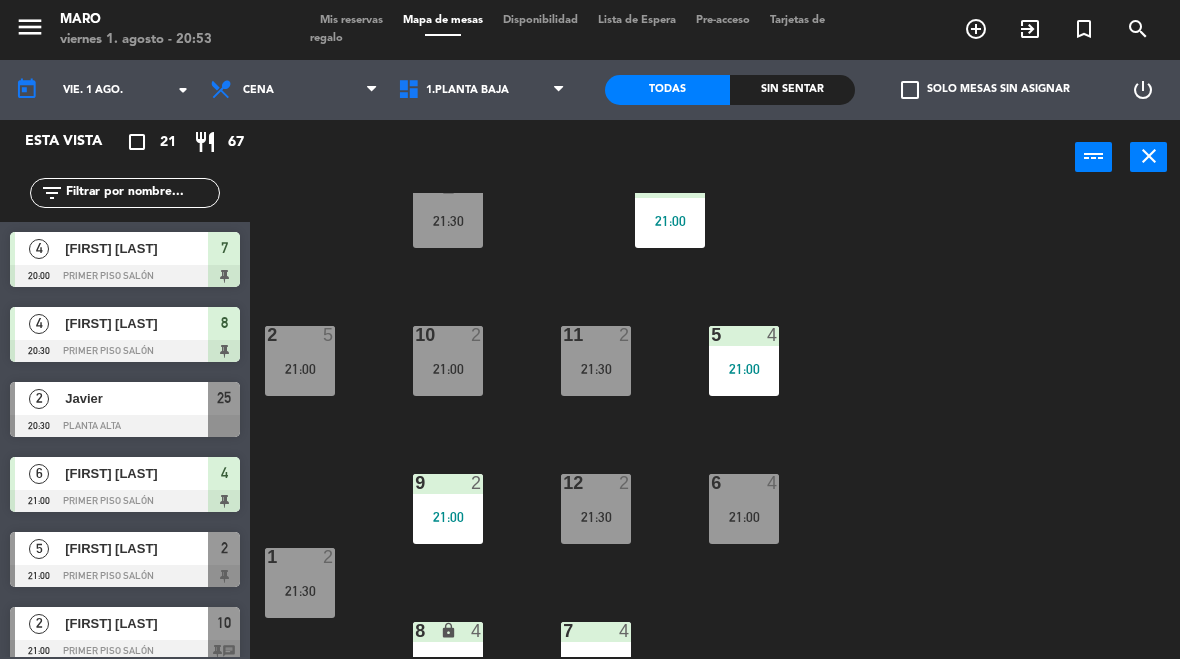scroll, scrollTop: 61, scrollLeft: 0, axis: vertical 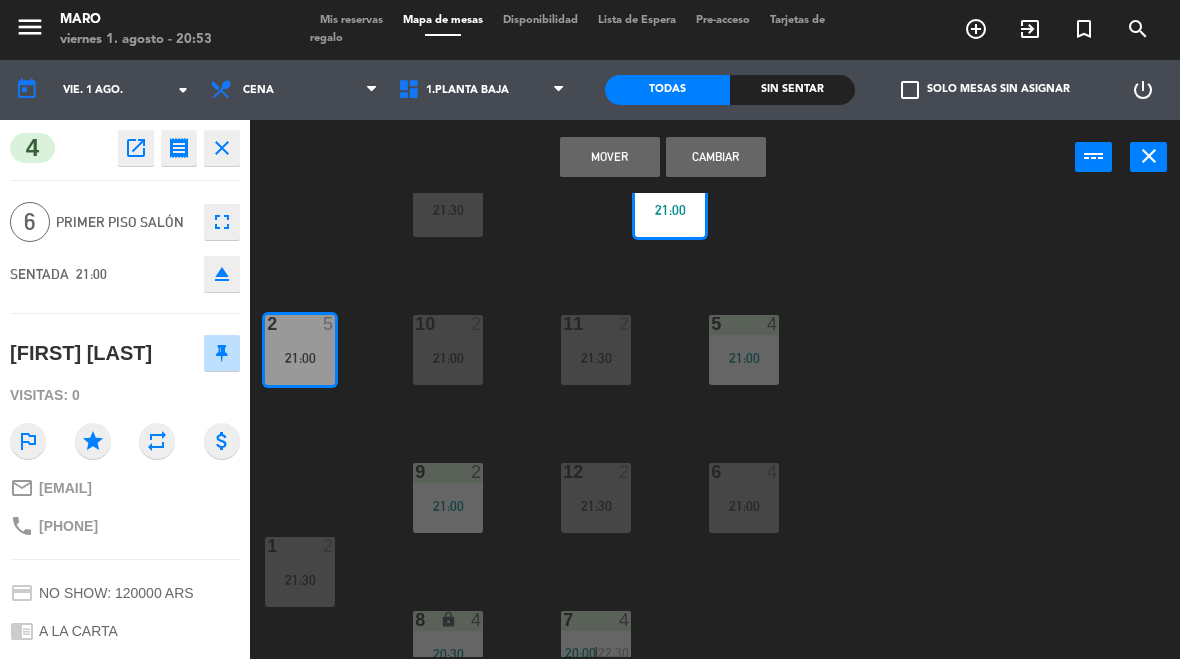 click on "Cambiar" at bounding box center [716, 157] 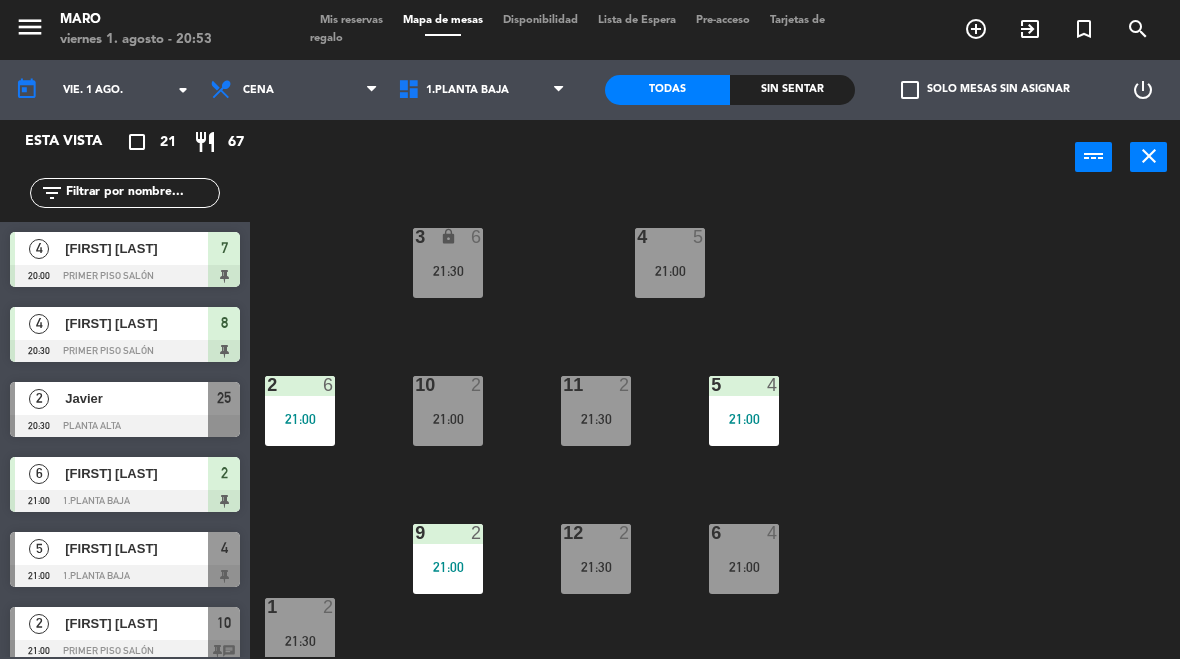 scroll, scrollTop: 0, scrollLeft: 0, axis: both 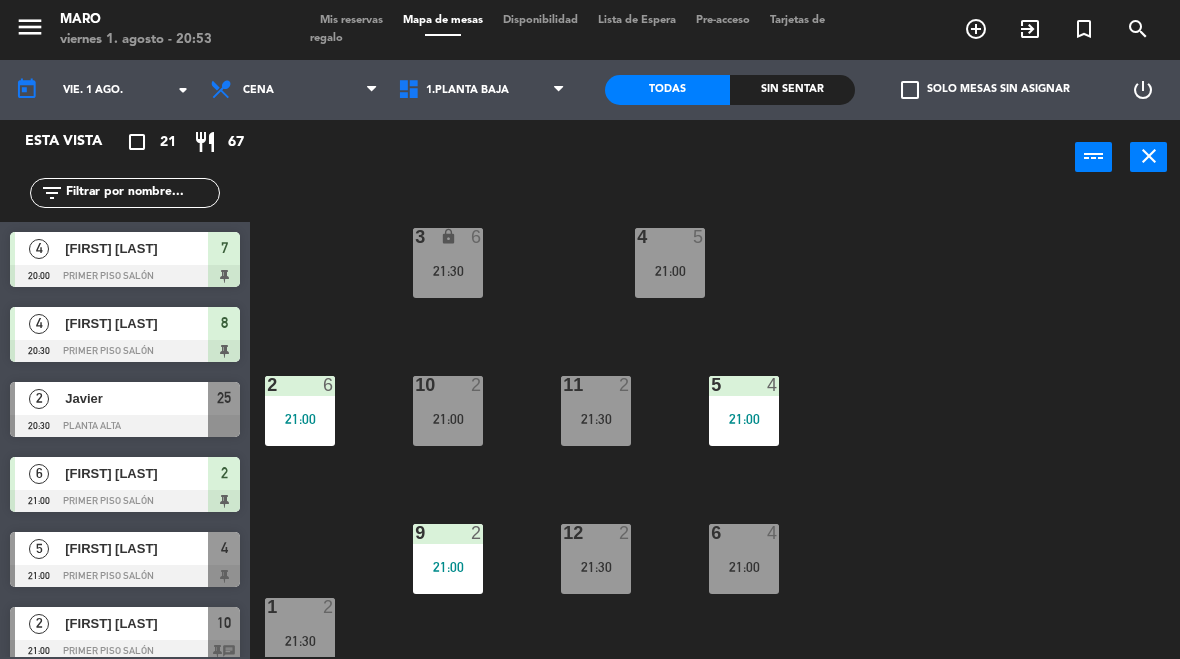 click on "21:00" at bounding box center [670, 271] 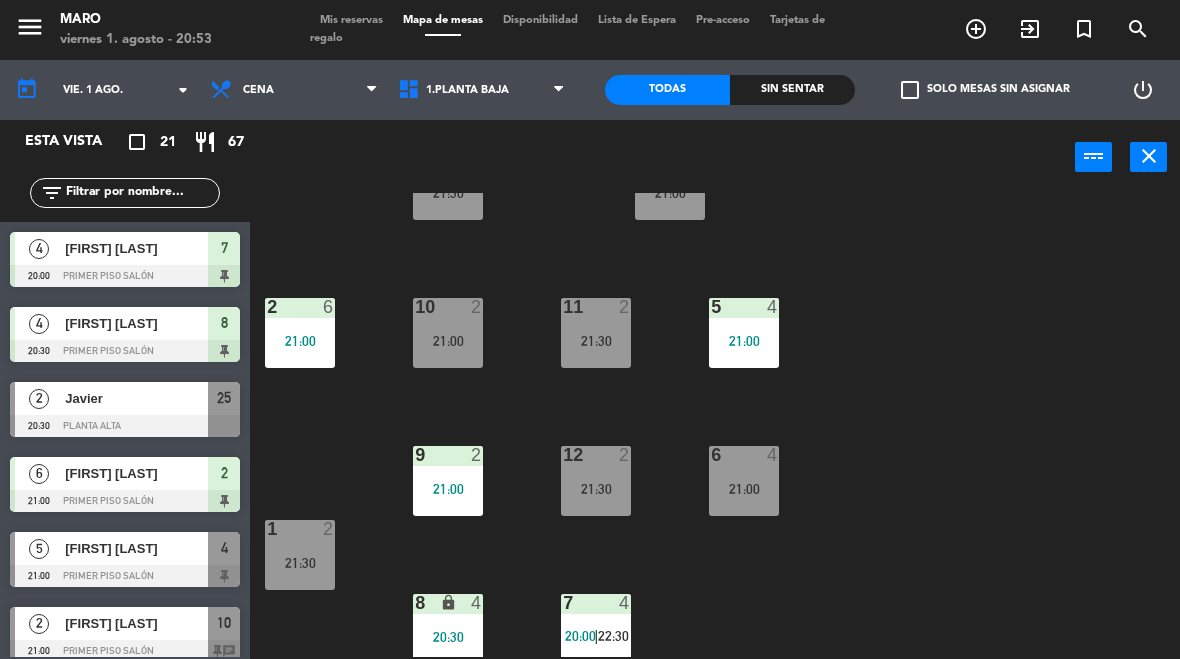 scroll, scrollTop: 76, scrollLeft: 0, axis: vertical 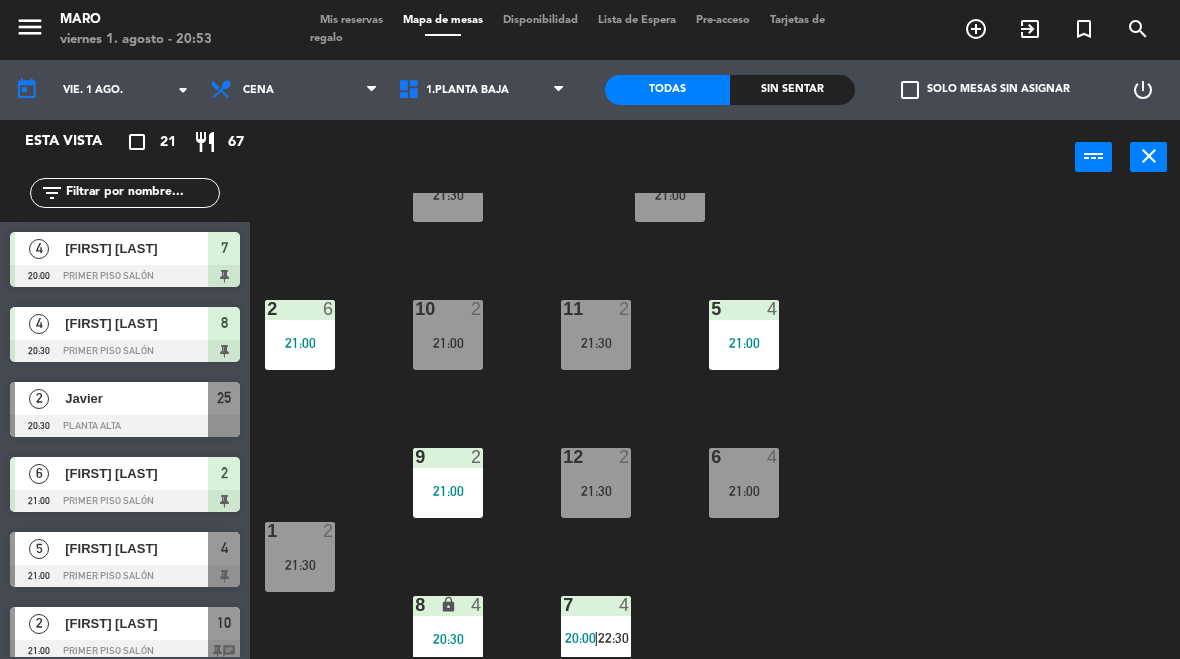 click on "close" at bounding box center [1149, 156] 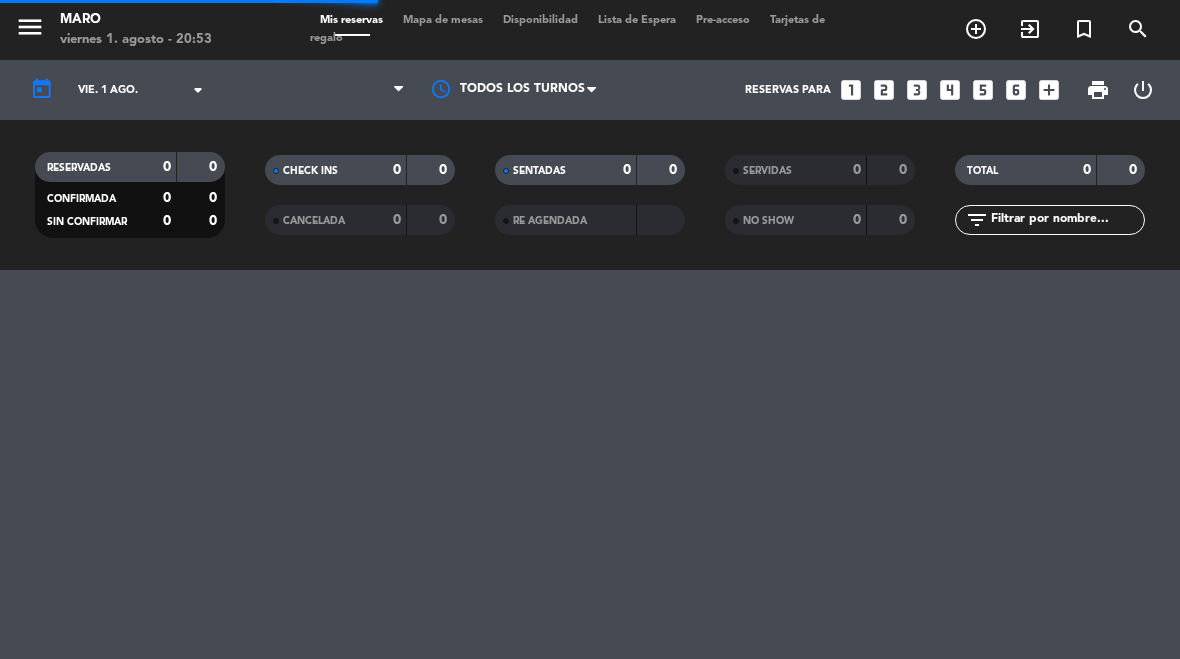 select on "dinner" 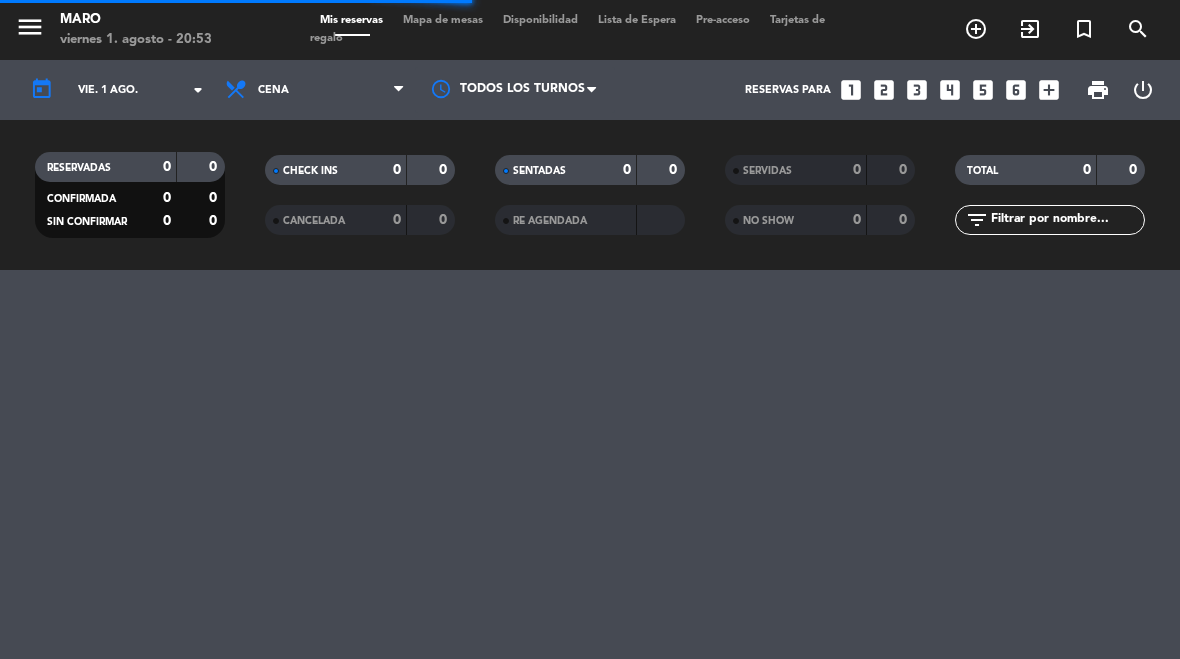 select on "dinner" 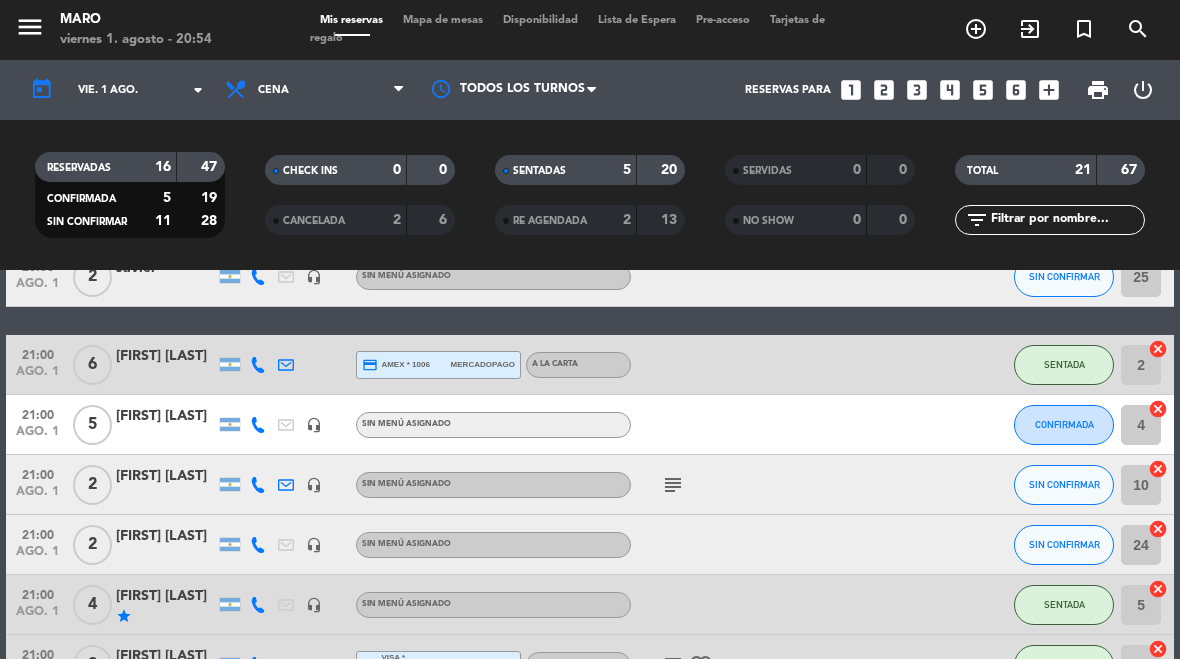 scroll, scrollTop: 260, scrollLeft: 0, axis: vertical 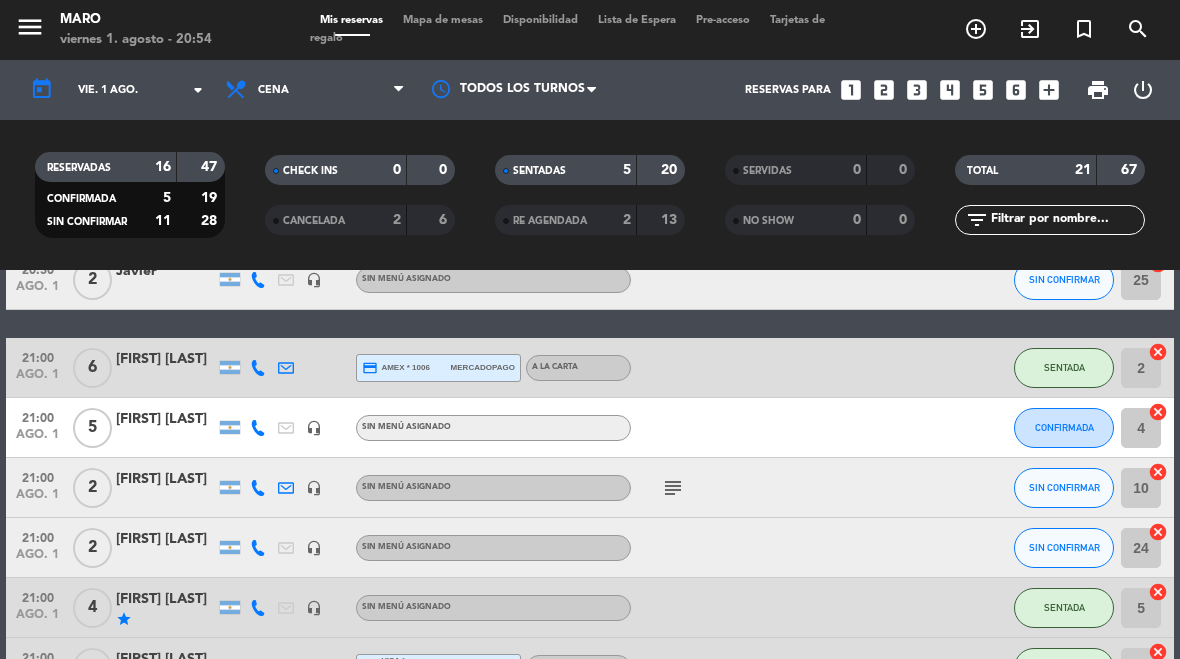 click on "SIN CONFIRMAR" 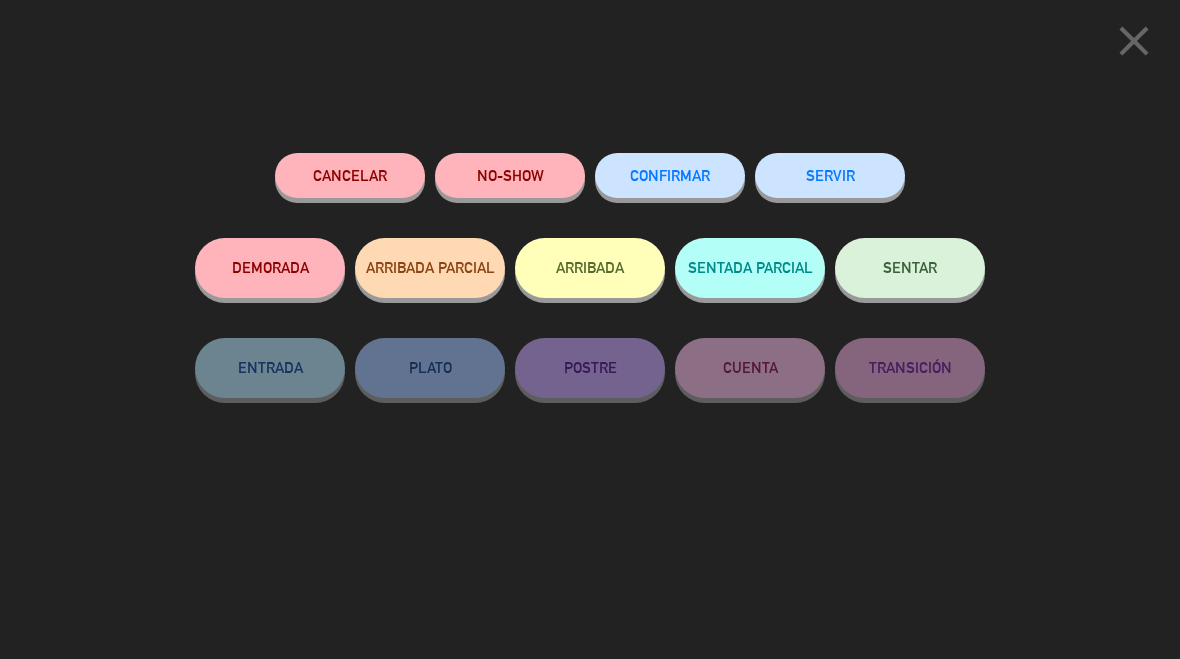 click on "SENTAR" 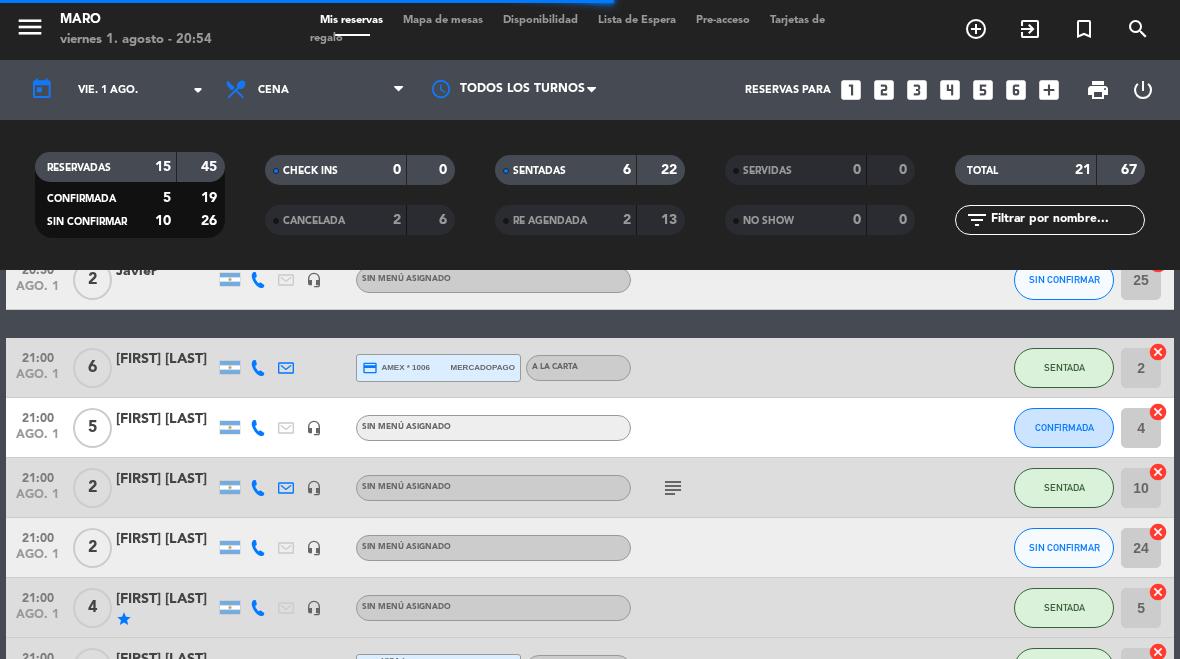 select on "dinner" 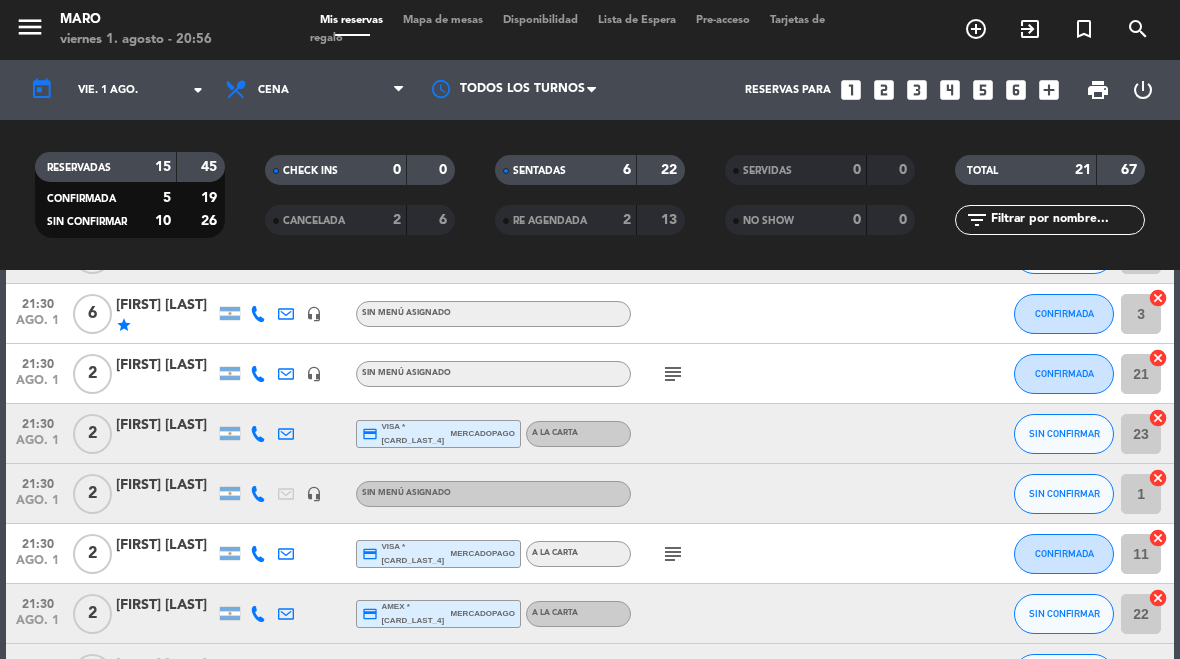 scroll, scrollTop: 823, scrollLeft: 0, axis: vertical 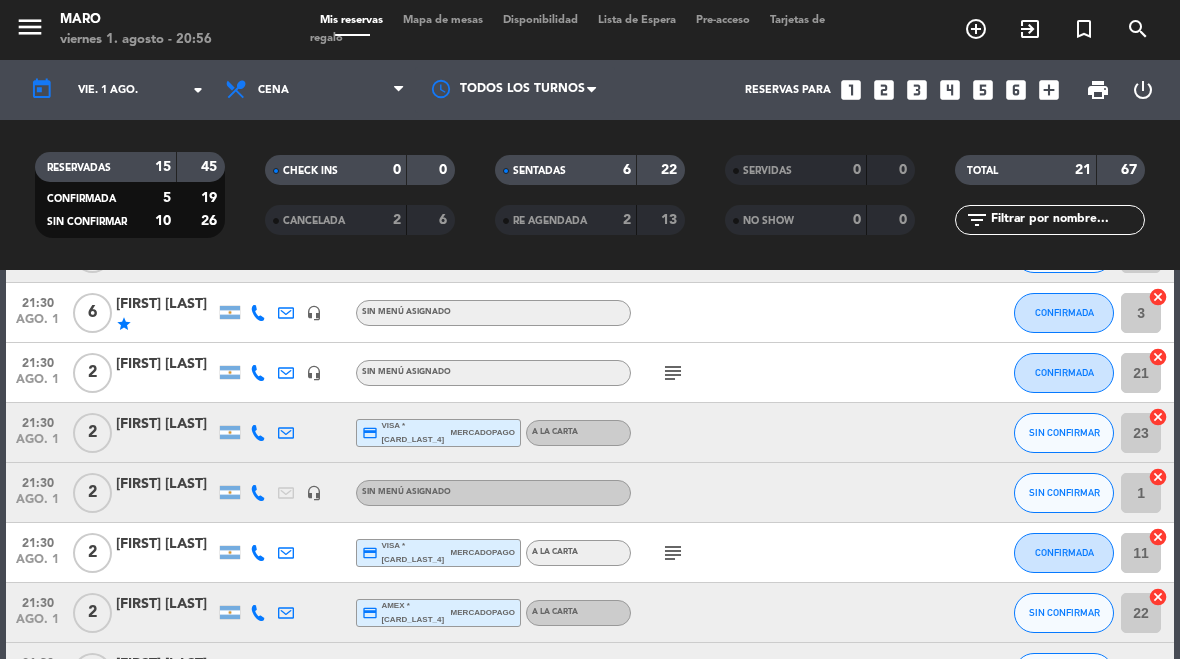 click on "subject" 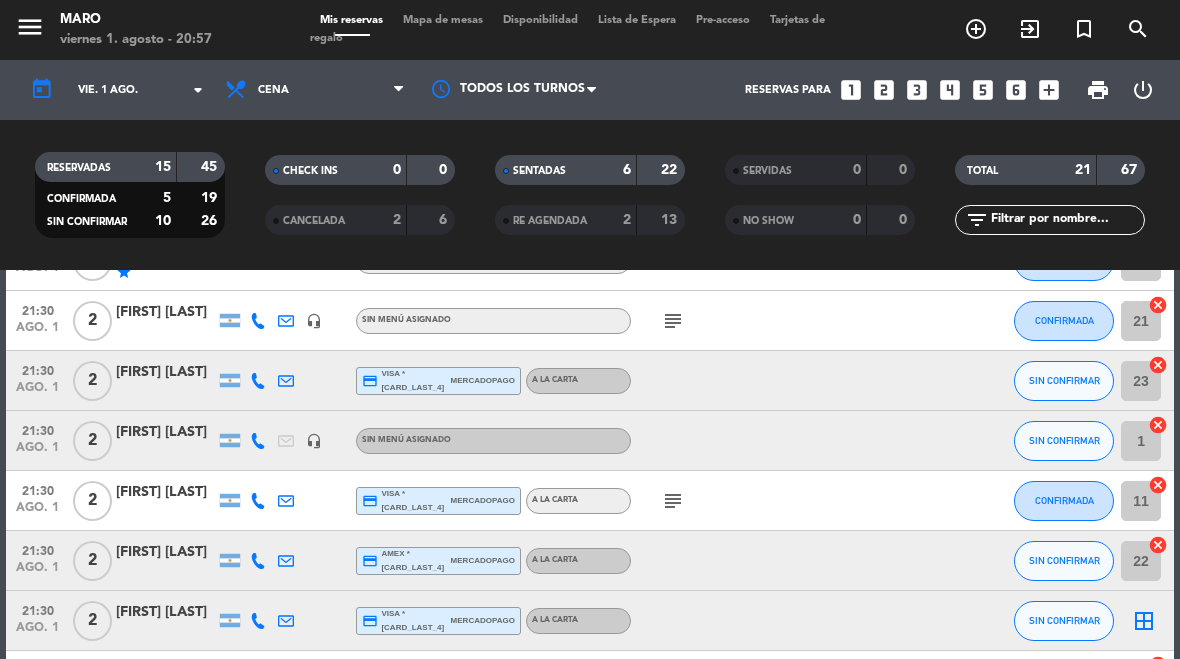 scroll, scrollTop: 862, scrollLeft: 0, axis: vertical 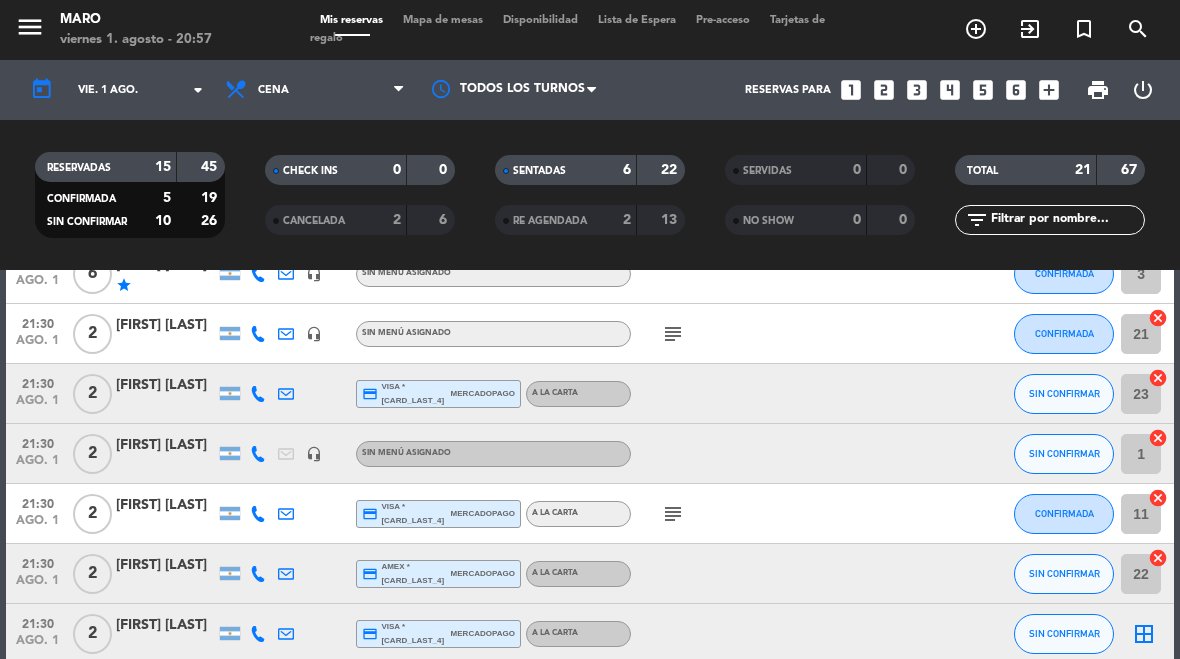 click on "subject" 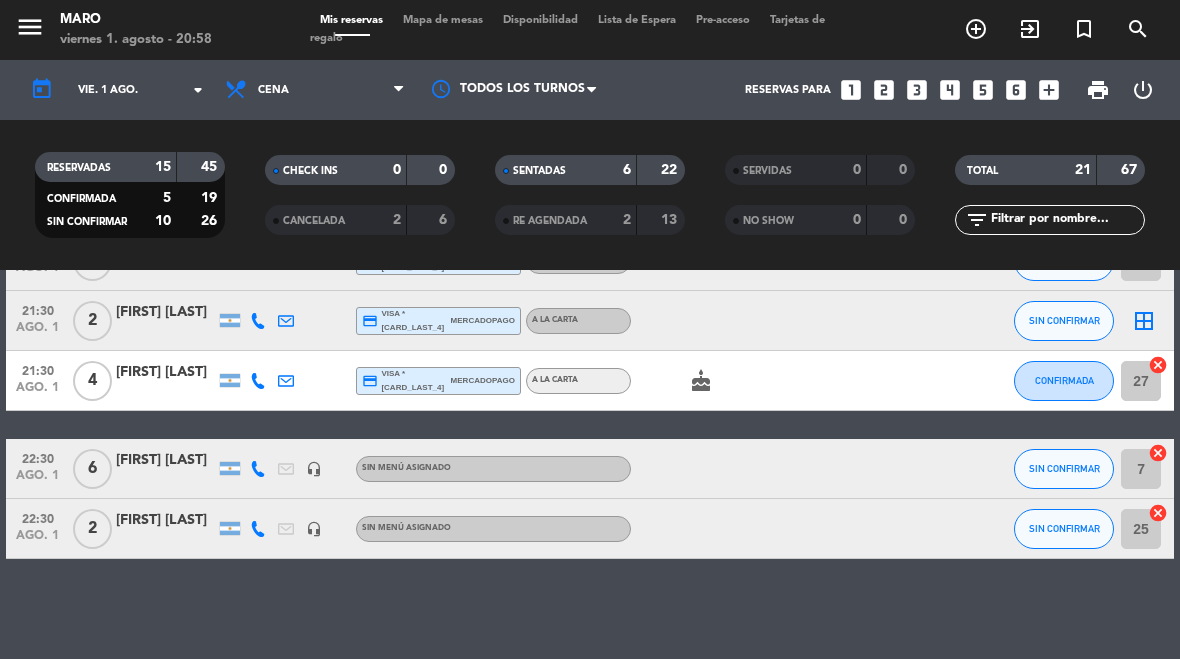 scroll, scrollTop: 1175, scrollLeft: 0, axis: vertical 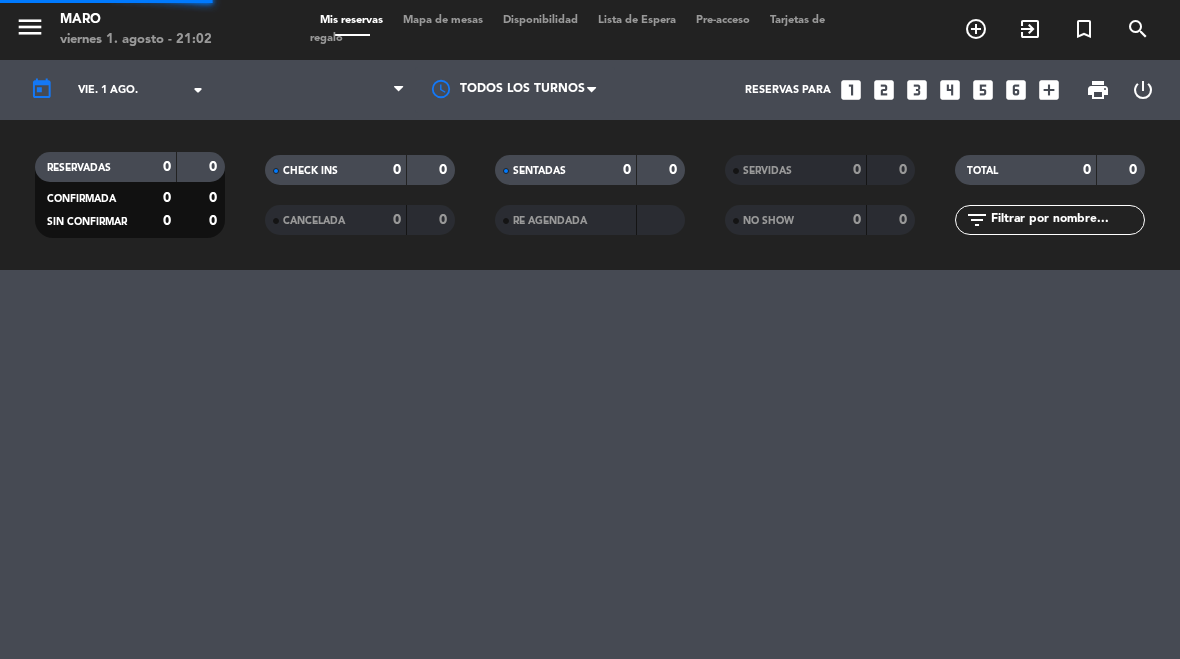 select on "es" 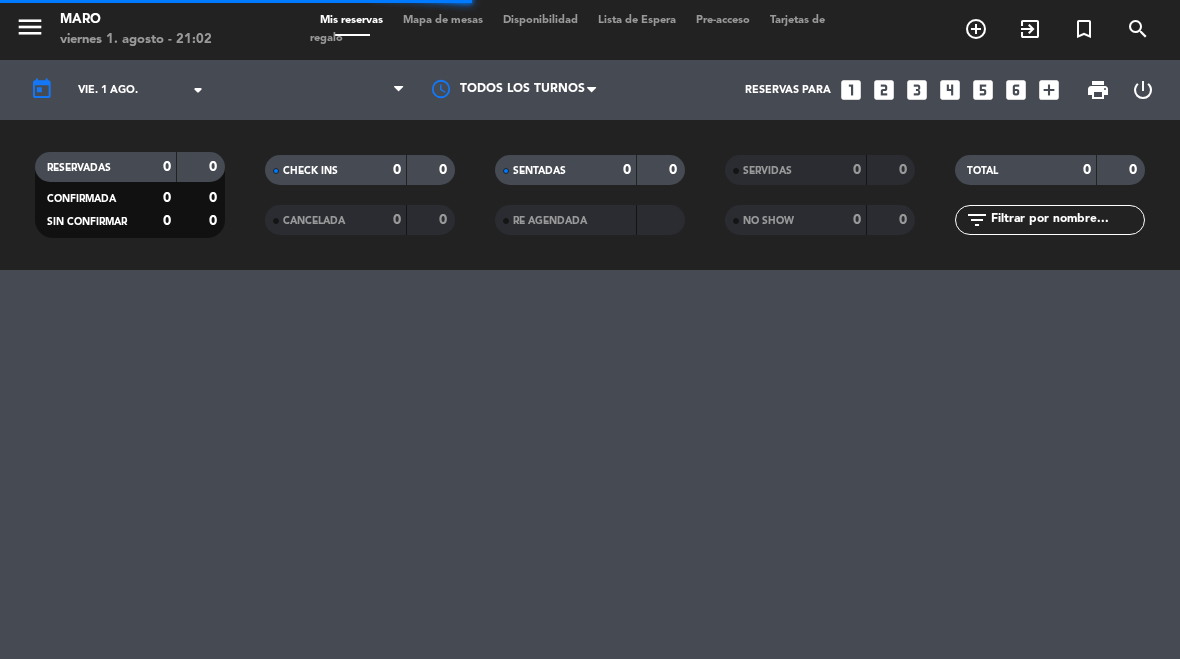 select on "dinner" 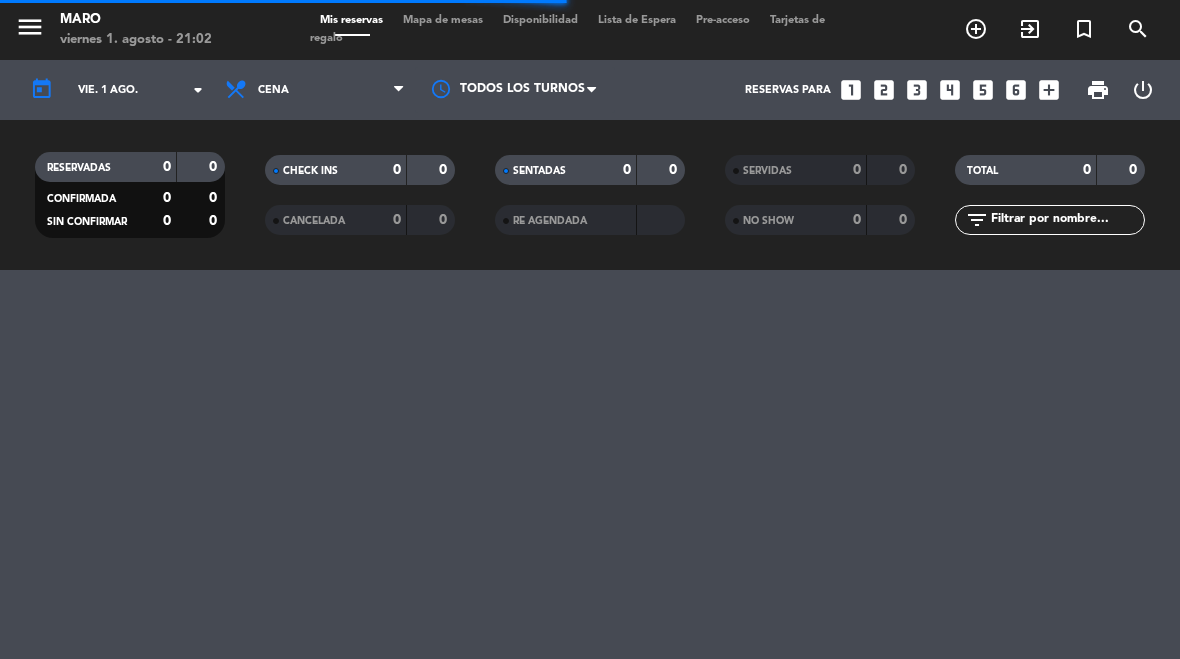 select on "dinner" 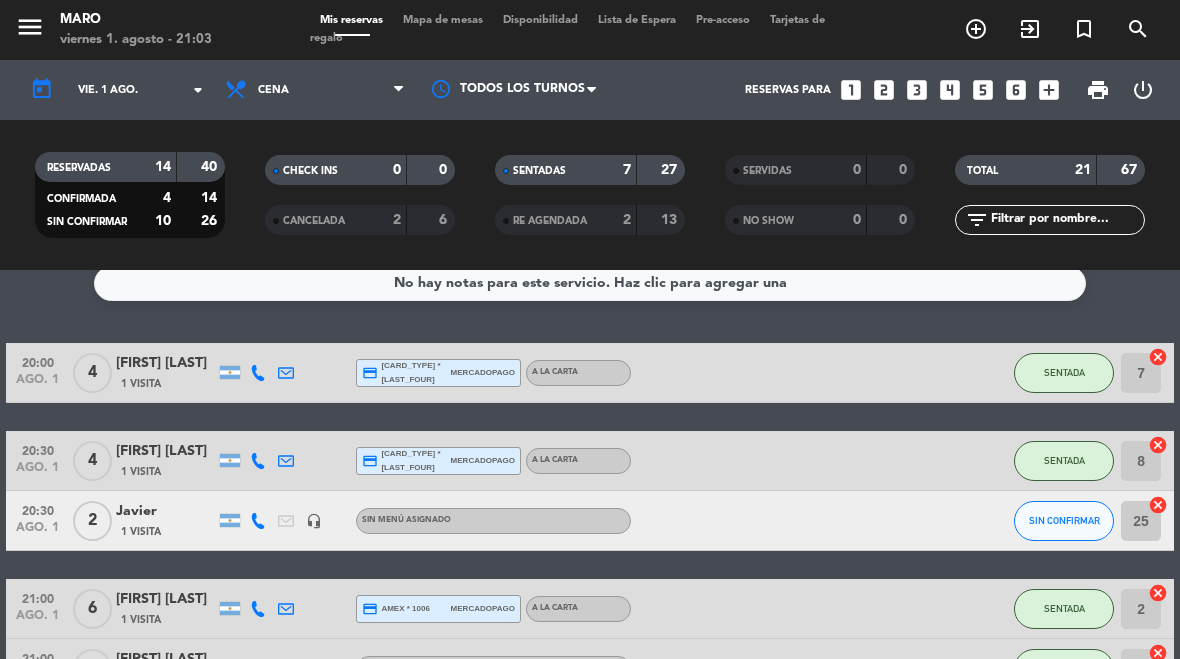 scroll, scrollTop: 17, scrollLeft: 0, axis: vertical 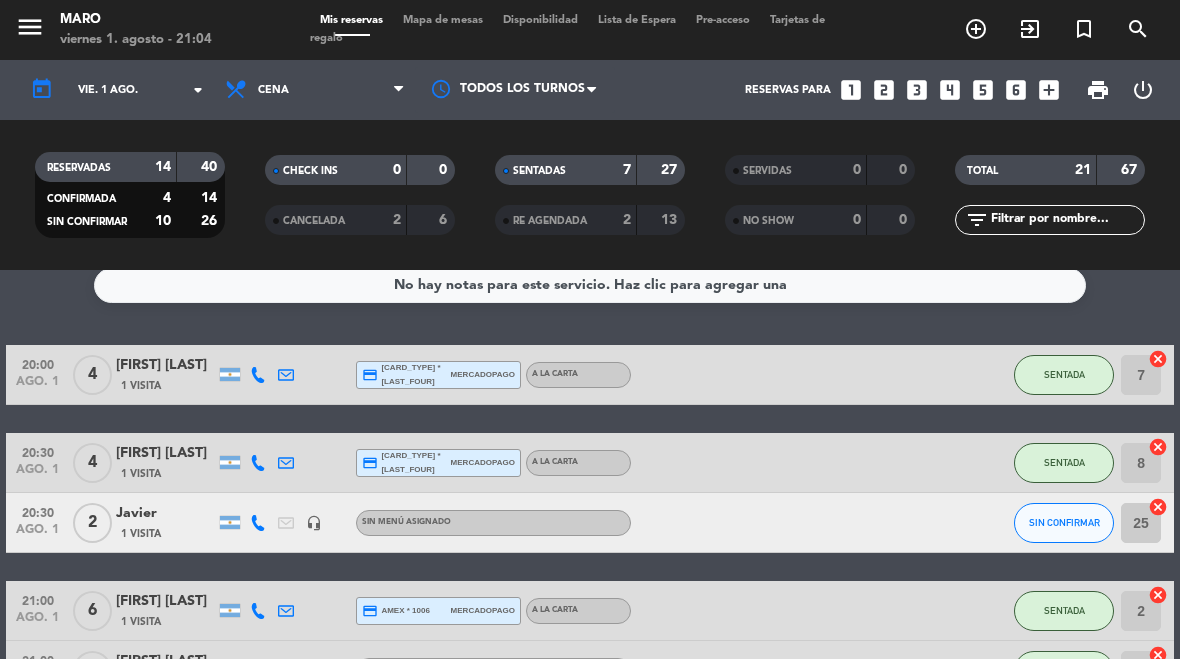 click on "SIN CONFIRMAR" 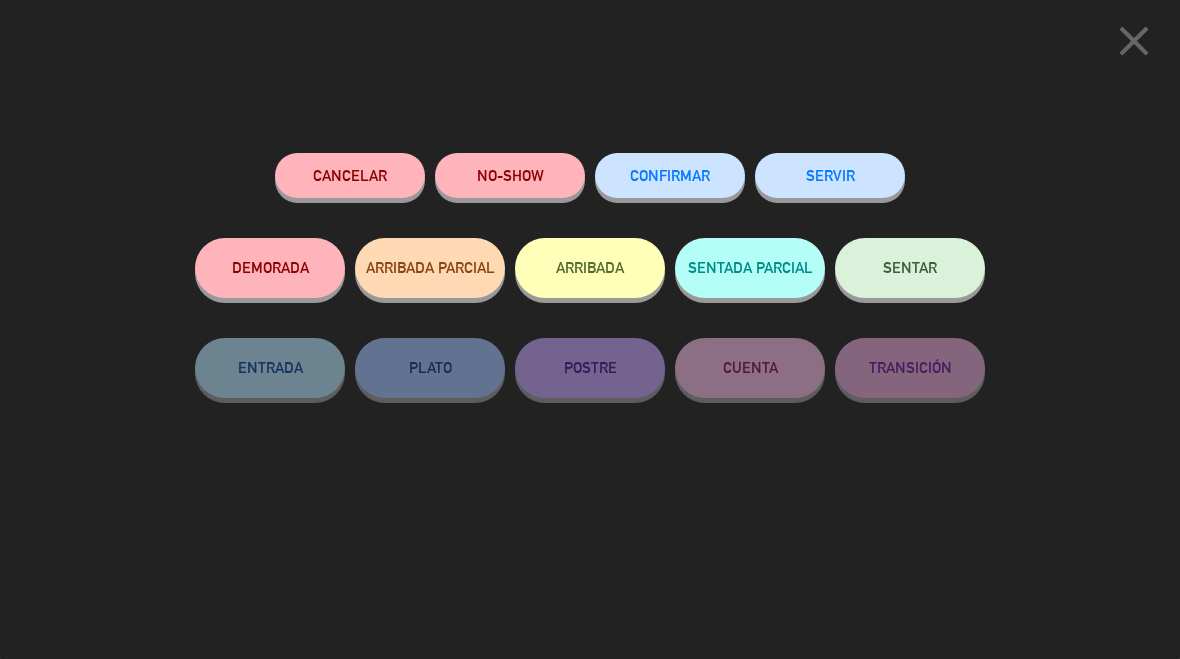 click on "SENTAR" 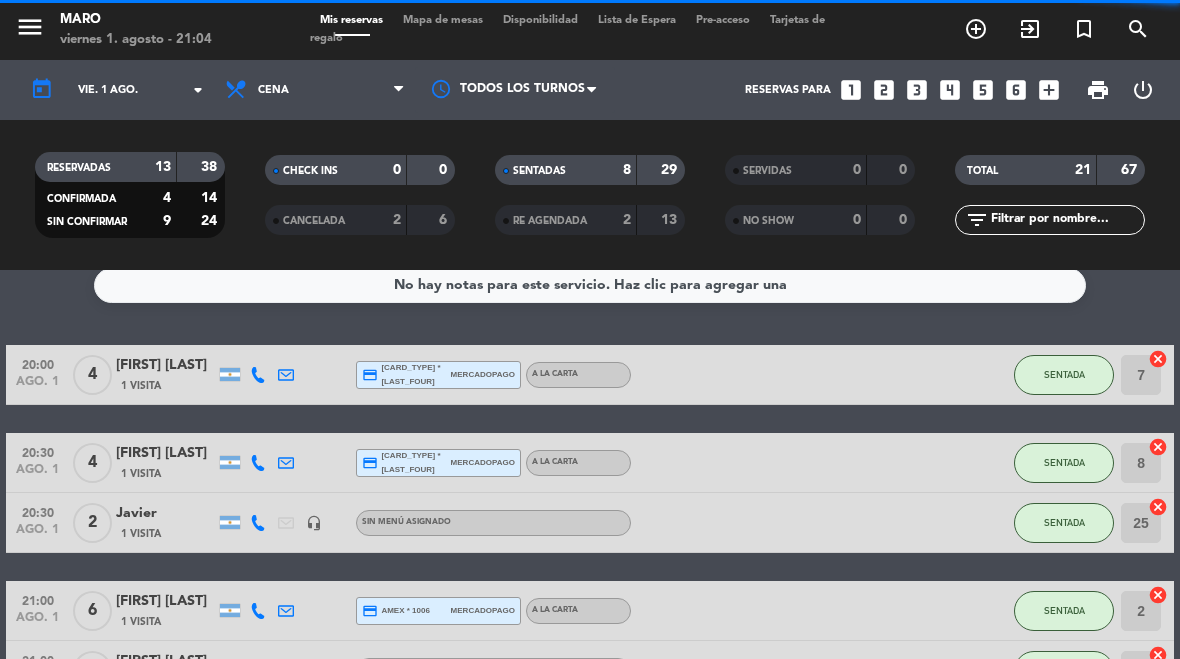 select on "dinner" 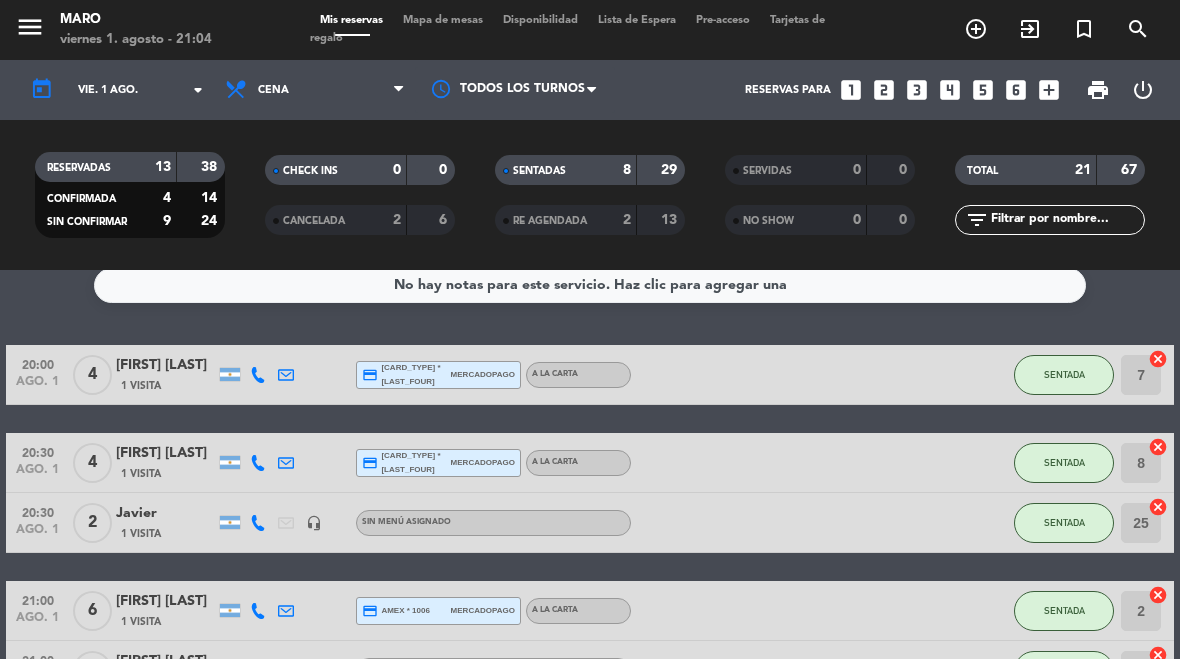 click on "cancel" 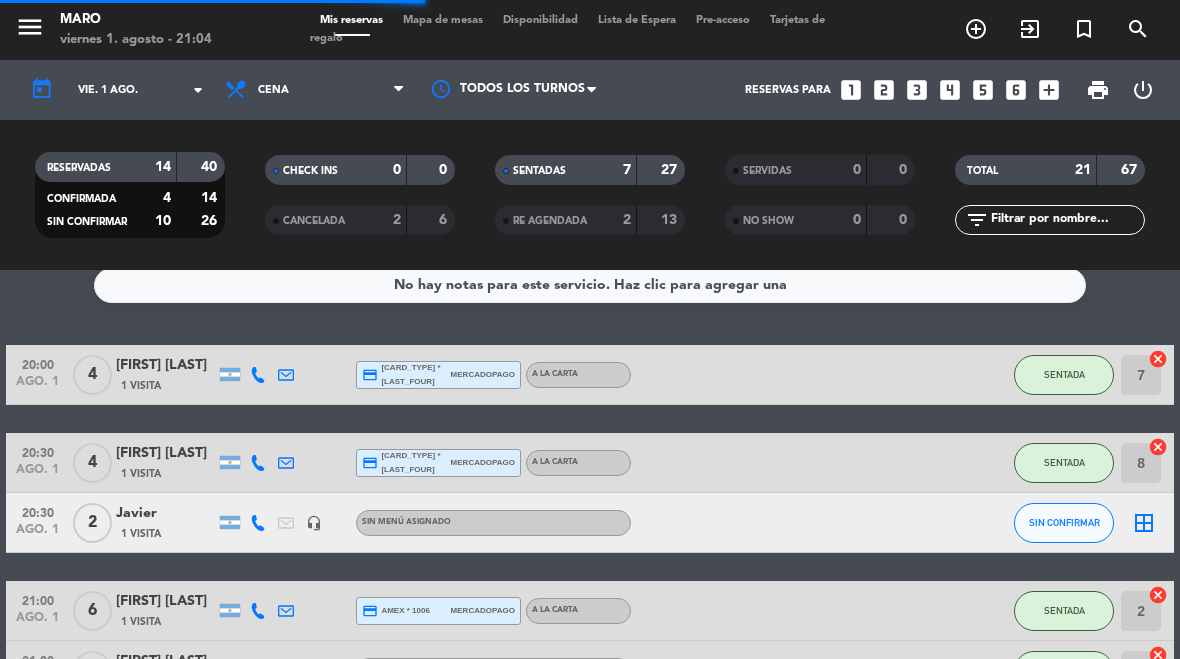 select on "dinner" 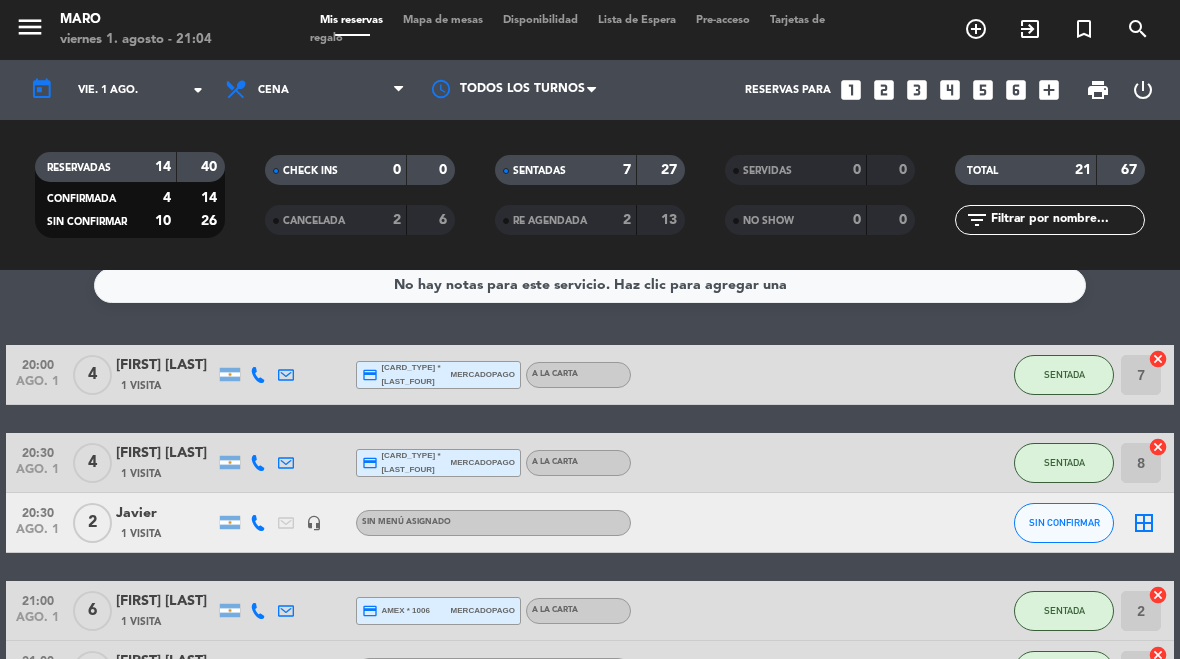 click on "border_all" 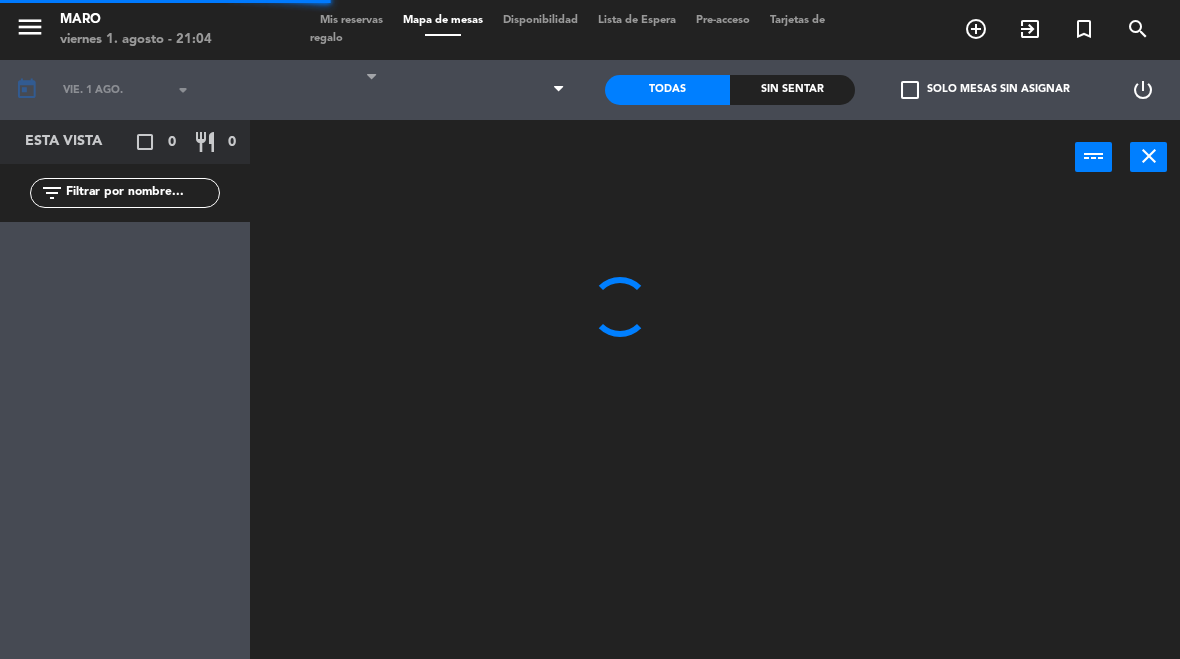 select on "dinner" 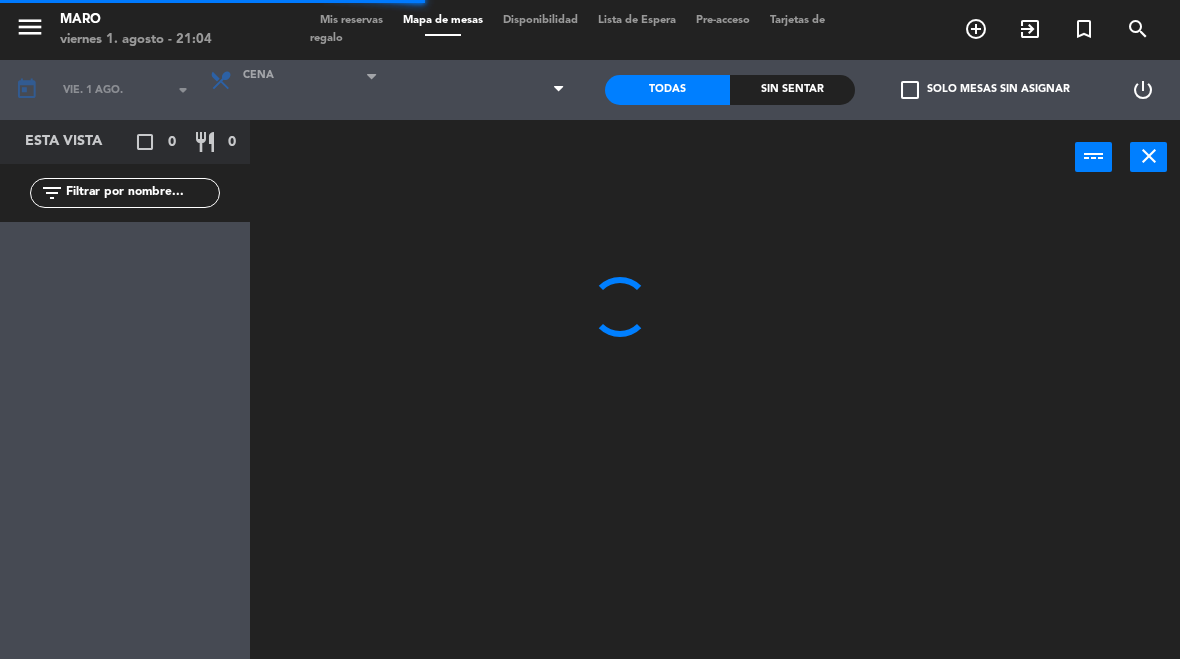 select 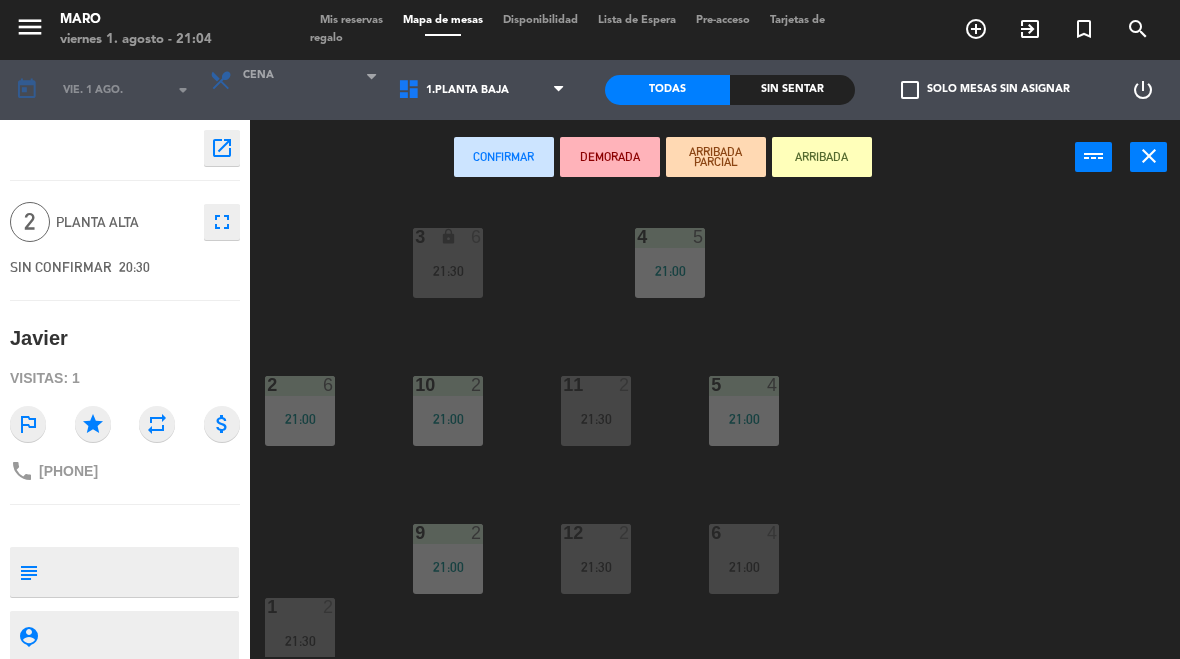 click on "11  2   21:30" at bounding box center [596, 411] 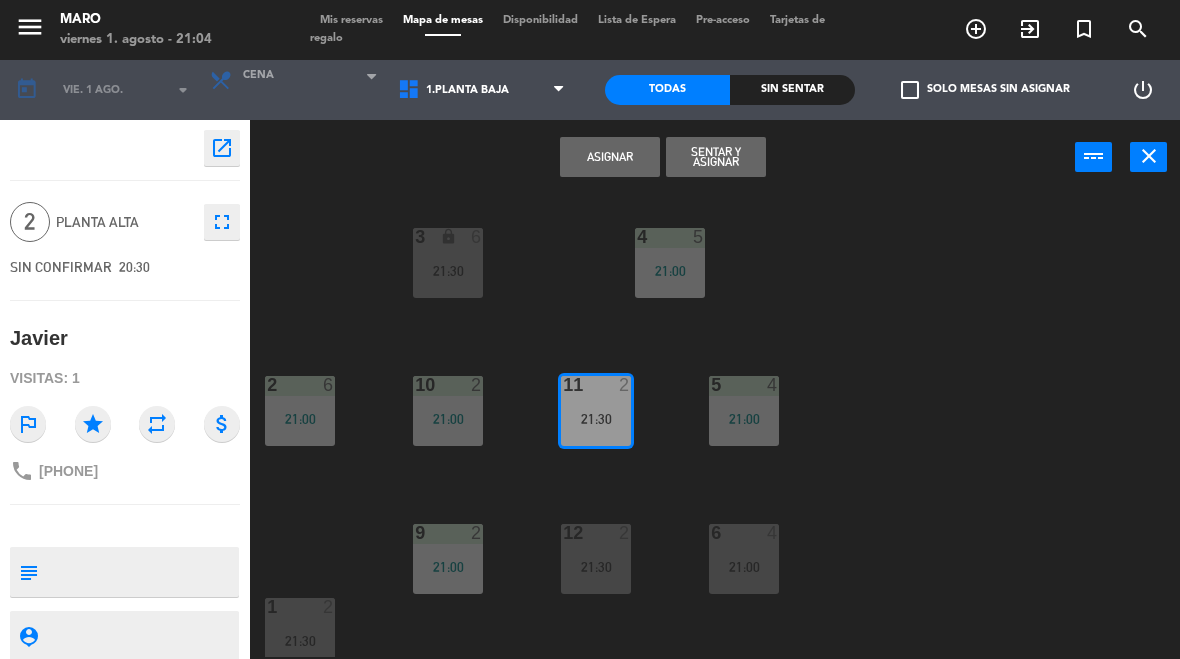 click on "Sentar y Asignar" at bounding box center [716, 157] 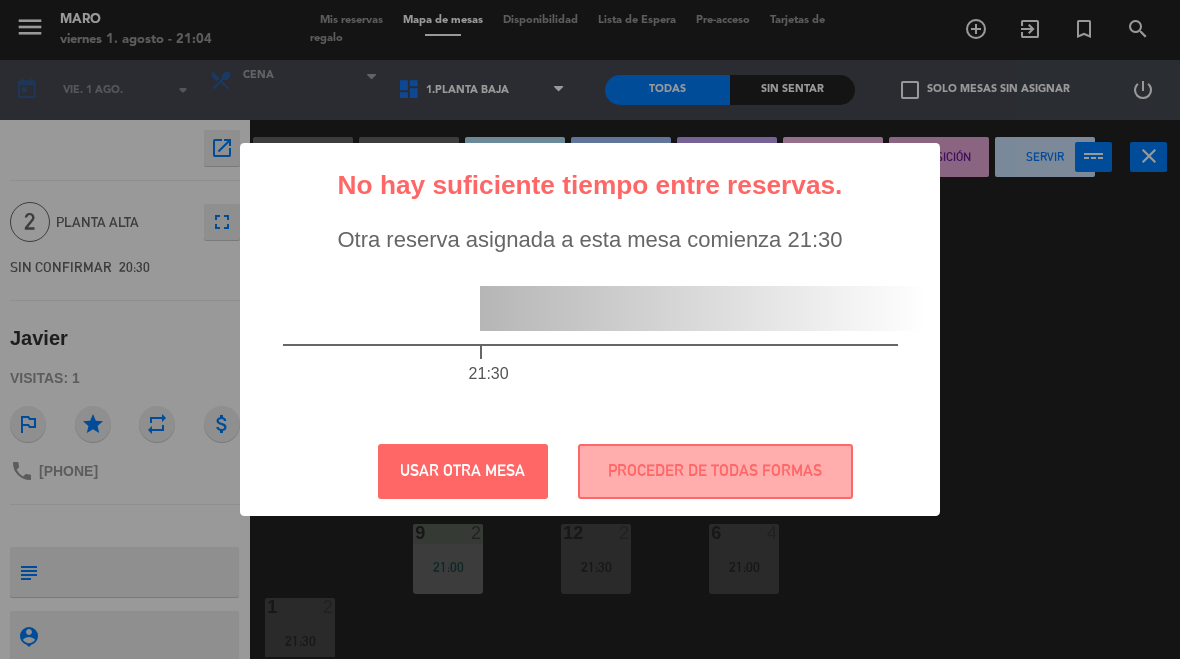 click on "PROCEDER DE TODAS FORMAS" at bounding box center [715, 471] 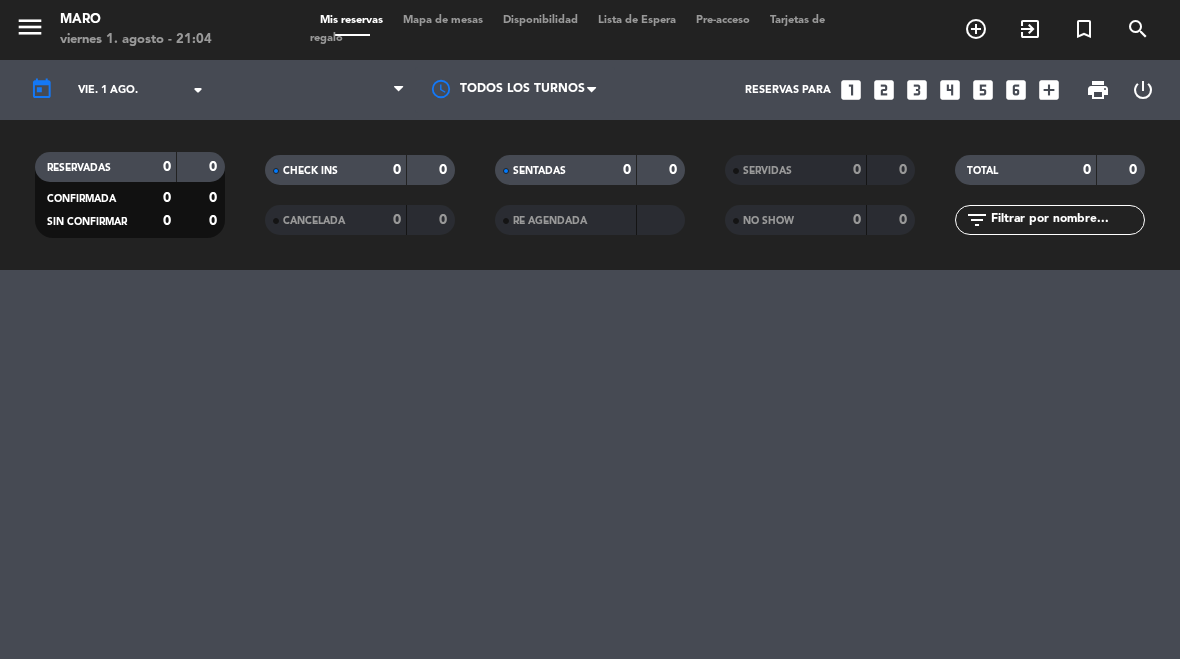 select on "dinner" 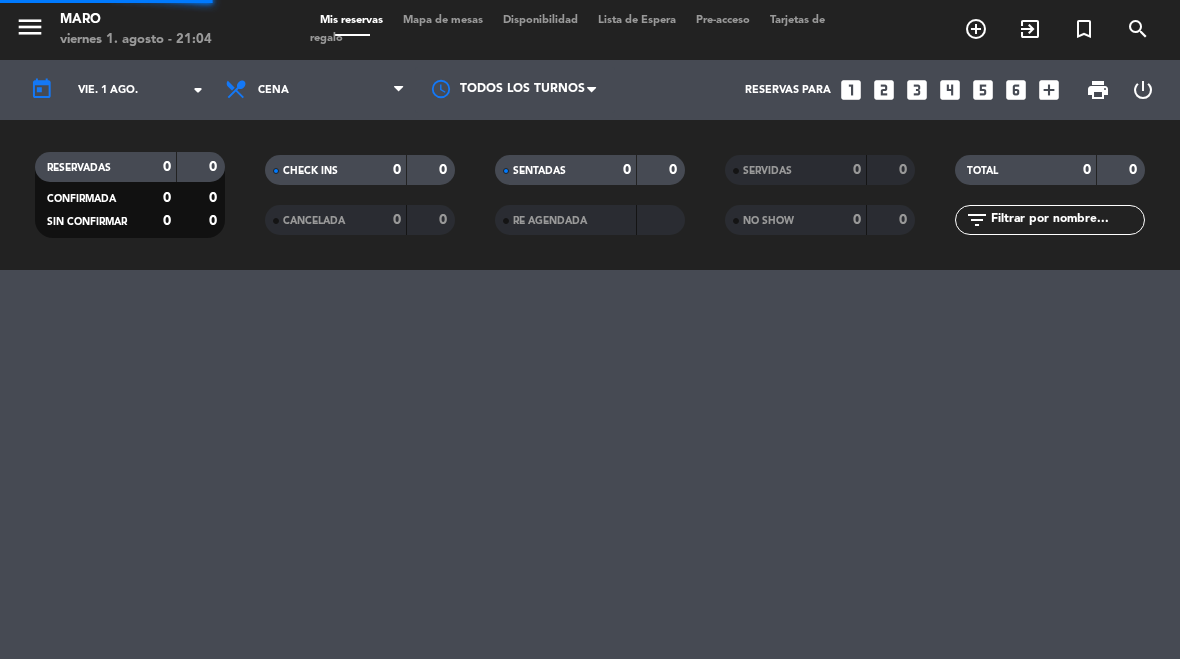 select on "dinner" 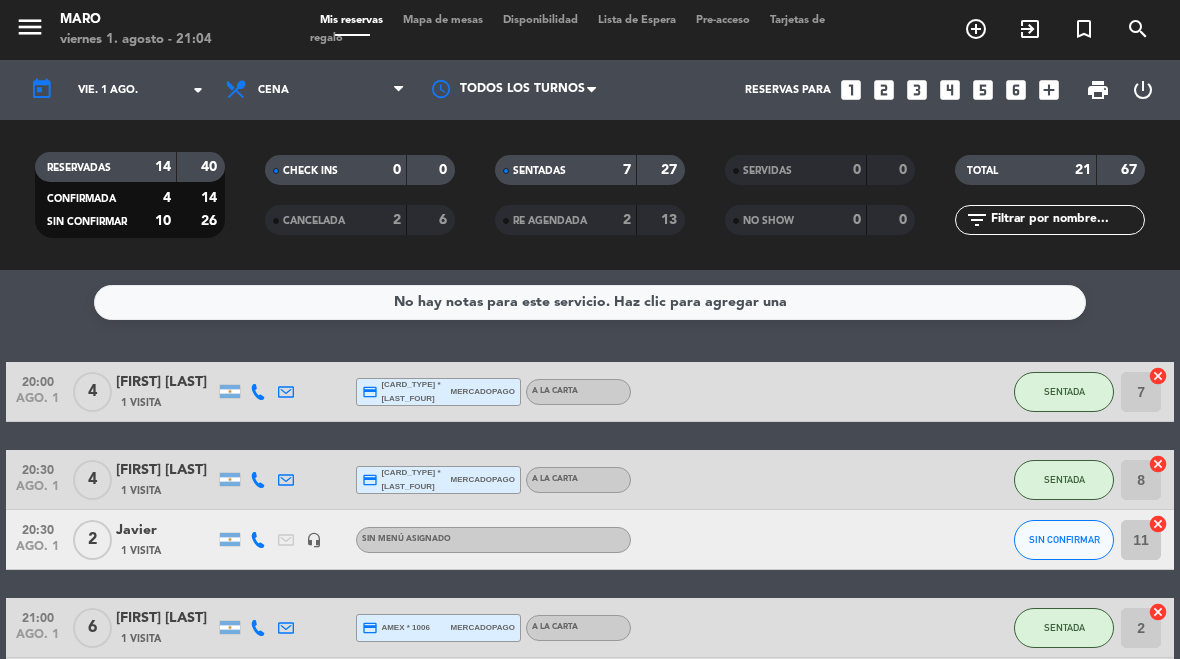 click on "SIN CONFIRMAR" 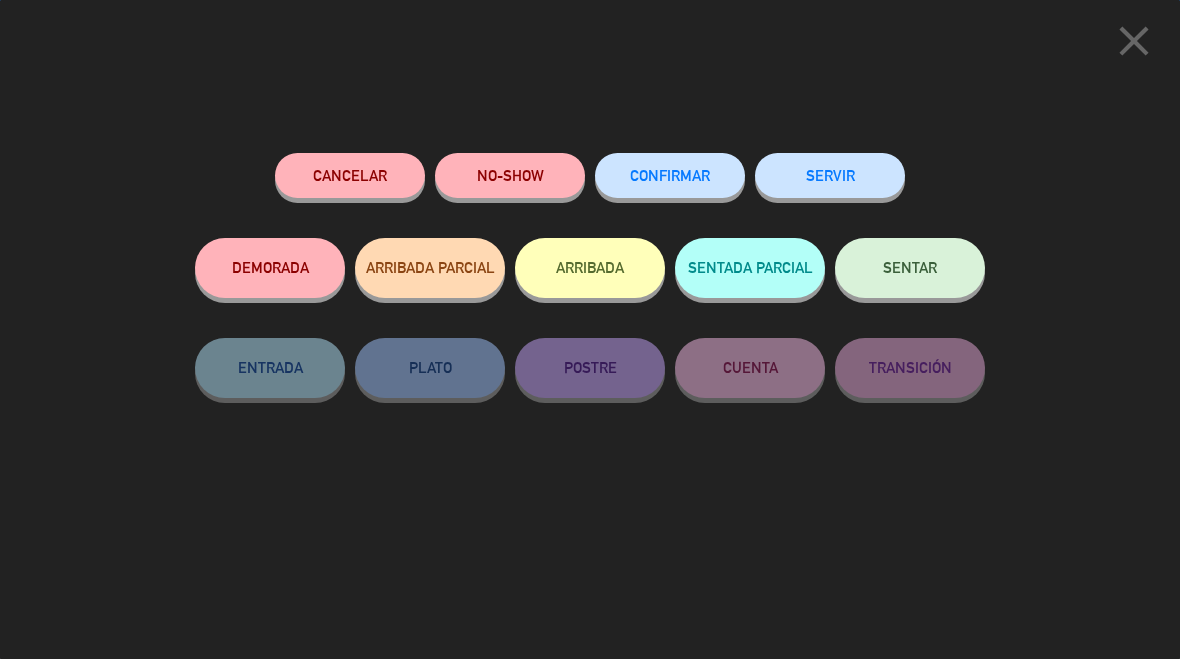 click on "SENTAR" 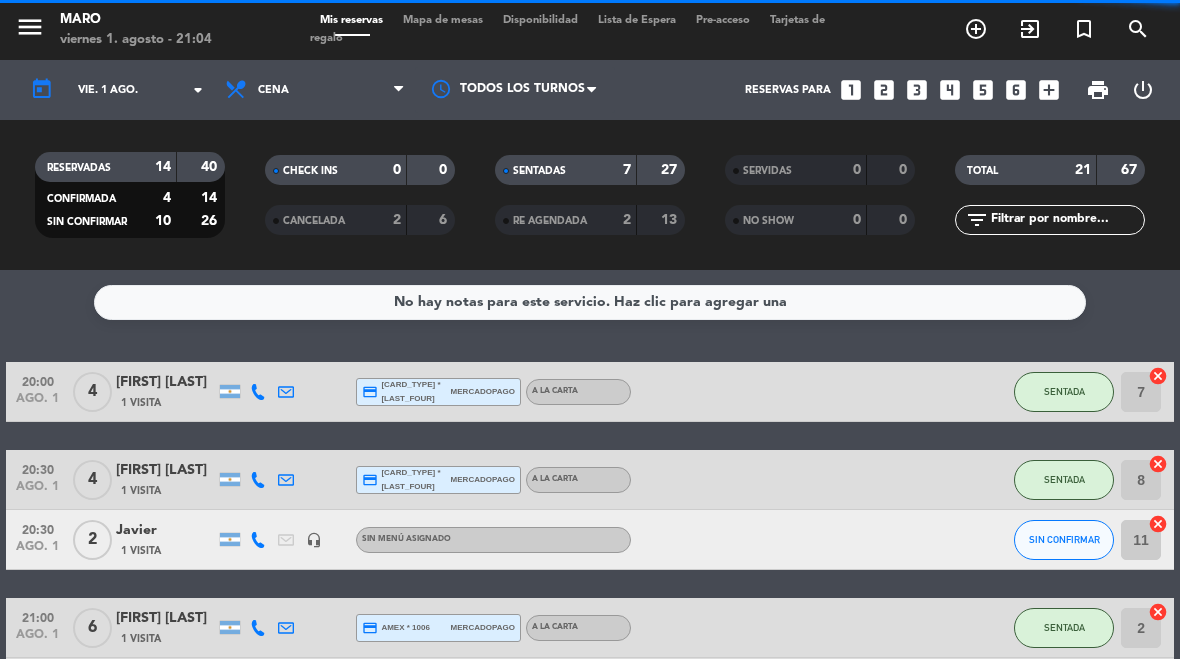 select on "dinner" 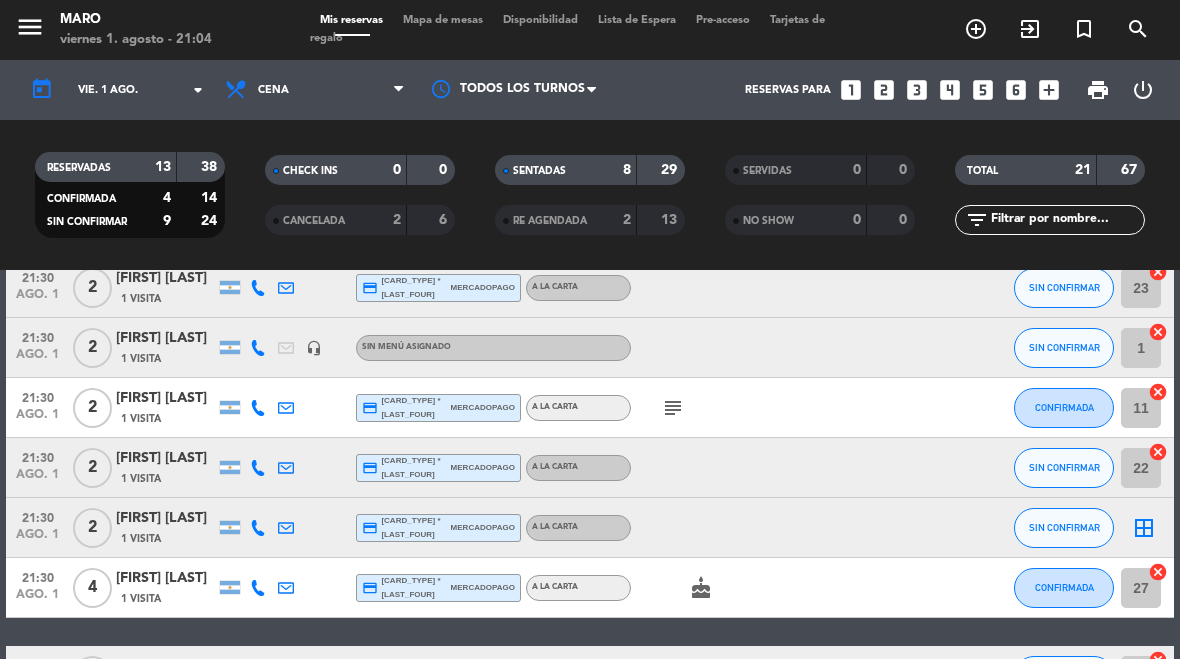 scroll, scrollTop: 969, scrollLeft: 0, axis: vertical 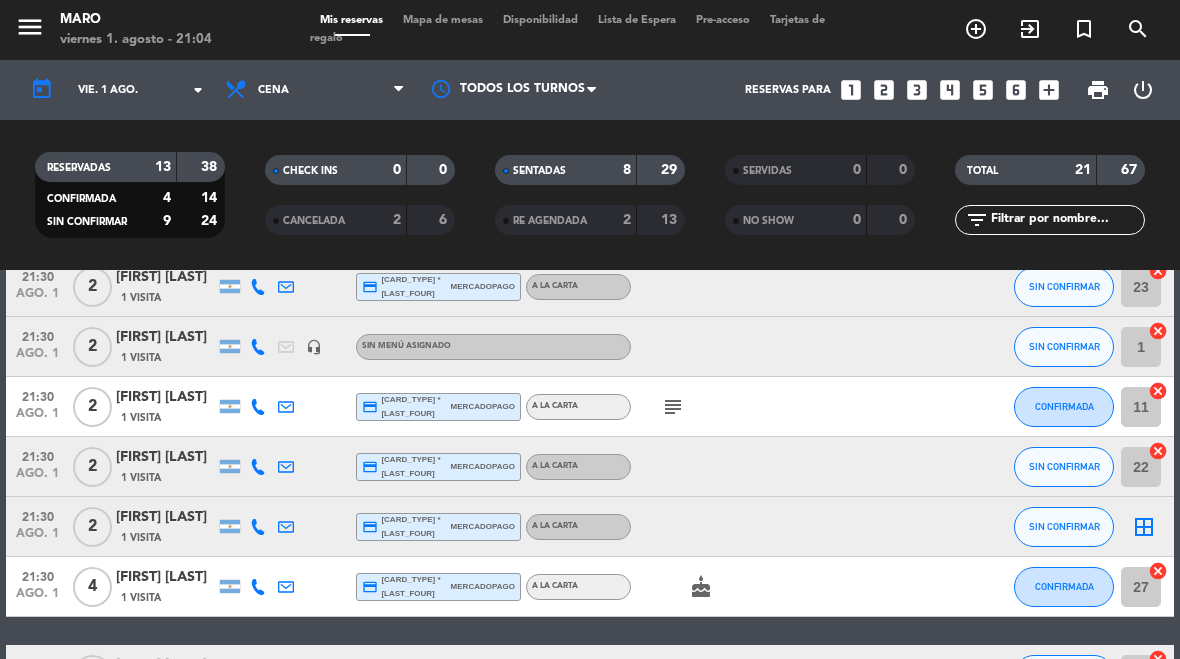 click on "cancel" 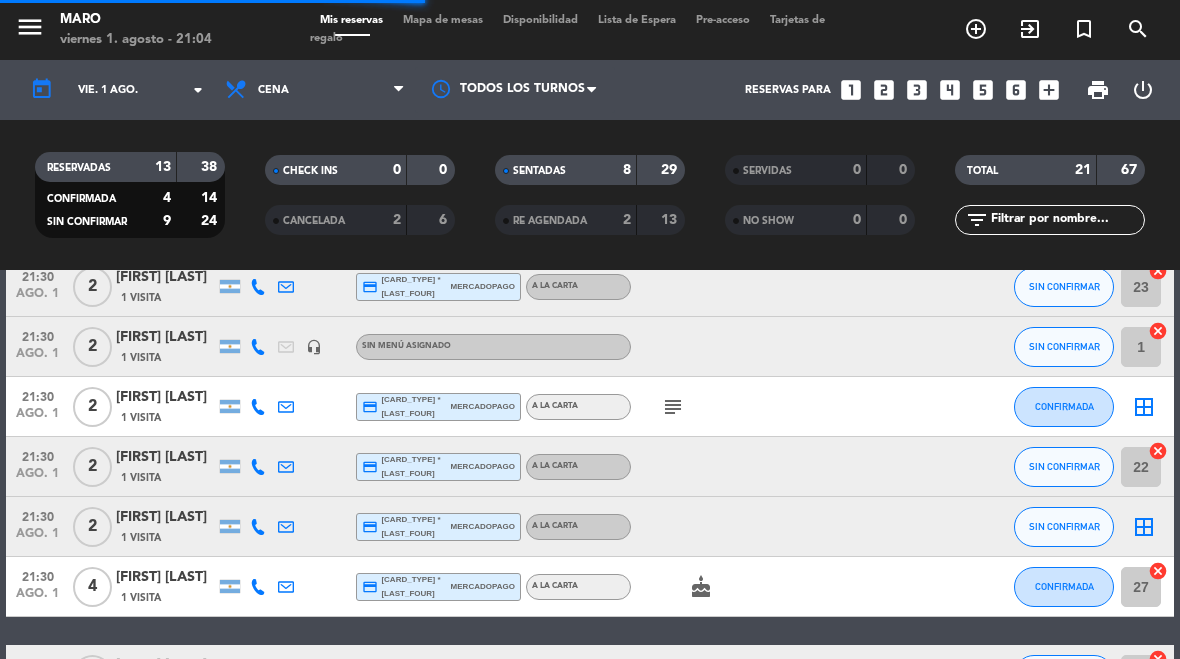 select on "dinner" 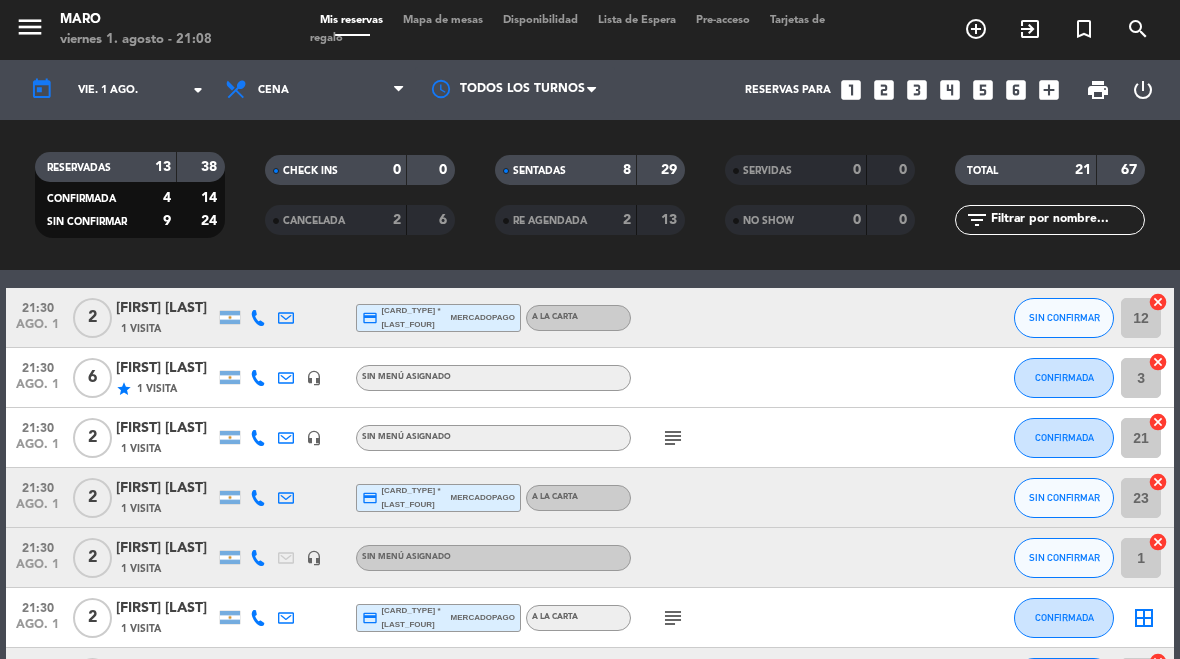 scroll, scrollTop: 769, scrollLeft: 0, axis: vertical 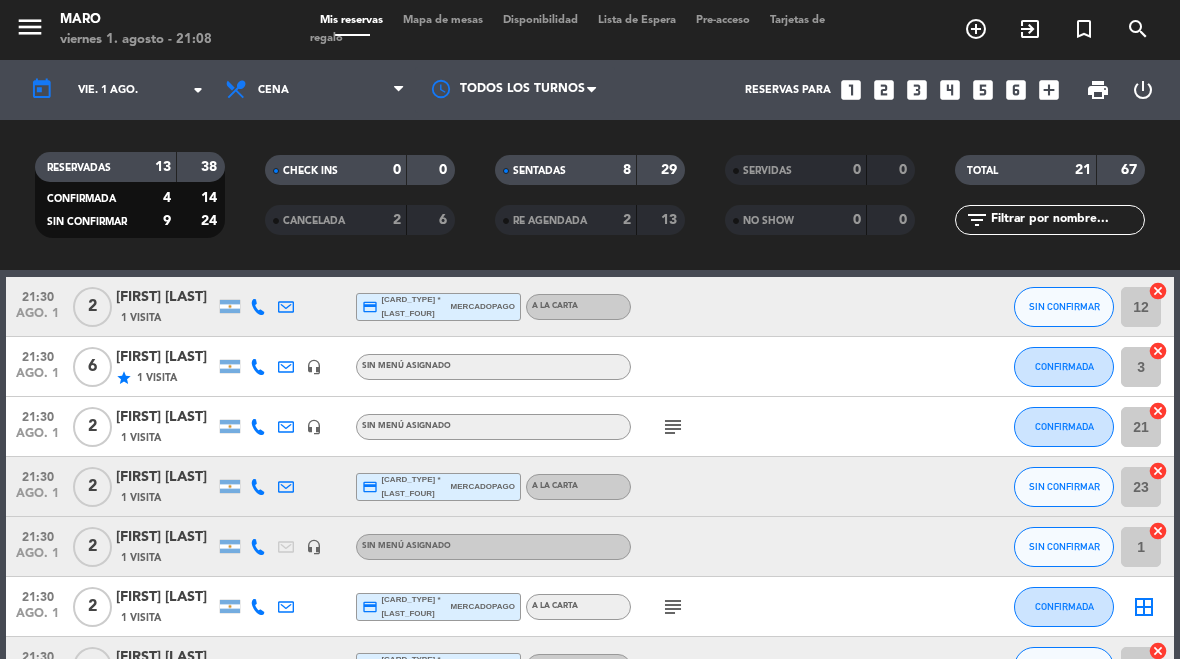 click on "subject" 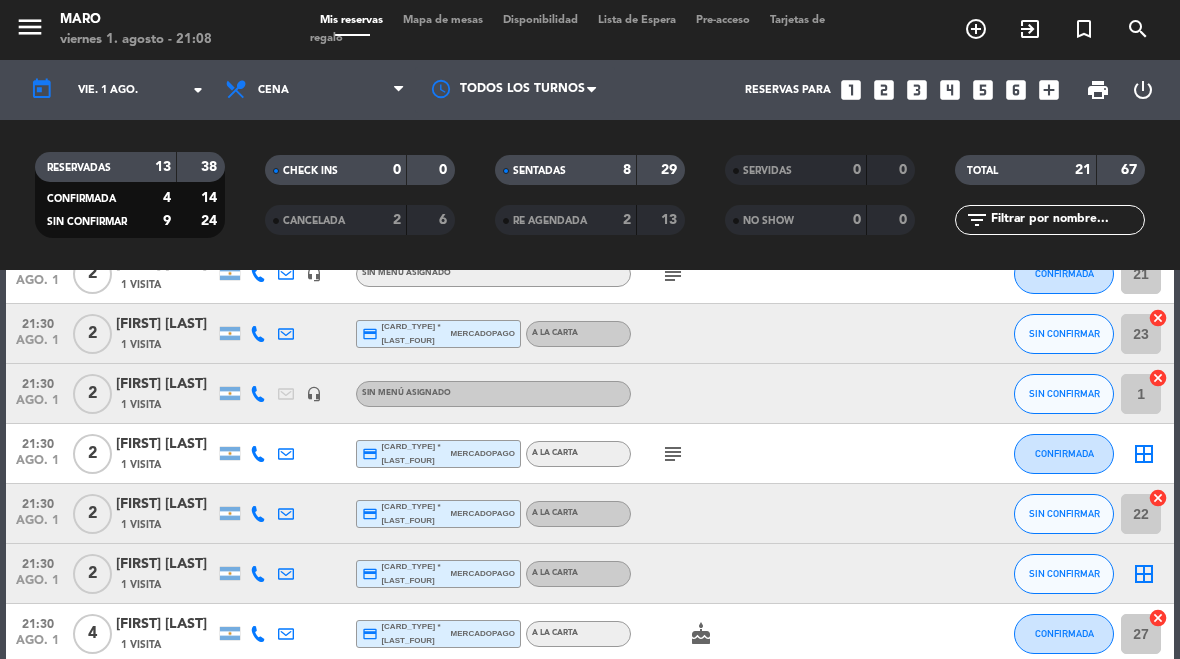 scroll, scrollTop: 921, scrollLeft: 0, axis: vertical 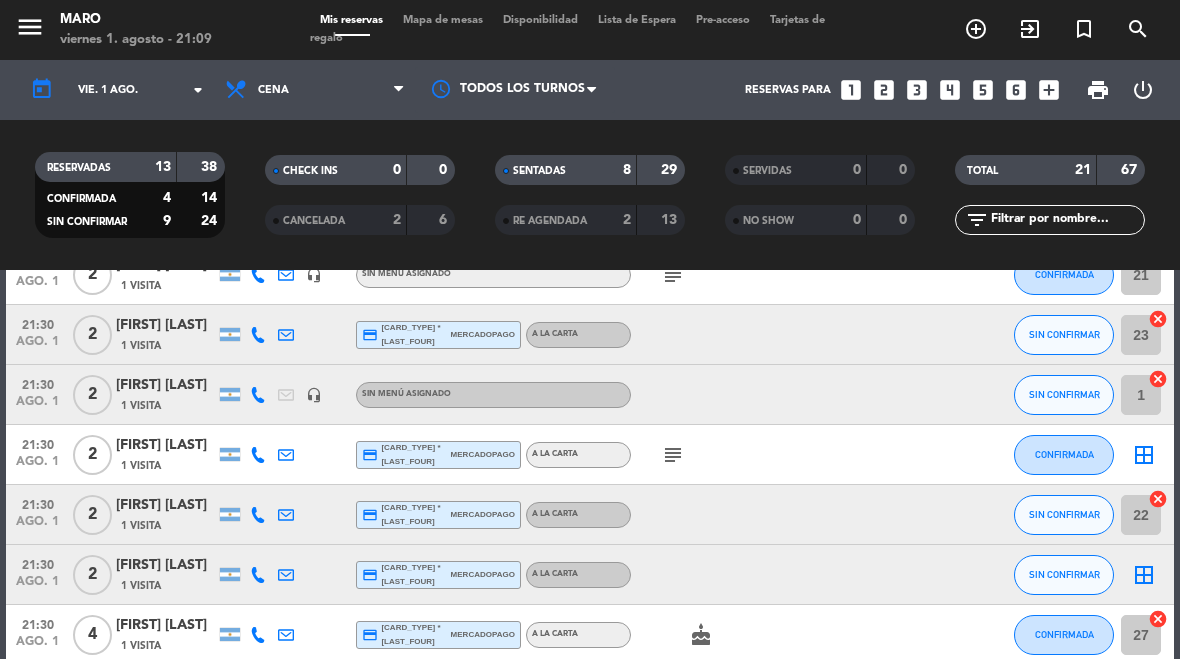 select on "dinner" 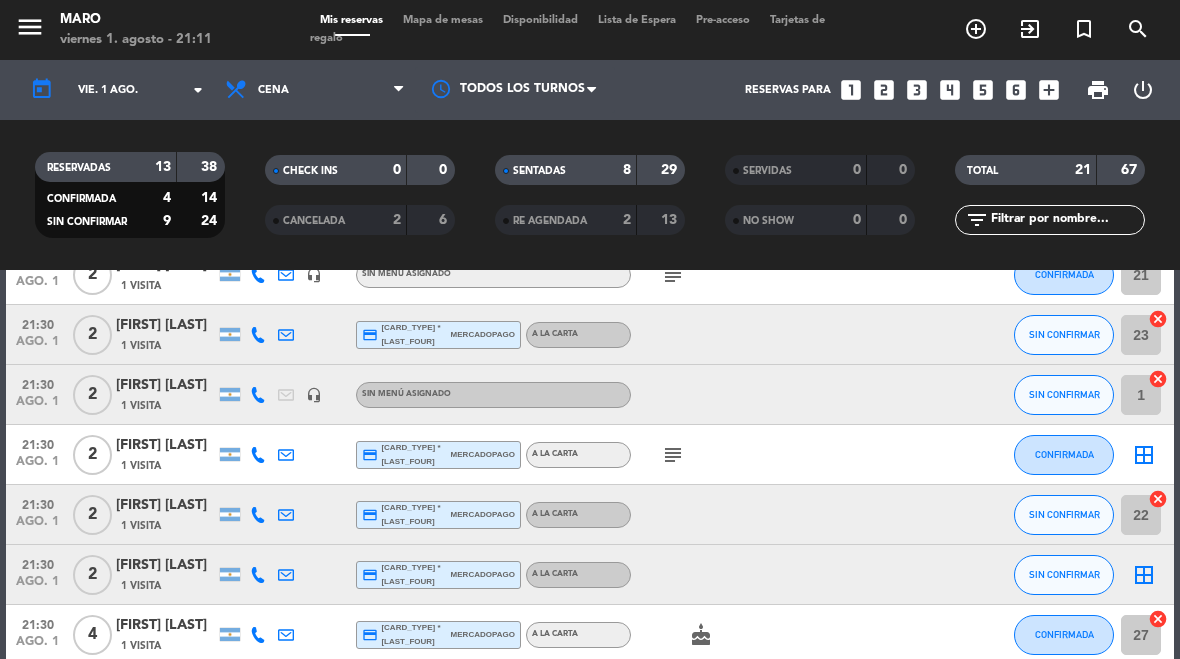 scroll, scrollTop: 961, scrollLeft: 0, axis: vertical 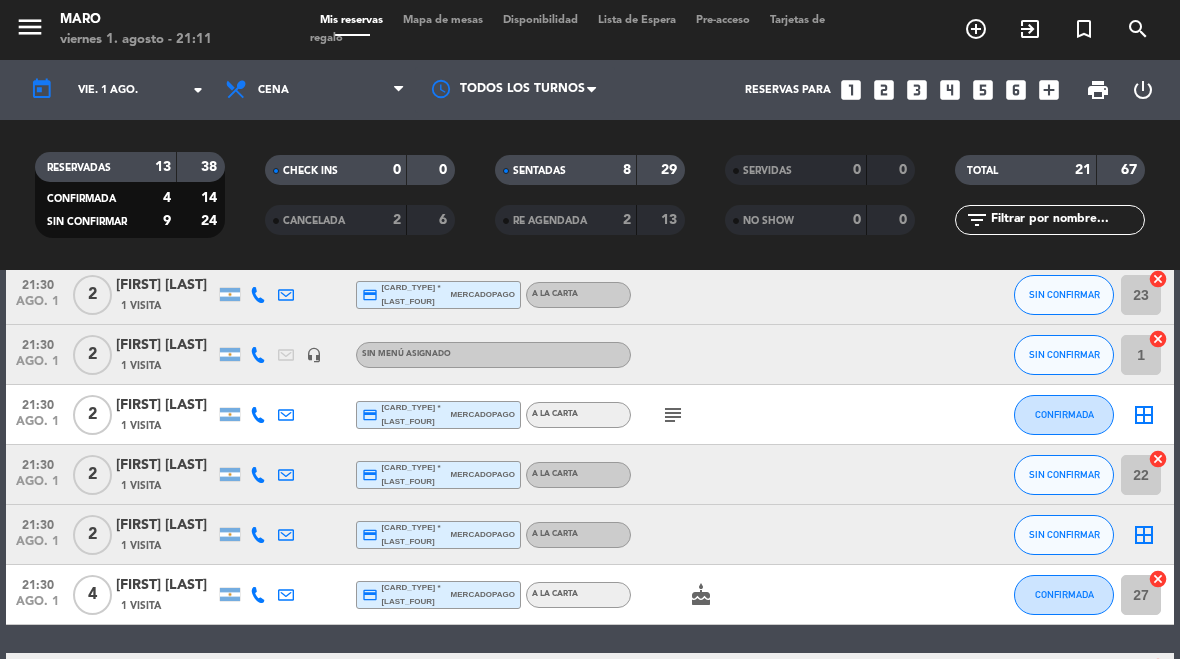 click on "border_all" 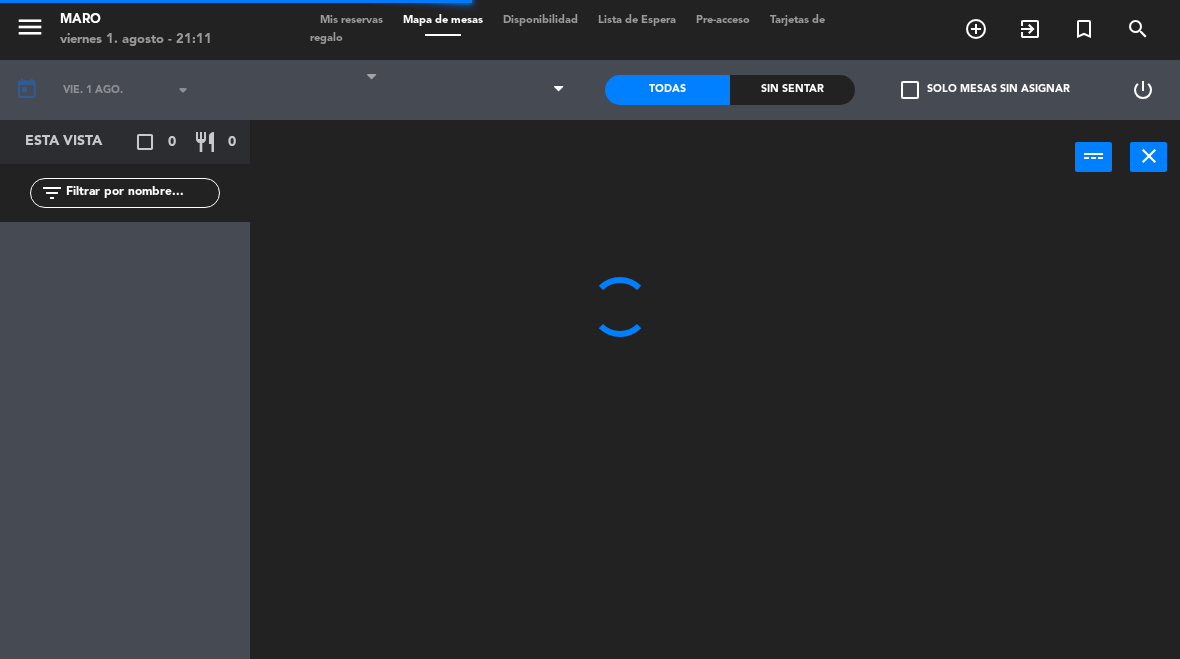 click at bounding box center [483, 90] 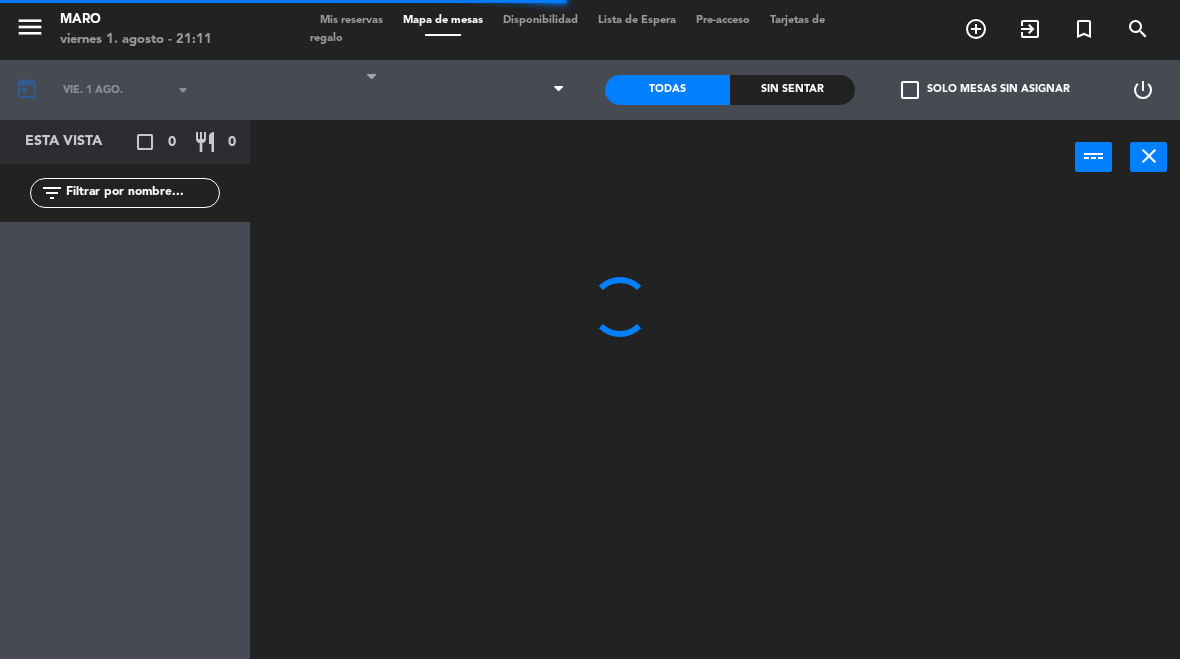 select on "dinner" 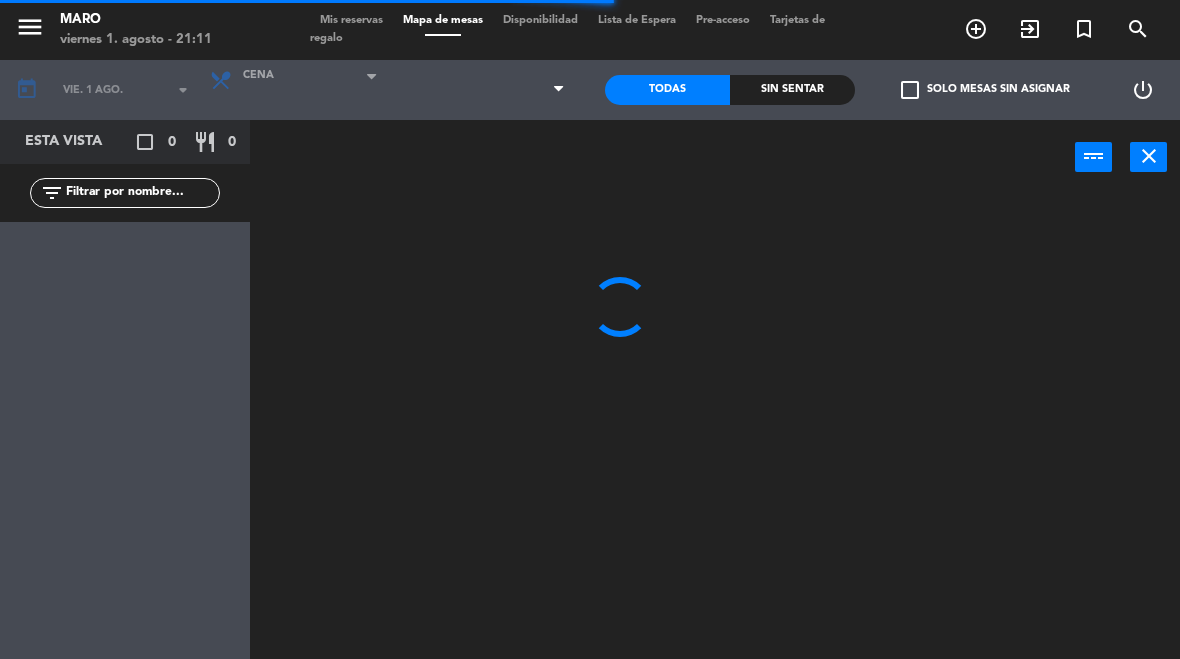 select 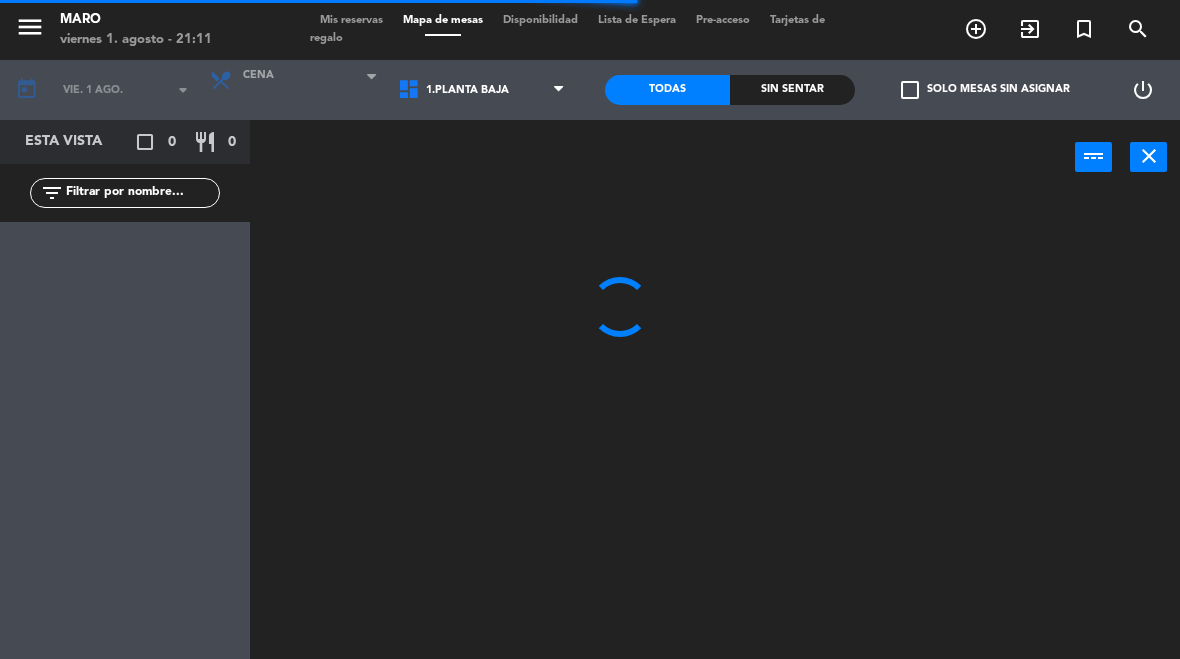 click on "1.Planta baja   2.Planta alta   3.Afuera" at bounding box center (483, 90) 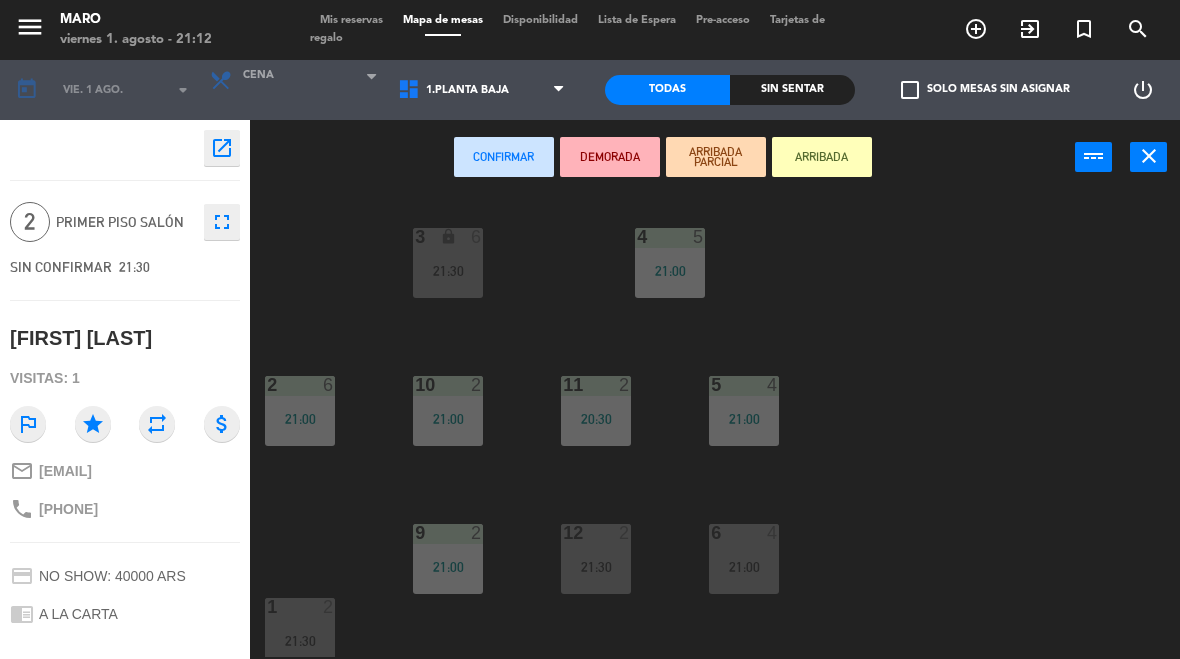 click on "close" at bounding box center [1149, 156] 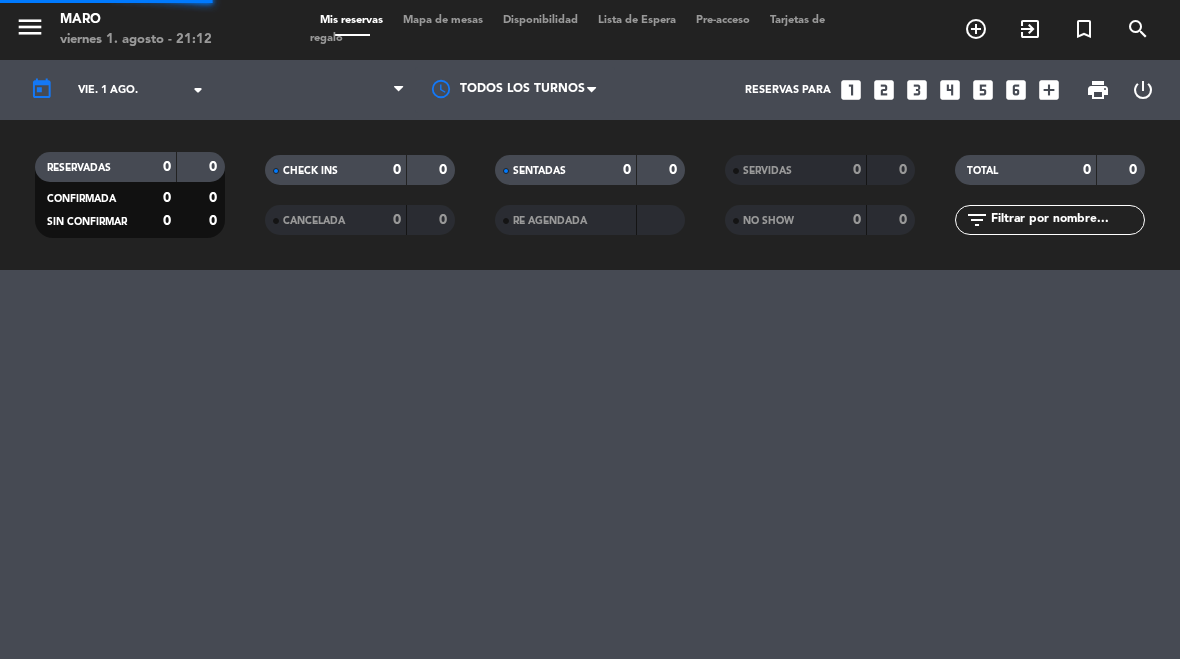 select on "dinner" 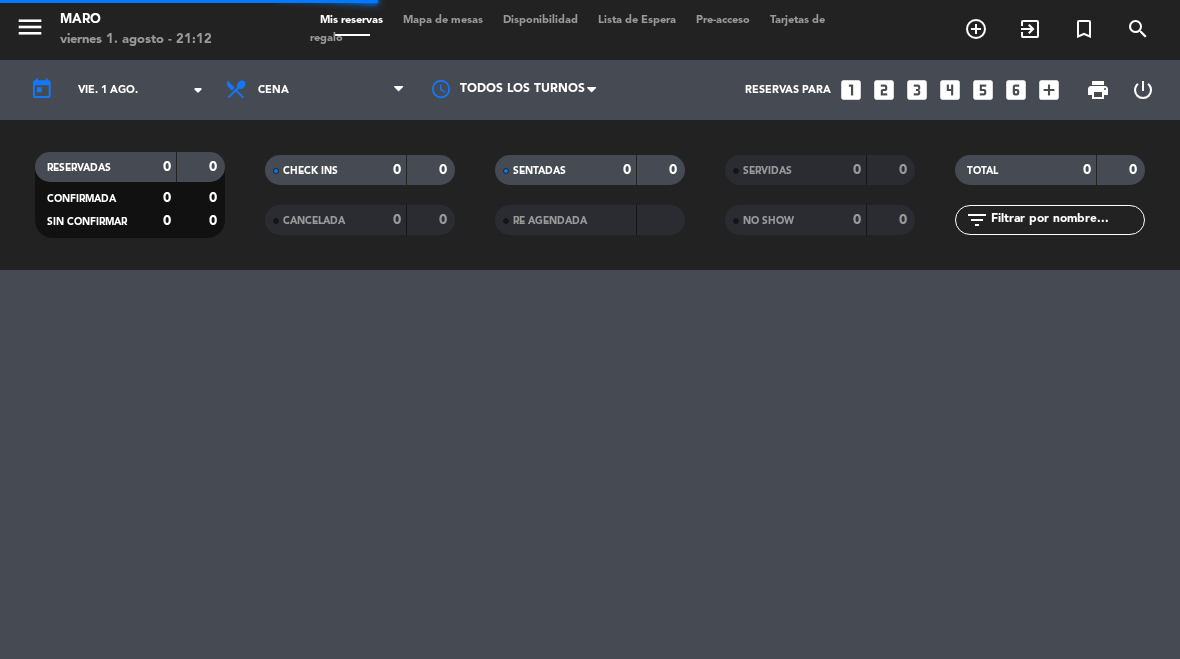 select on "dinner" 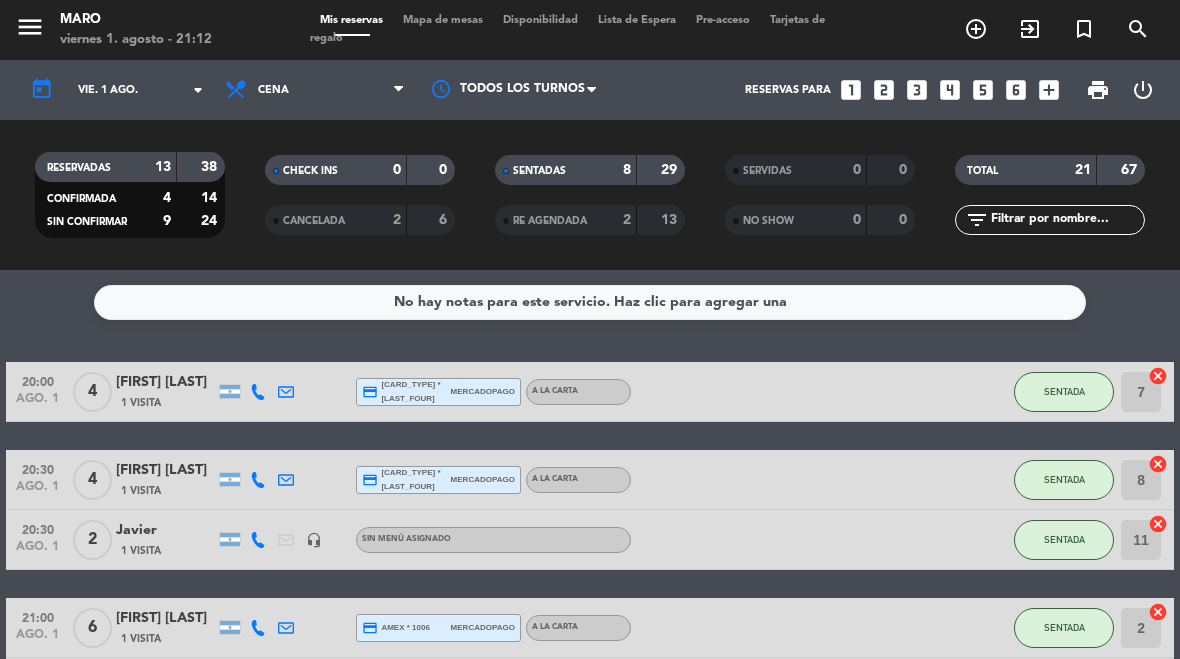 click on "Mapa de mesas" at bounding box center (443, 20) 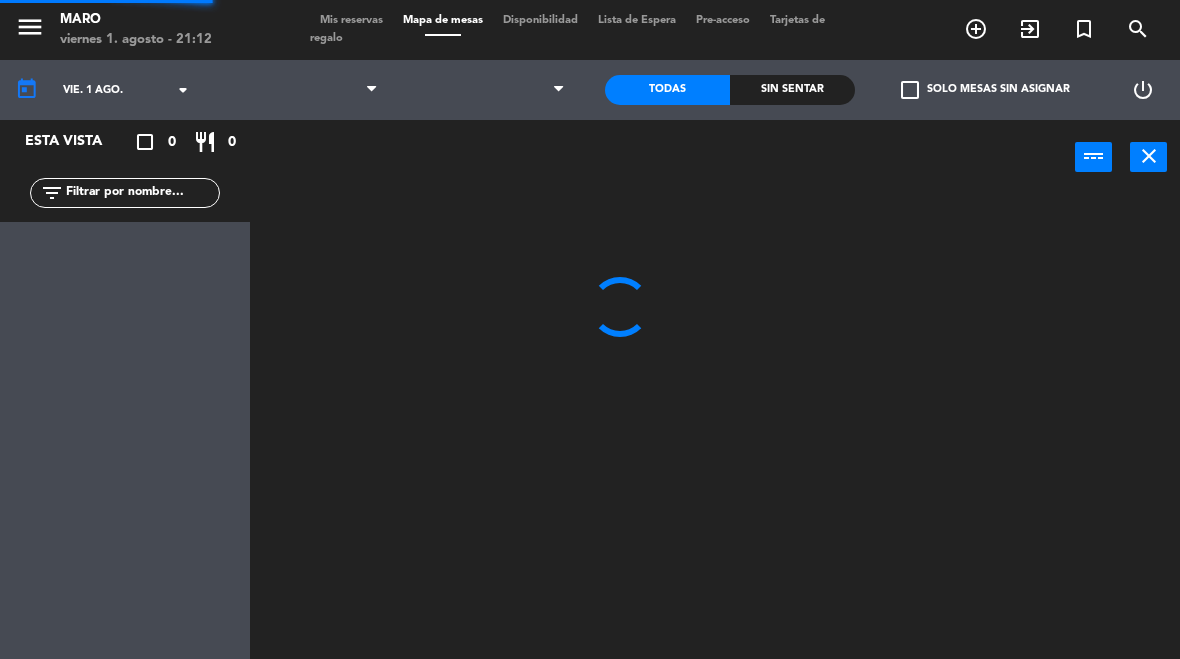 select on "dinner" 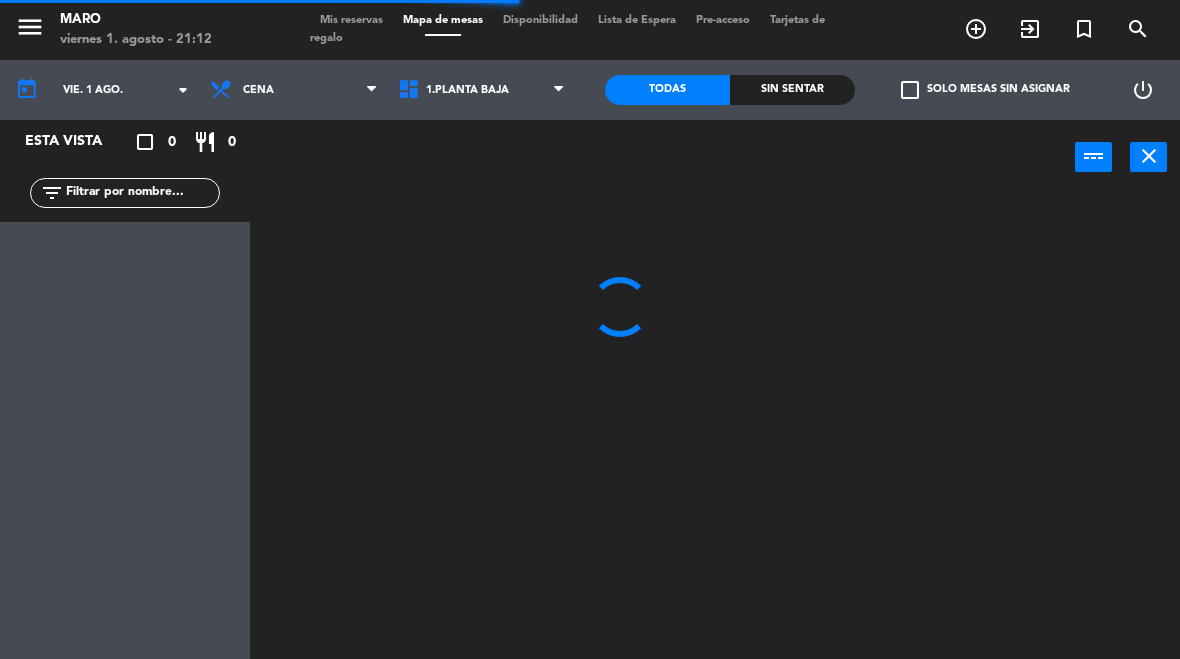 click on "1.Planta baja   2.Planta alta   3.Afuera" at bounding box center (483, 90) 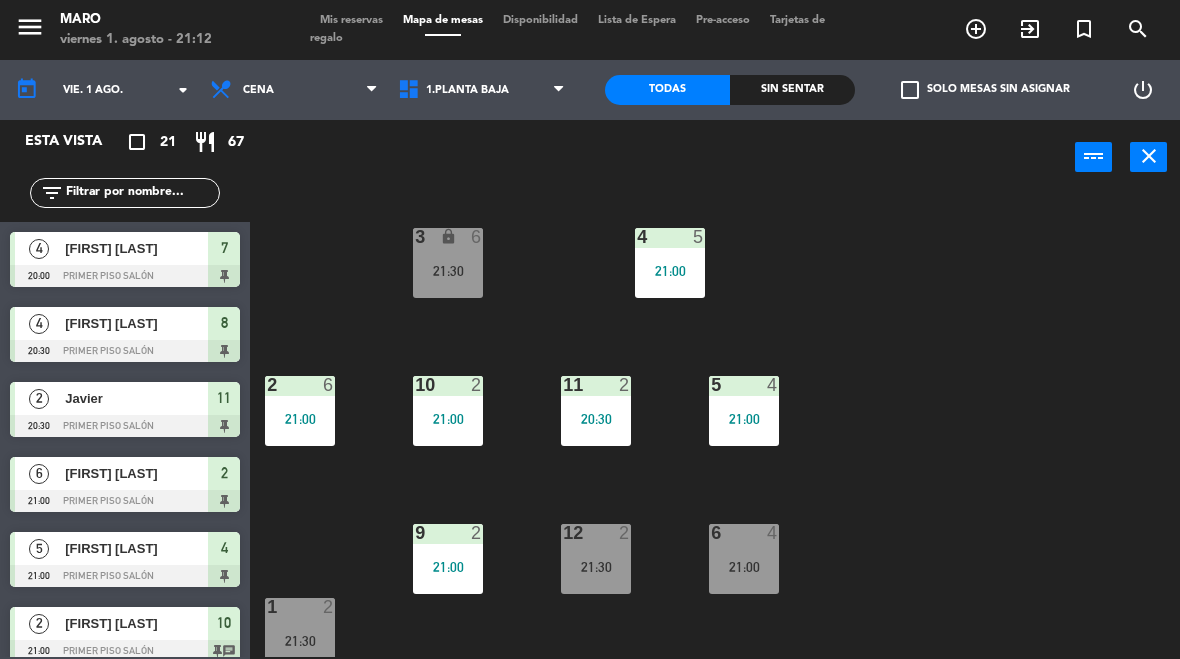 select on "3482" 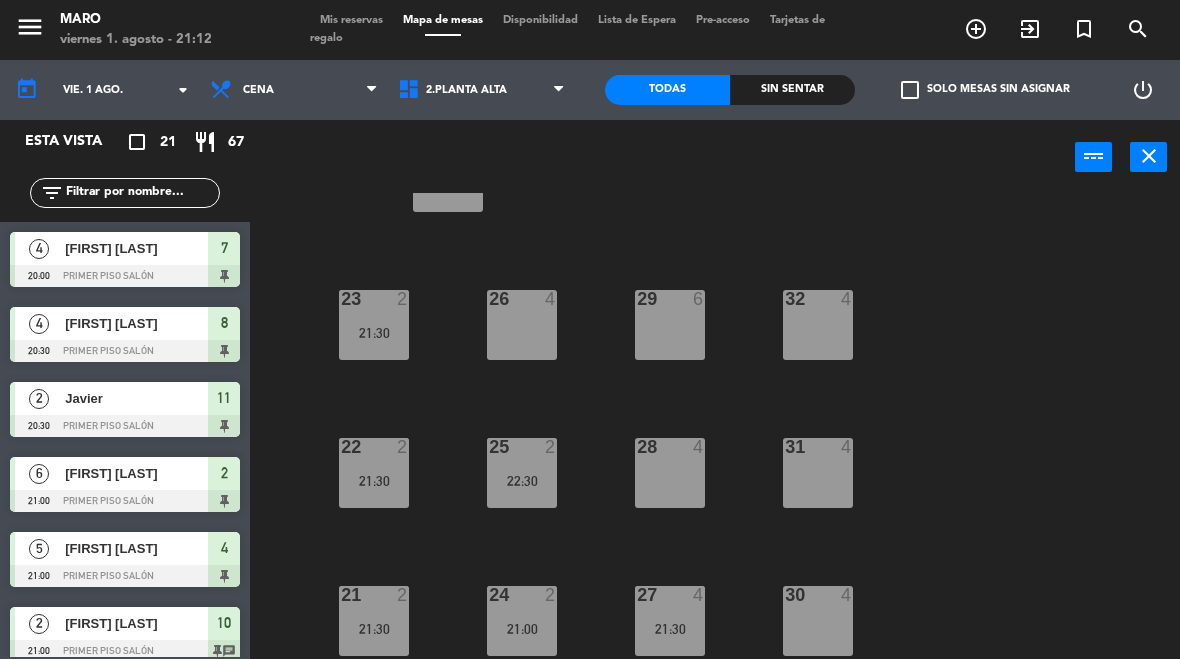 scroll, scrollTop: 86, scrollLeft: 0, axis: vertical 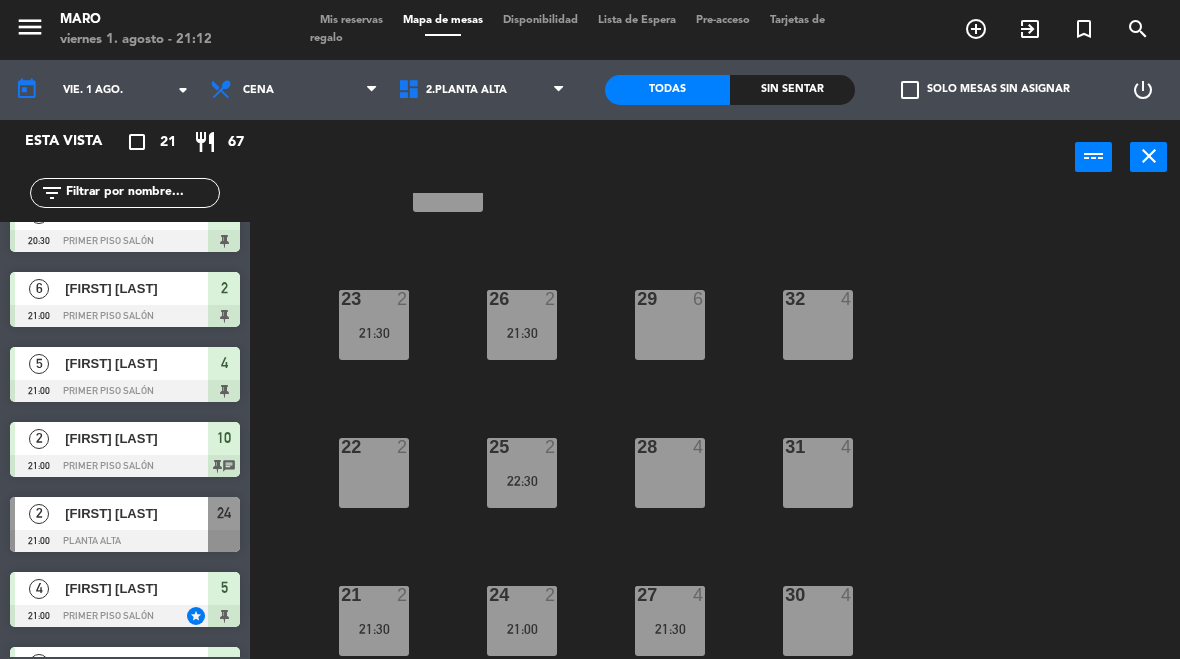click on "close" at bounding box center [1149, 156] 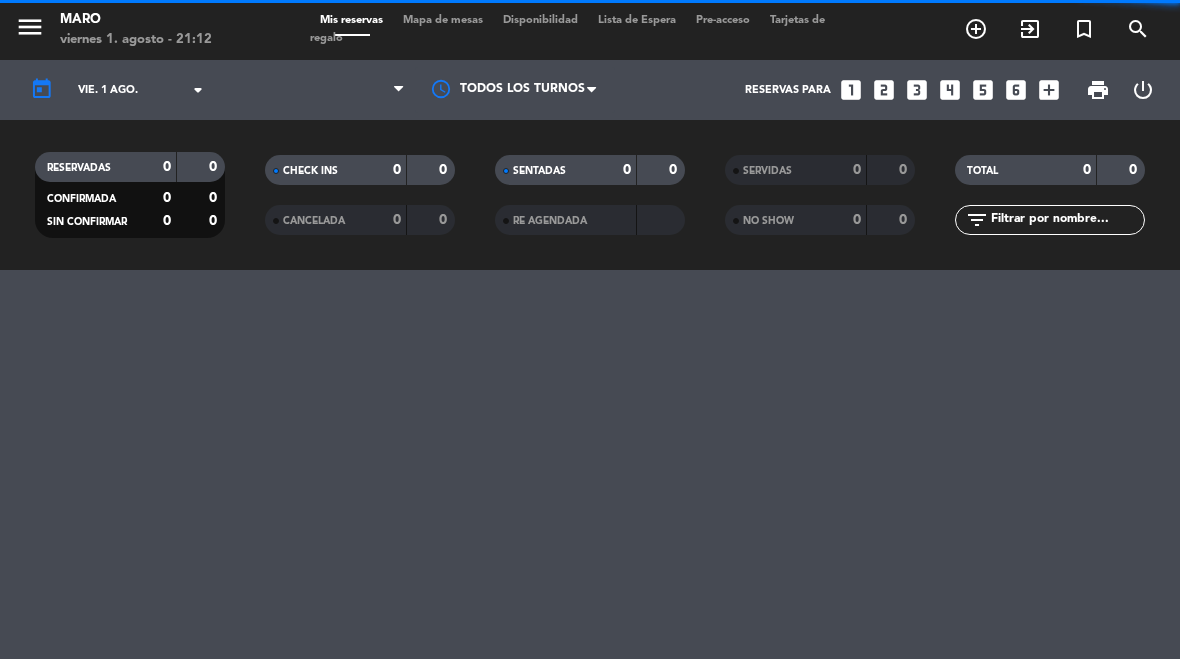 select on "dinner" 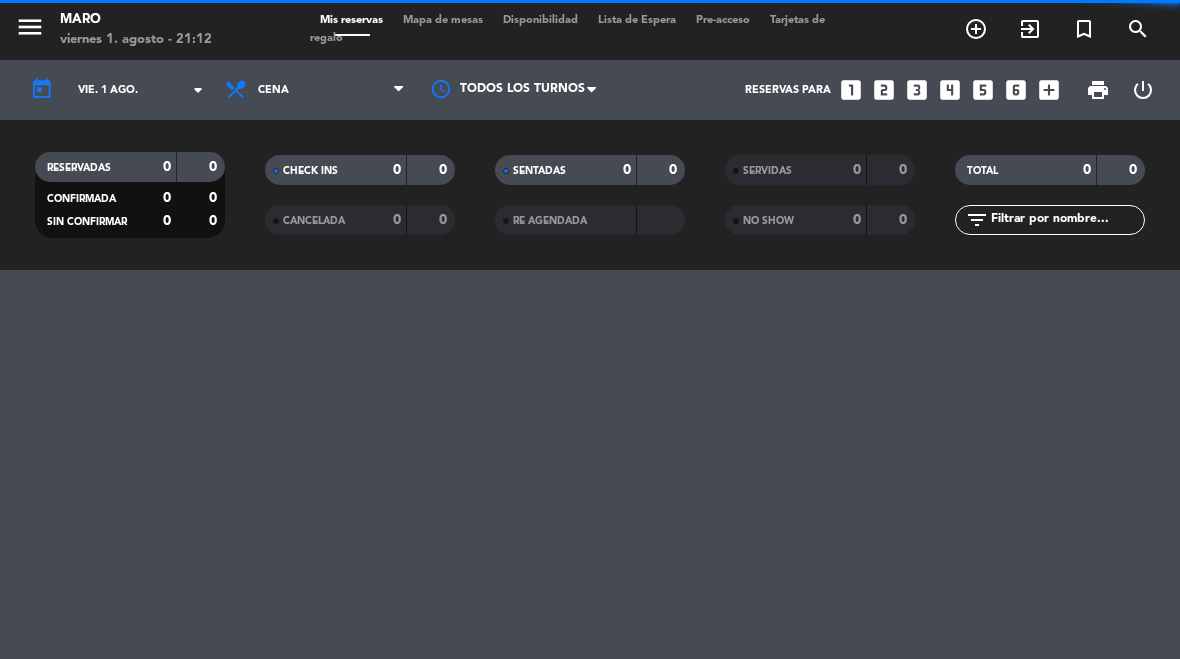 select on "dinner" 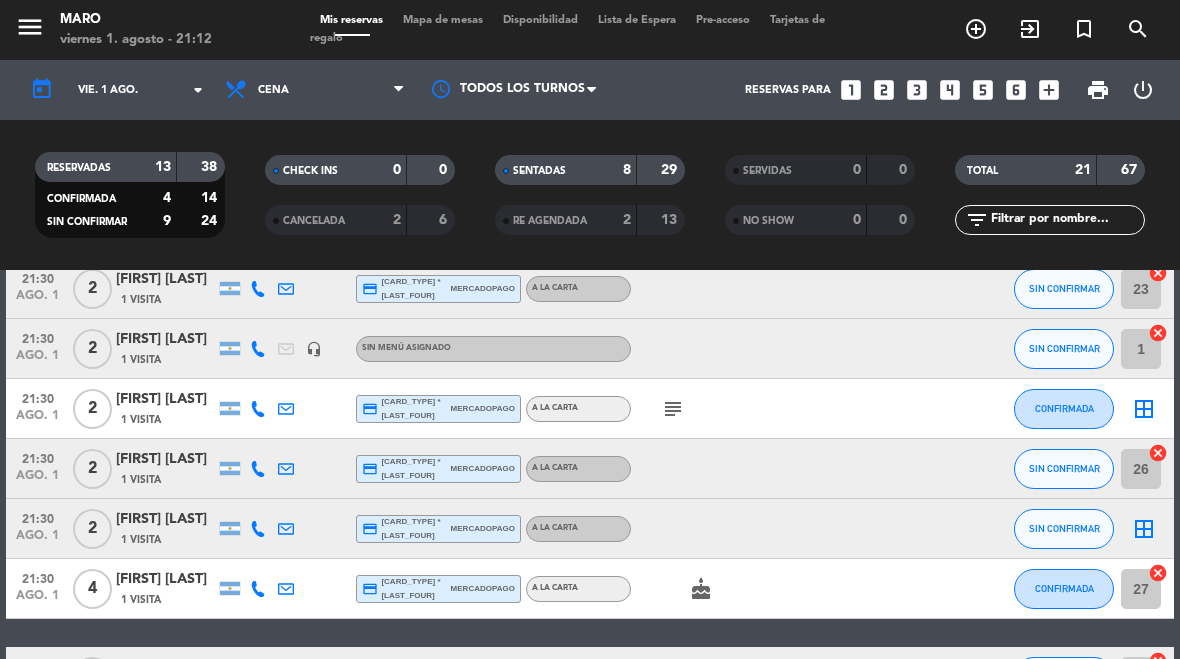 scroll, scrollTop: 968, scrollLeft: 0, axis: vertical 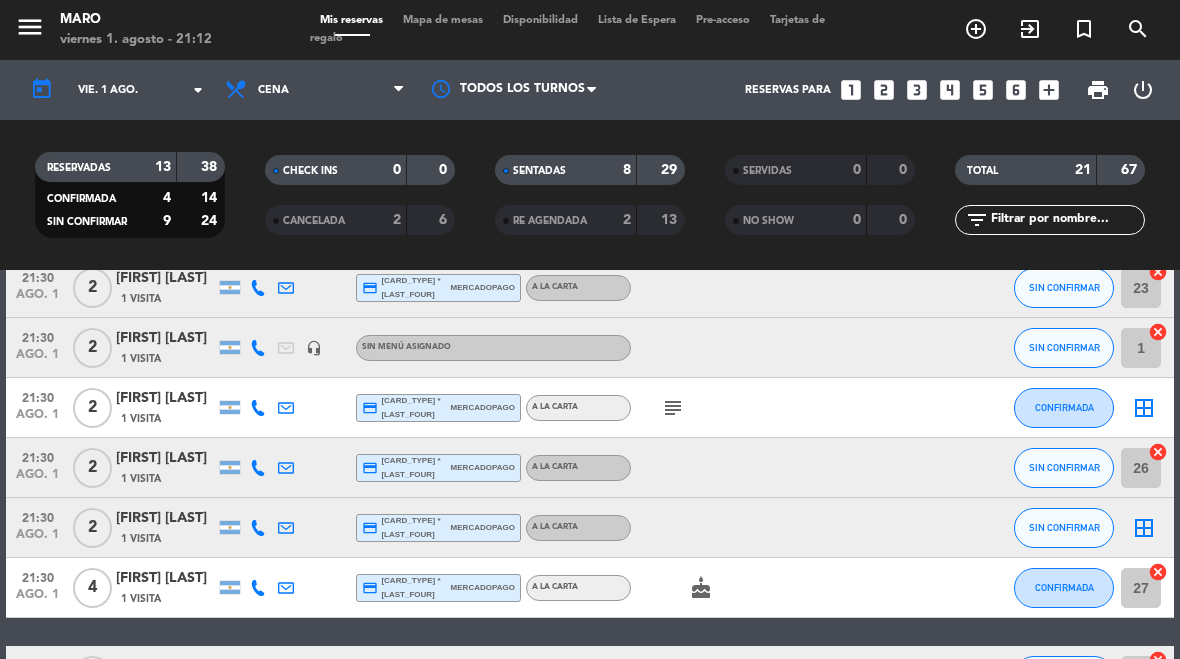 click on "border_all" 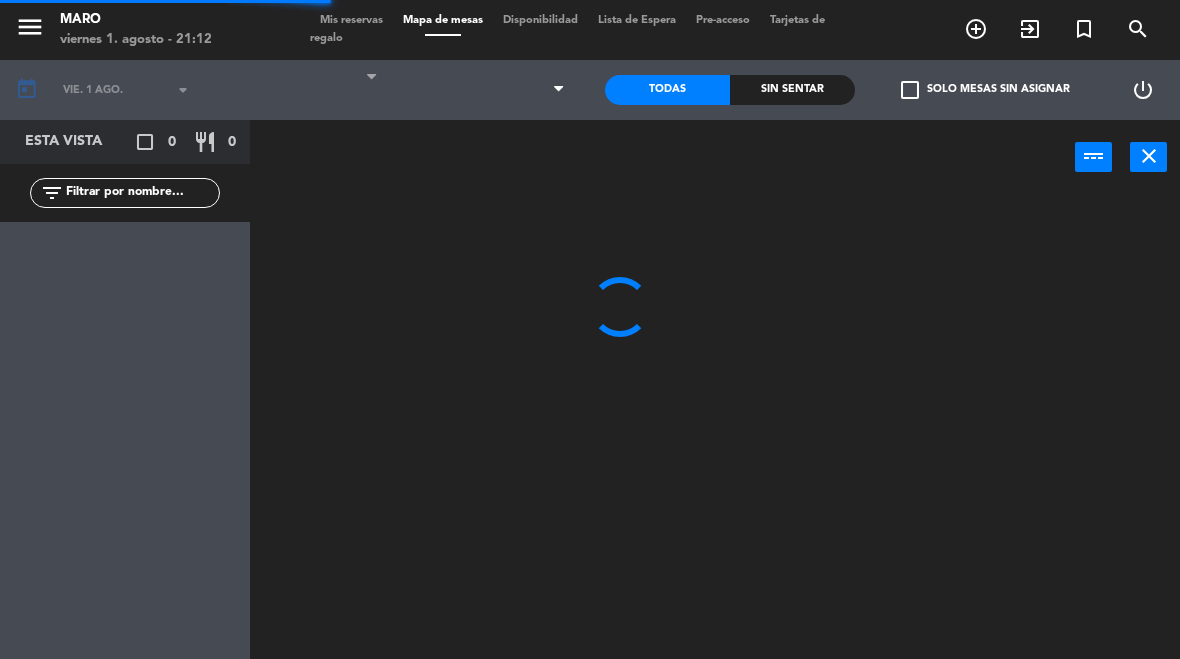 select on "dinner" 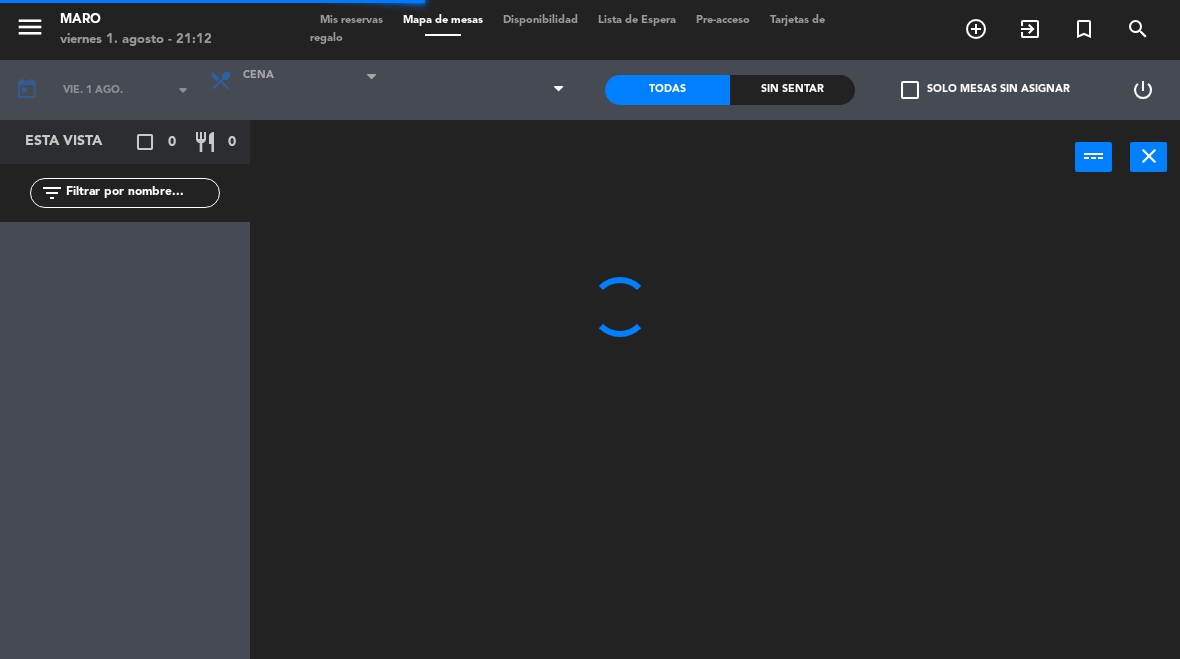 select 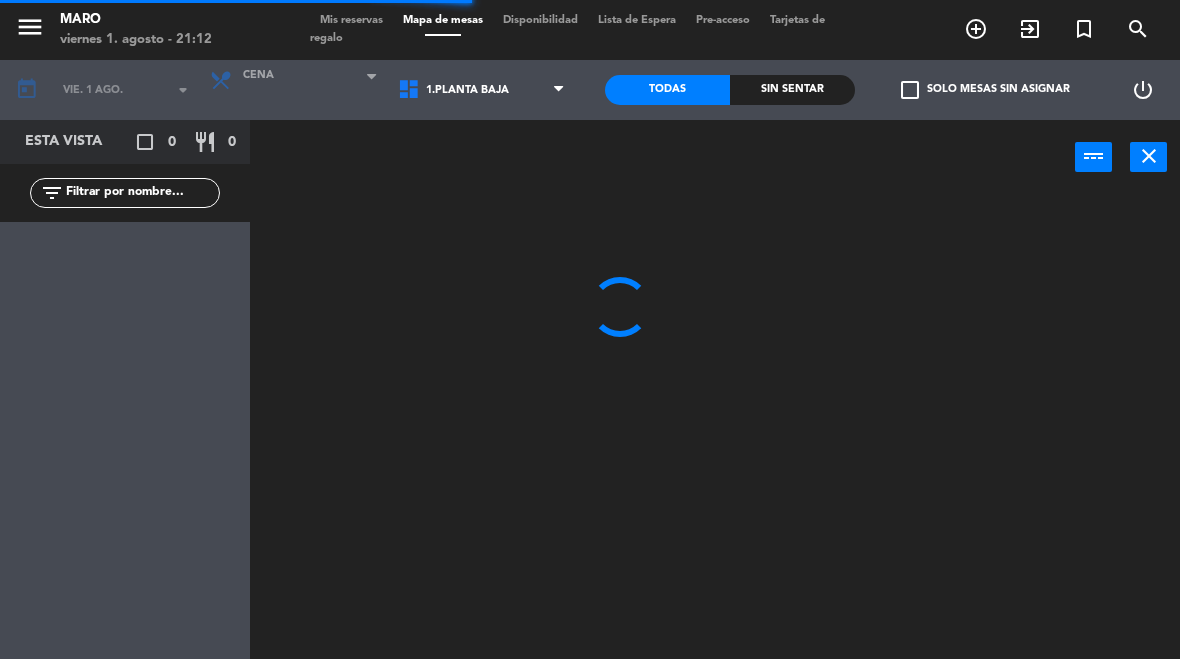 click on "1.Planta baja   2.Planta alta   3.Afuera" at bounding box center (483, 90) 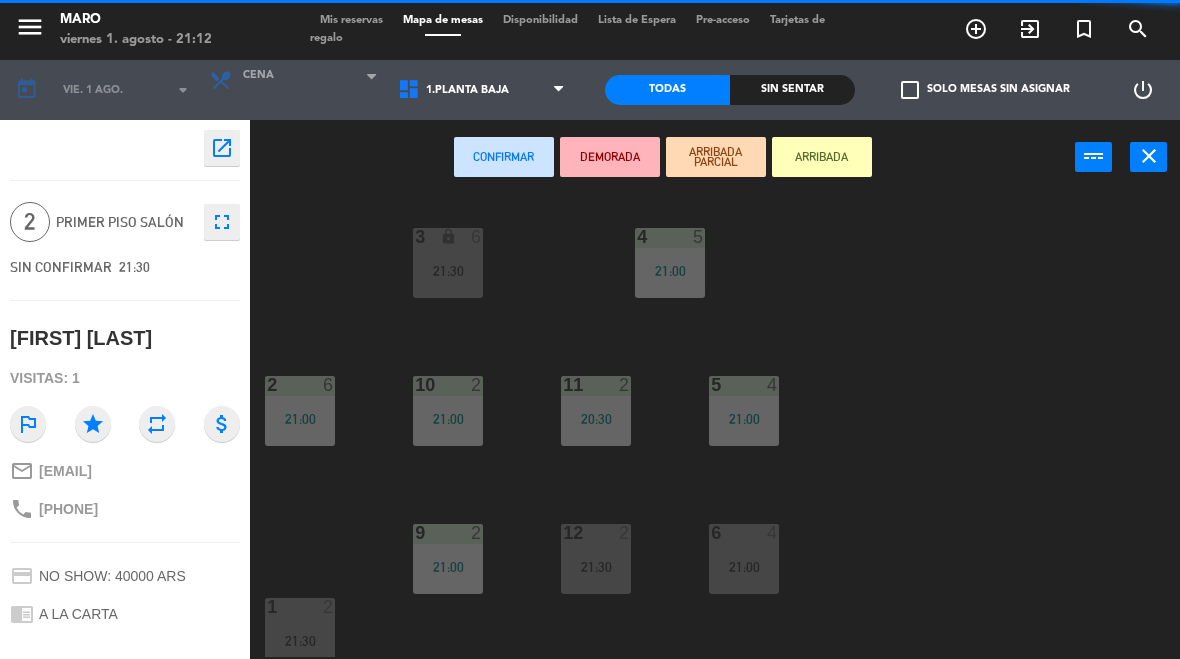 select on "3482" 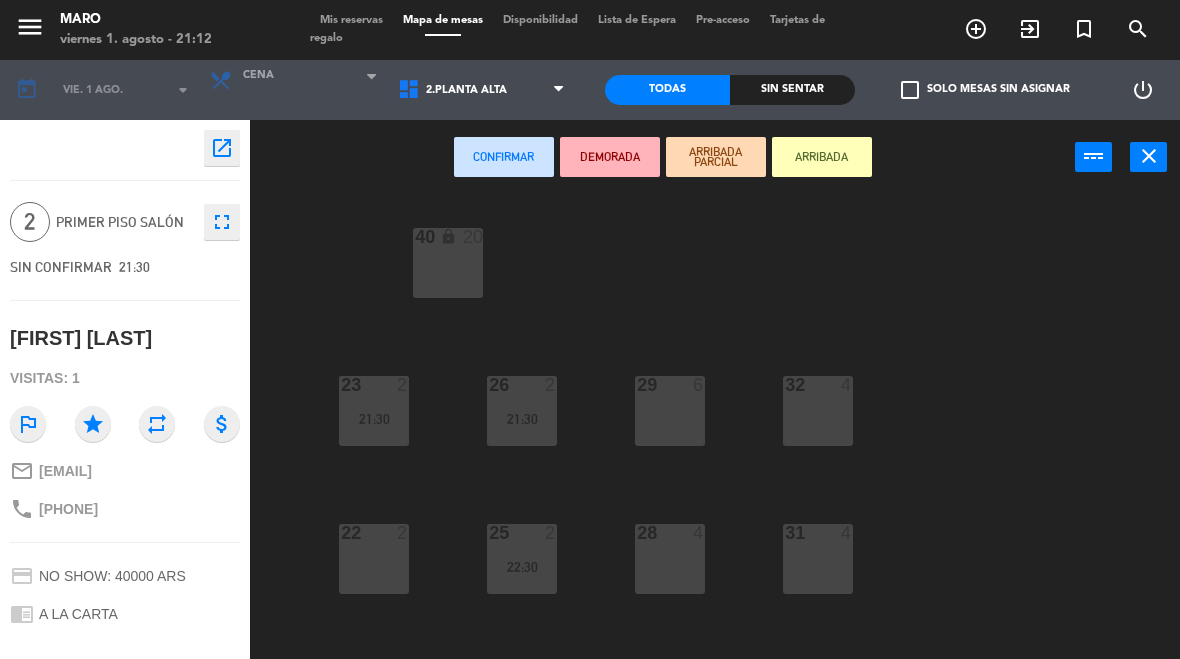 click on "22  2" at bounding box center (374, 559) 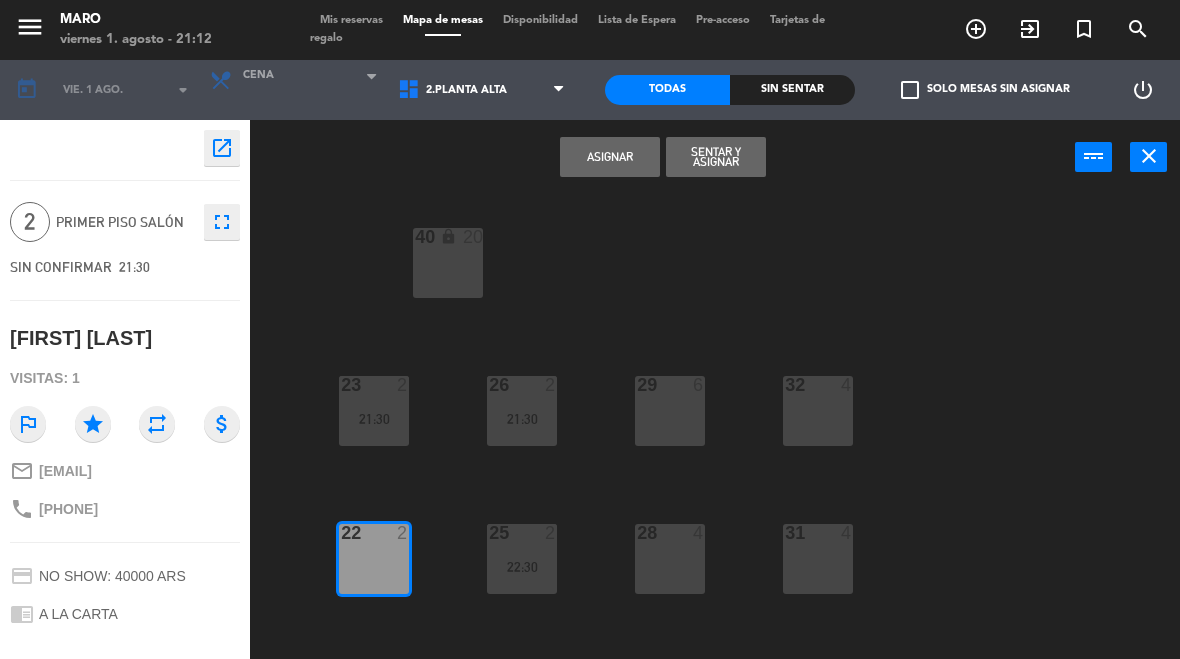 click on "Sentar y Asignar" at bounding box center (716, 157) 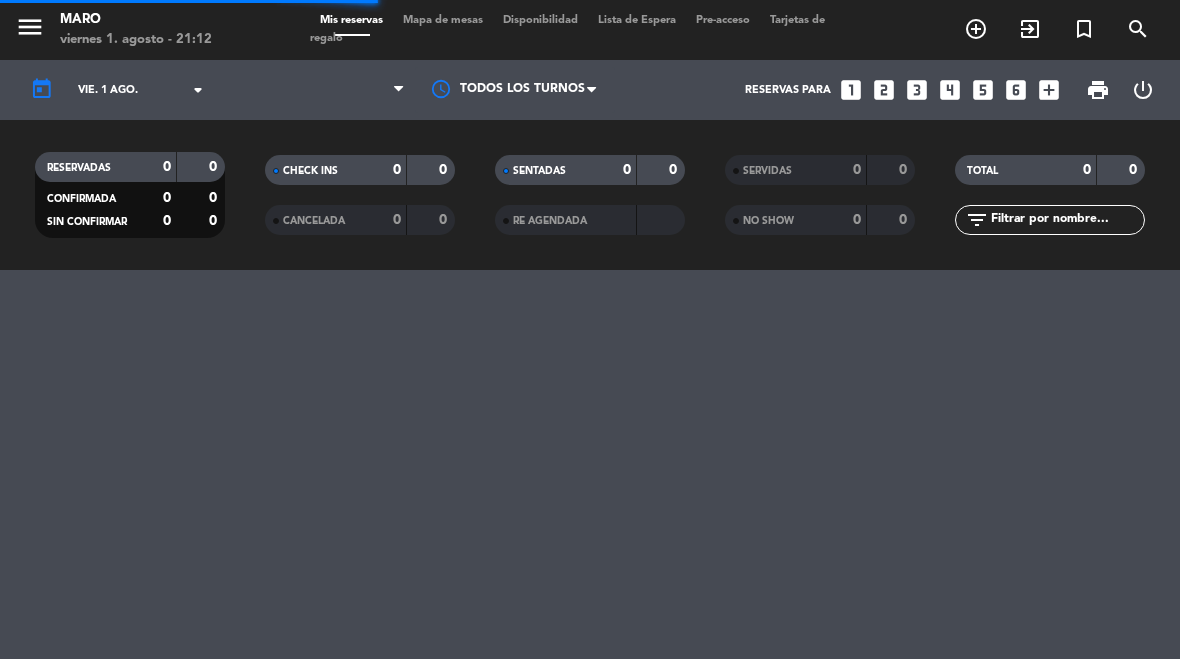 select on "dinner" 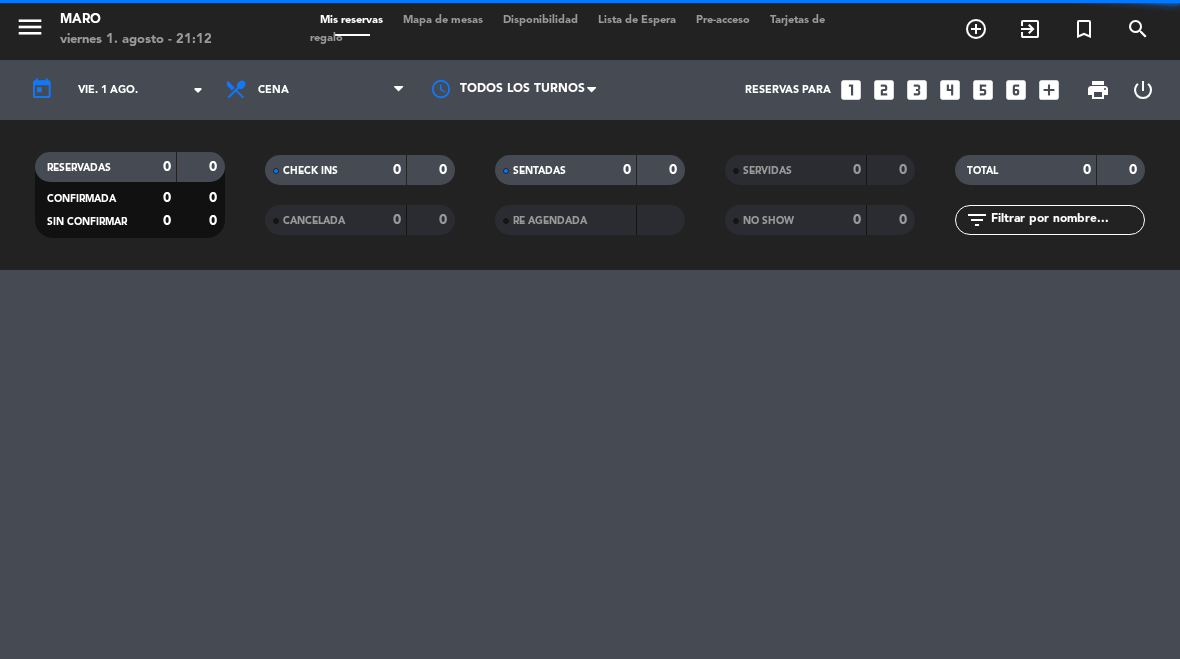 select on "dinner" 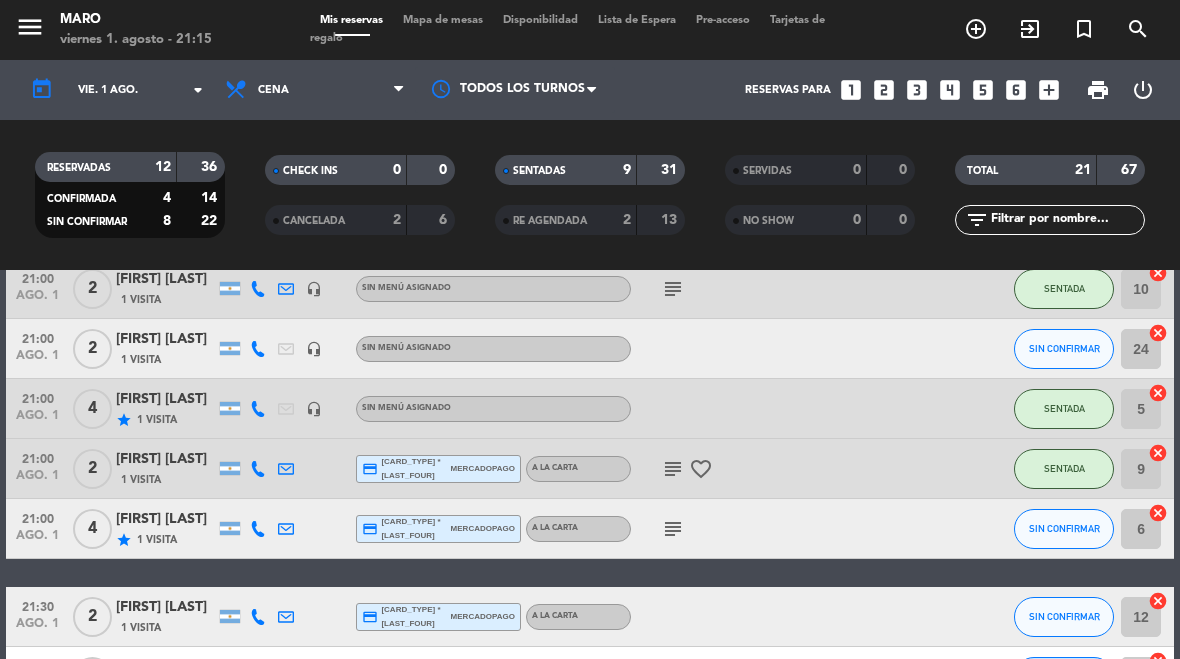 scroll, scrollTop: 445, scrollLeft: 0, axis: vertical 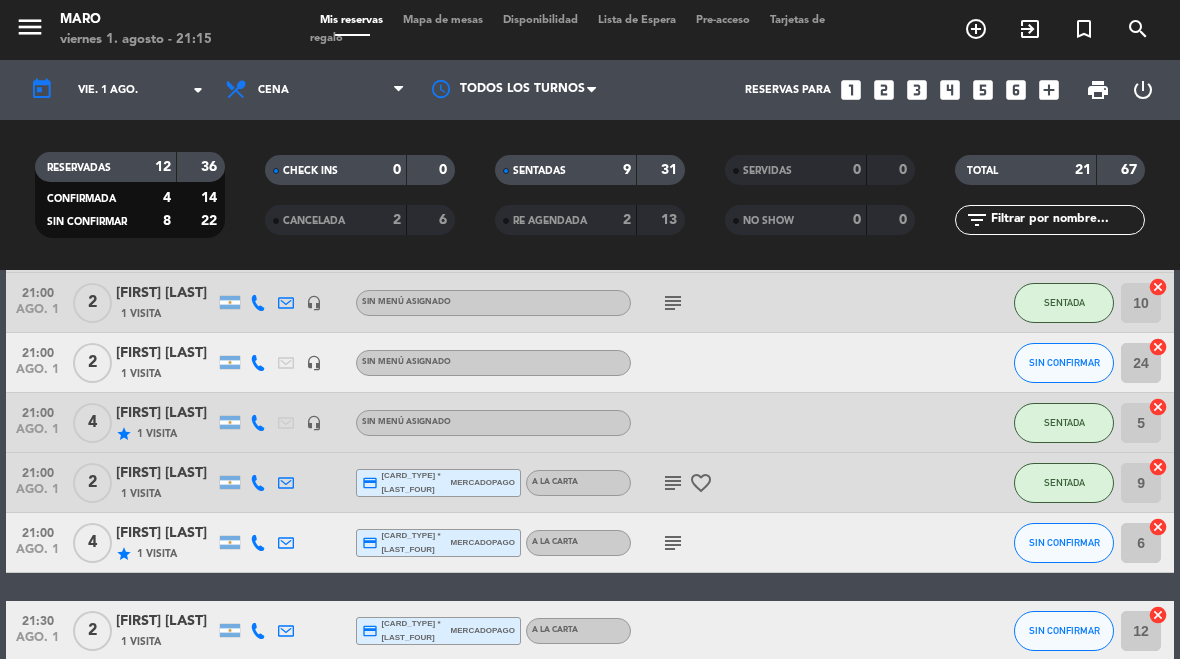 click on "SIN CONFIRMAR" 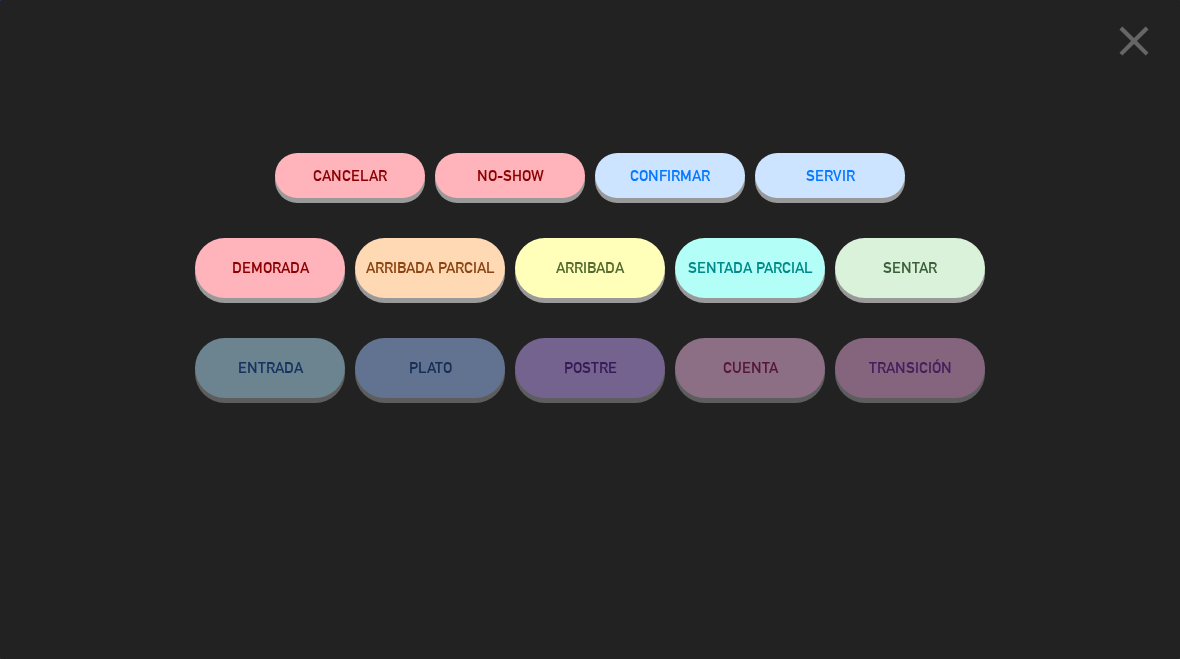 click on "SENTAR" 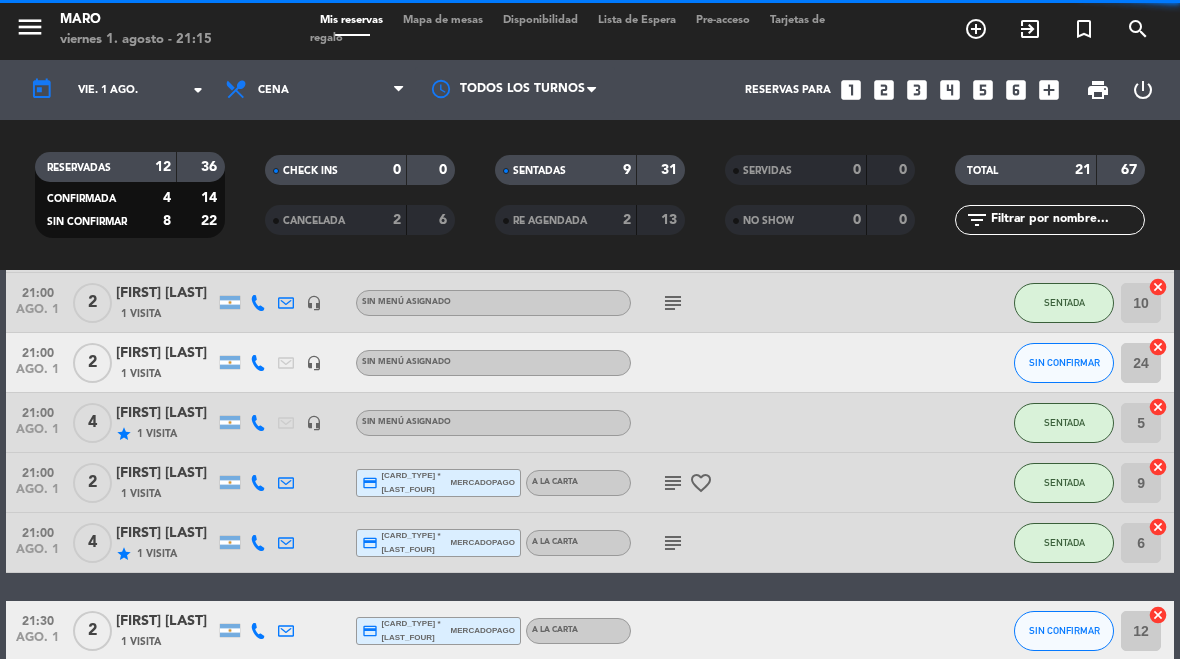 select on "dinner" 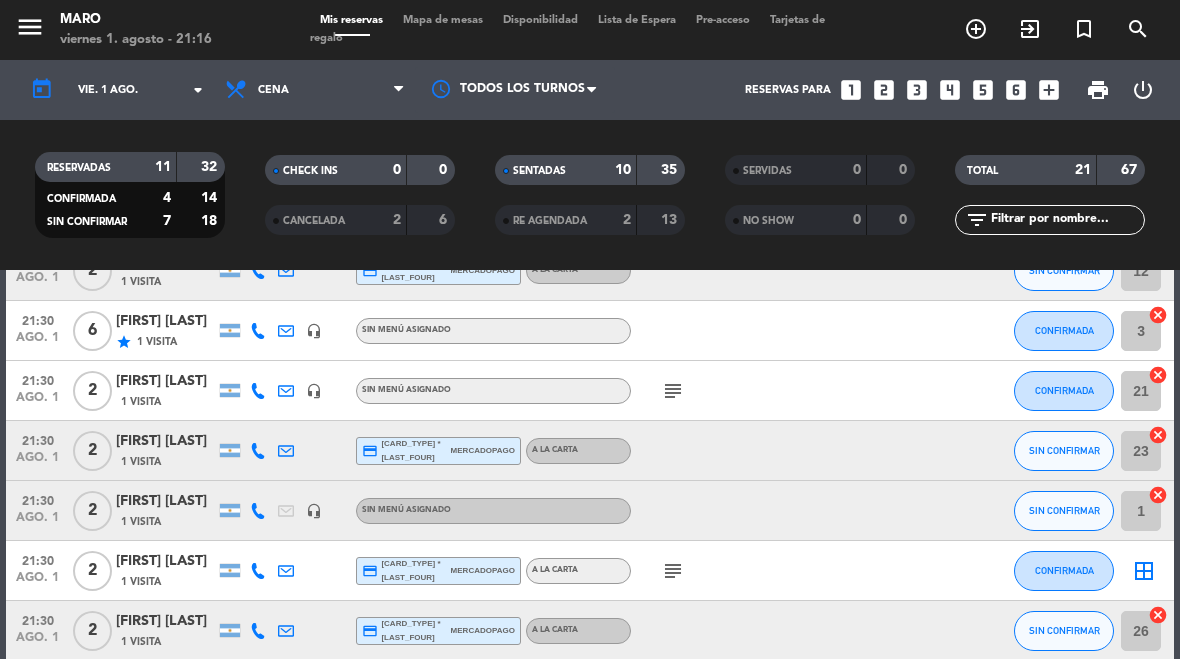 scroll, scrollTop: 806, scrollLeft: 0, axis: vertical 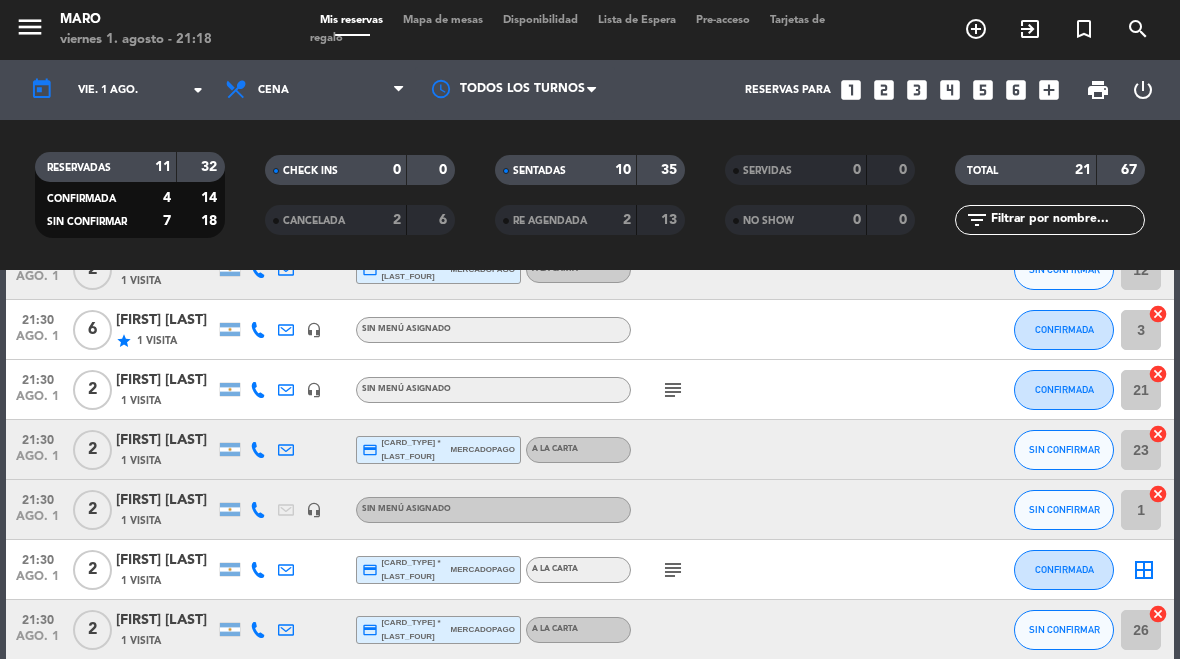 select on "dinner" 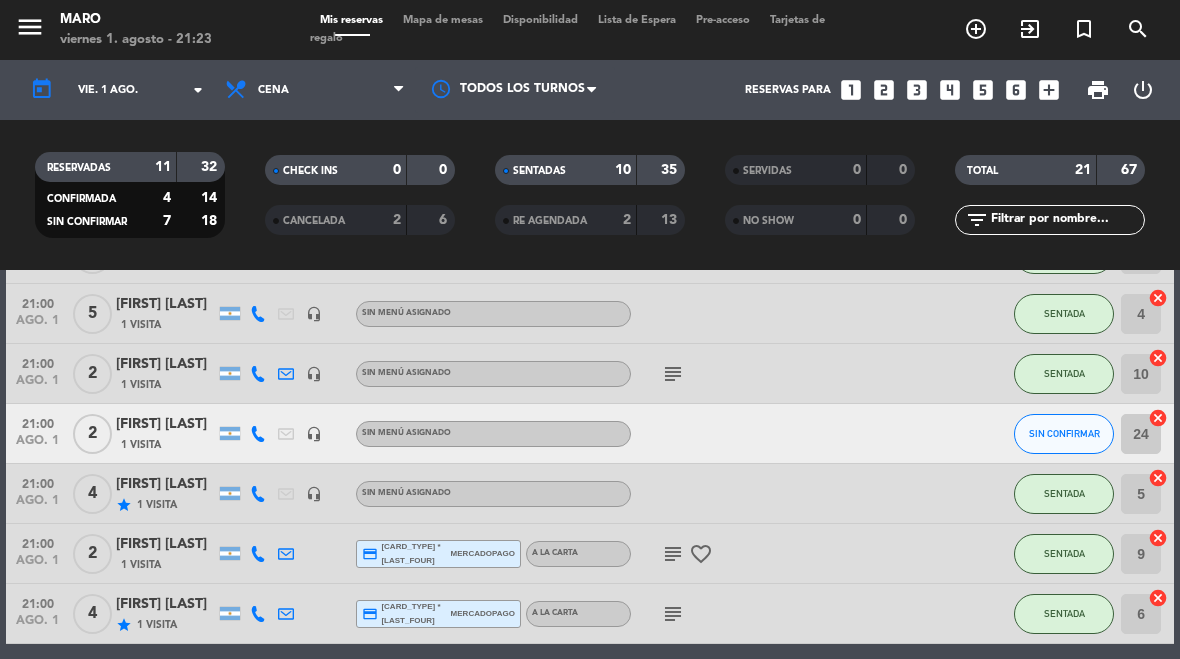 scroll, scrollTop: 375, scrollLeft: 0, axis: vertical 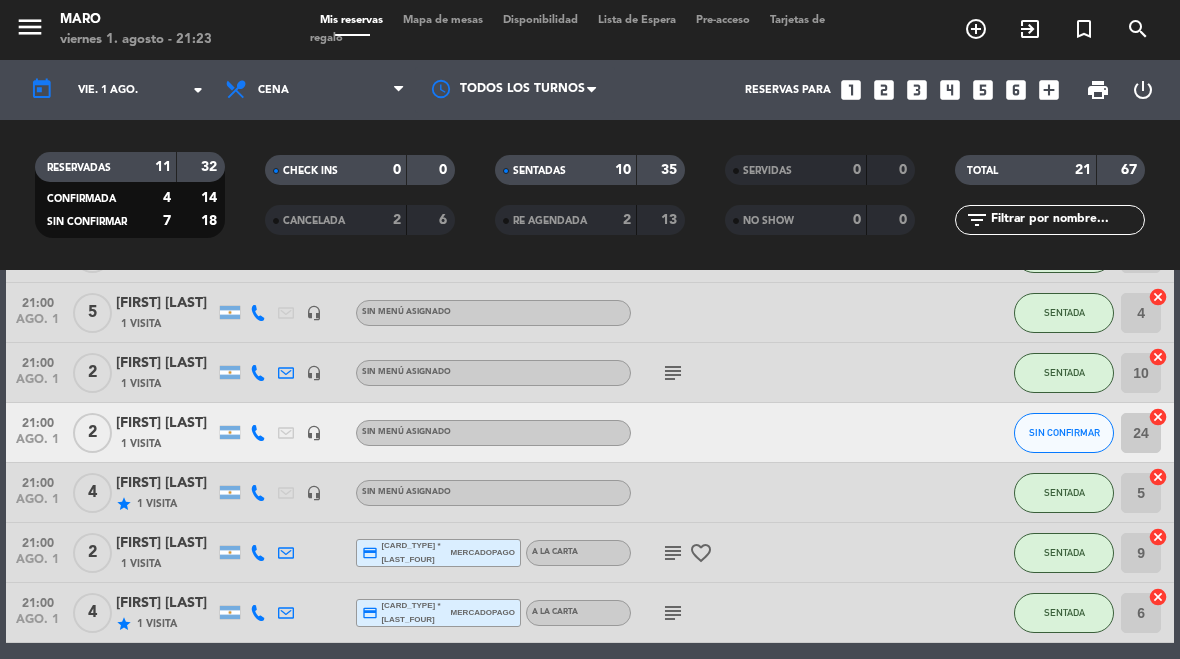 click on "SIN CONFIRMAR" 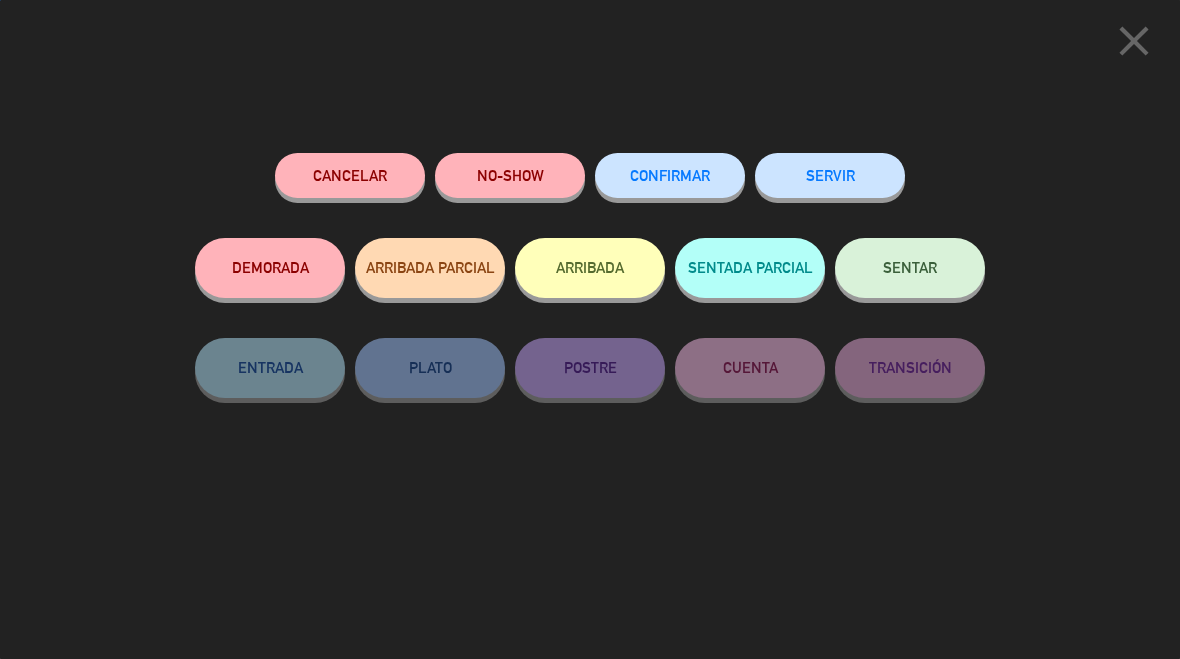 click on "close" 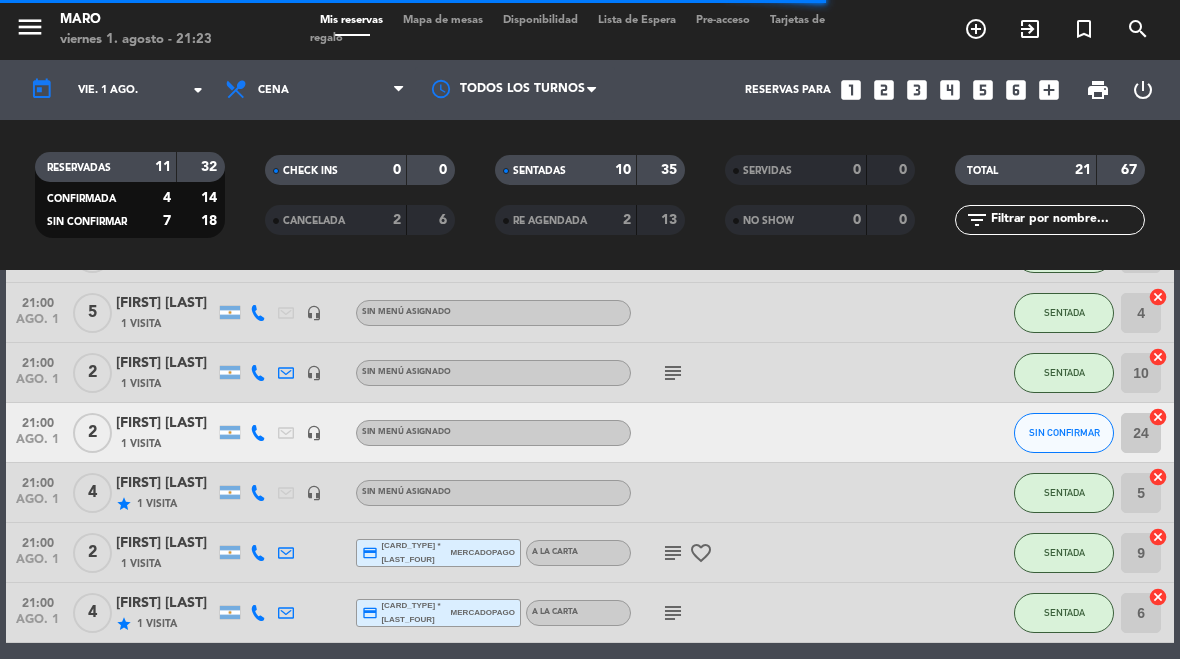 select on "dinner" 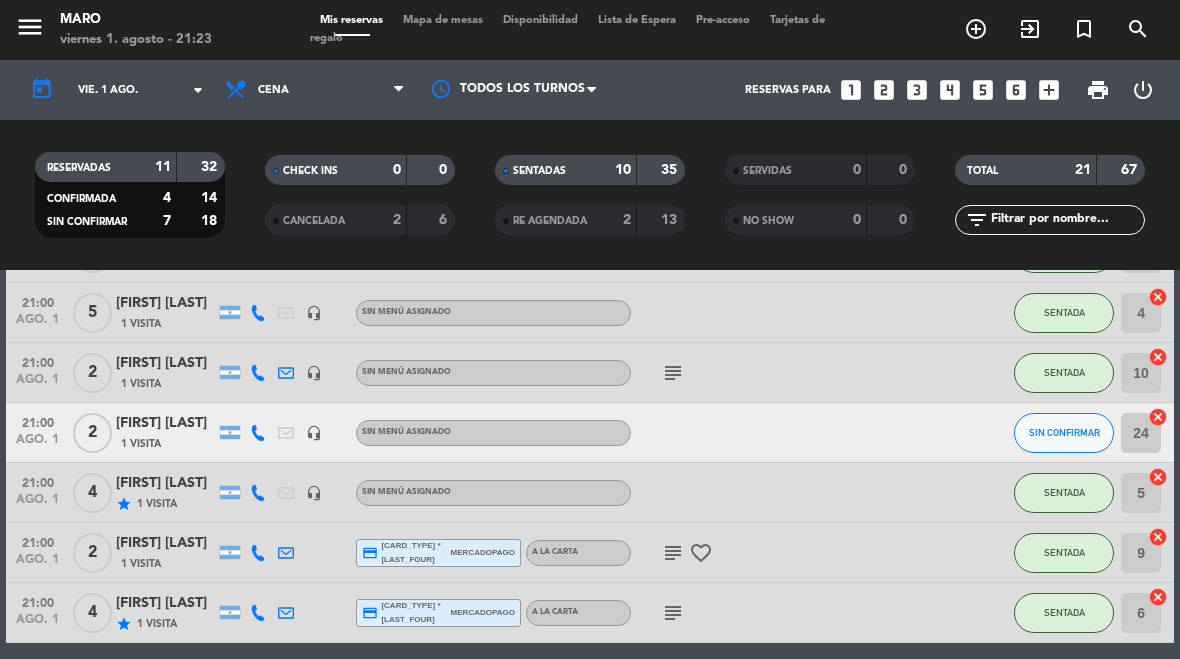 click on "cancel" 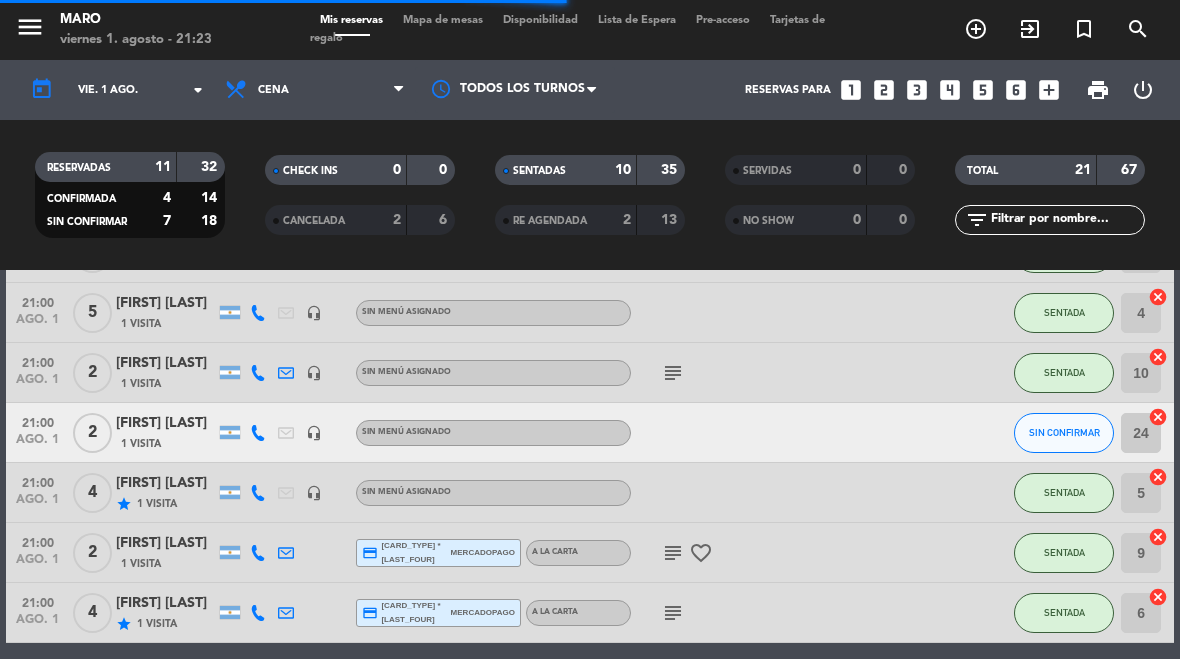 select on "dinner" 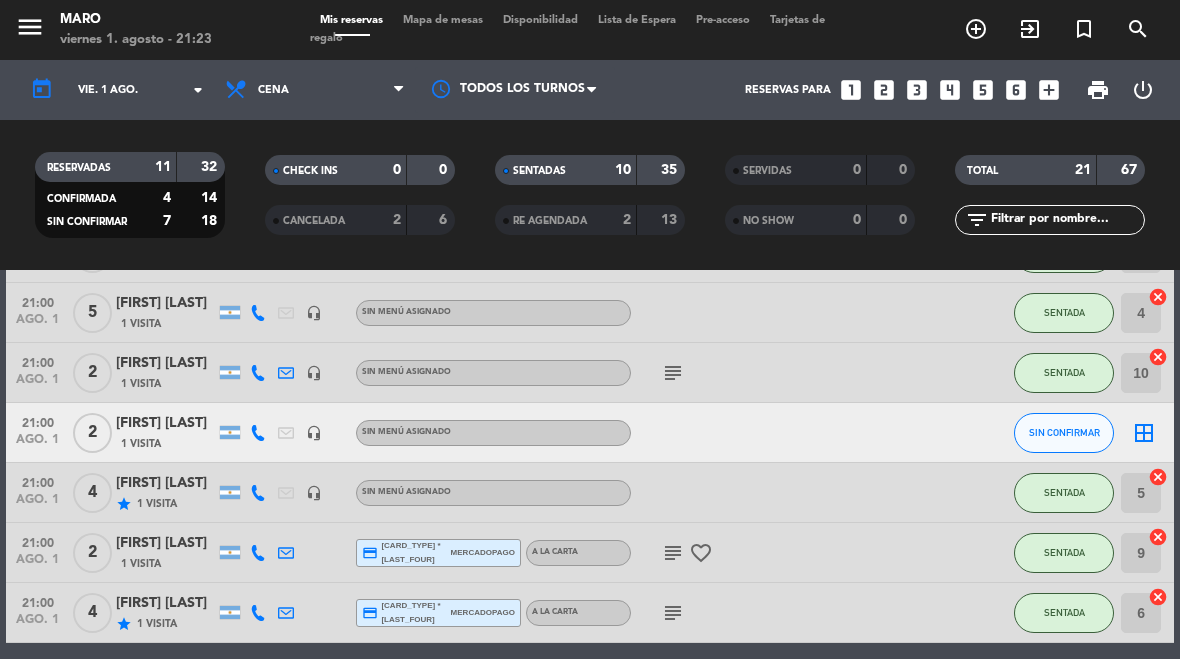 click on "border_all" 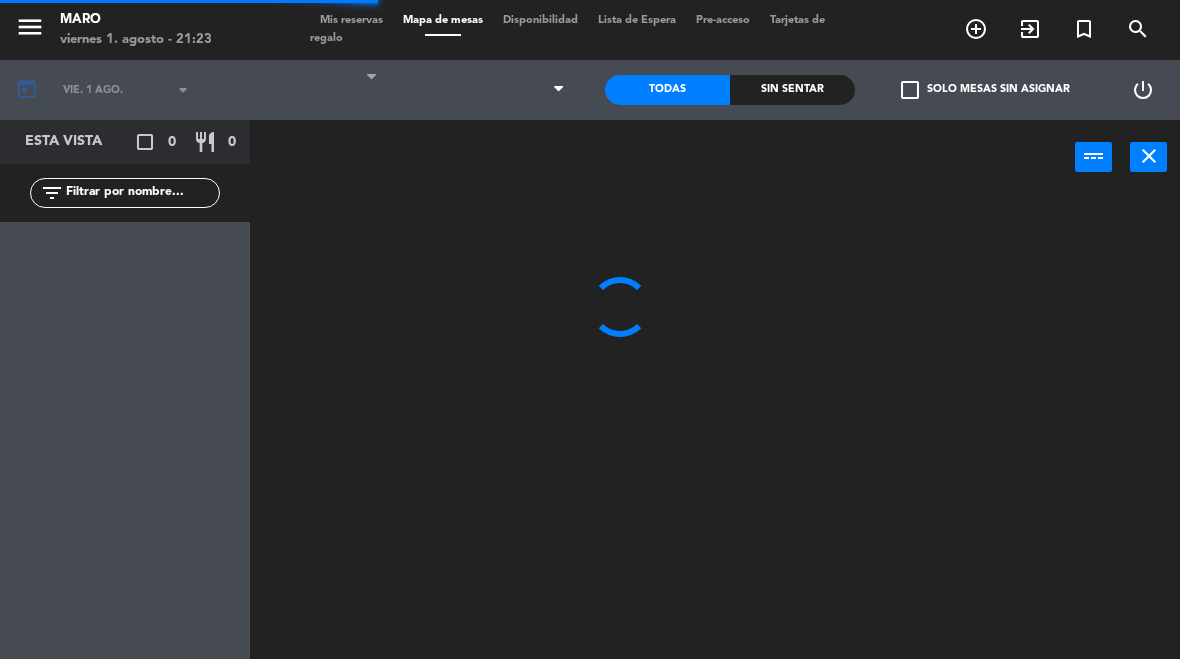 select on "dinner" 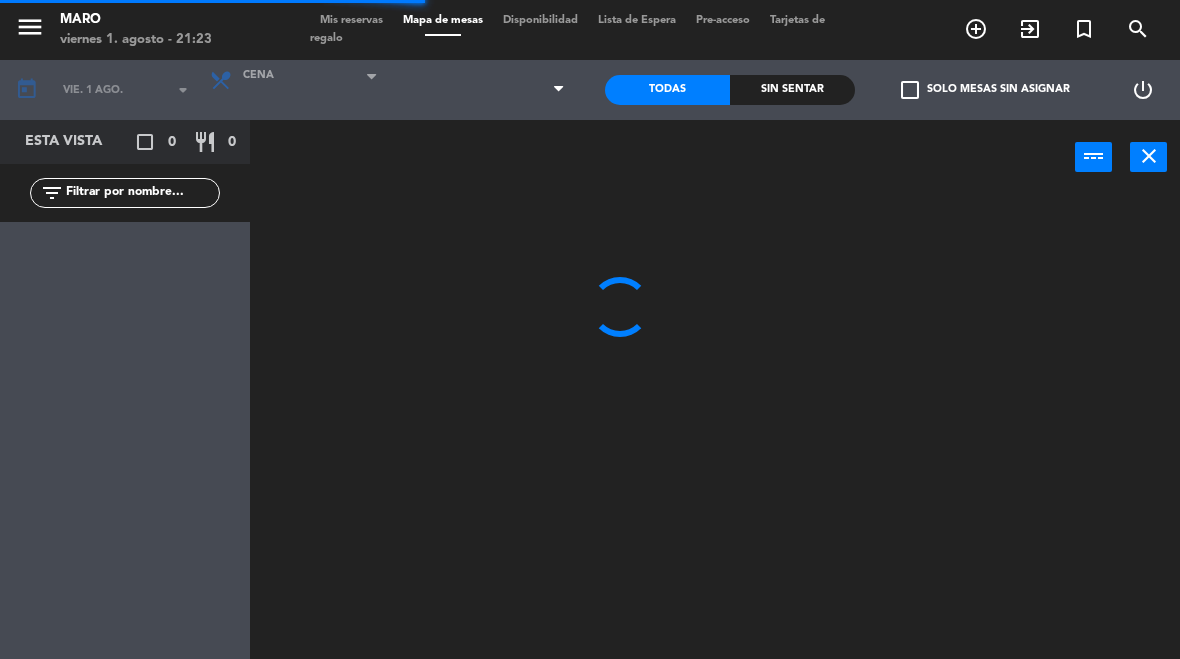 select 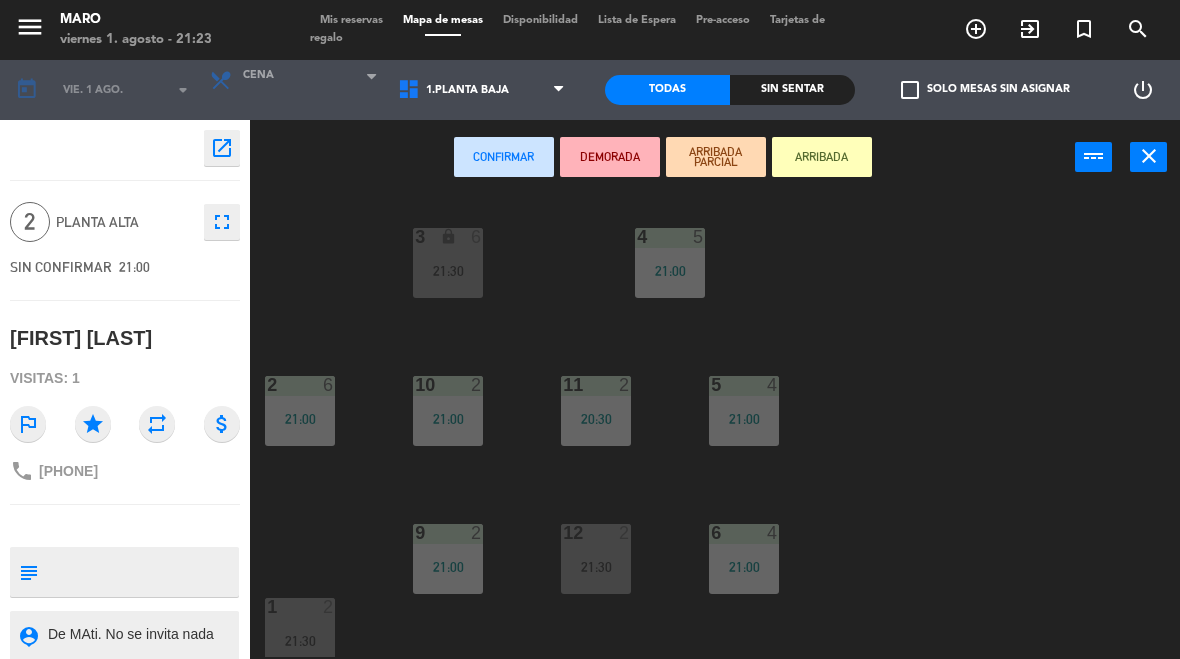 click on "21:30" at bounding box center [596, 567] 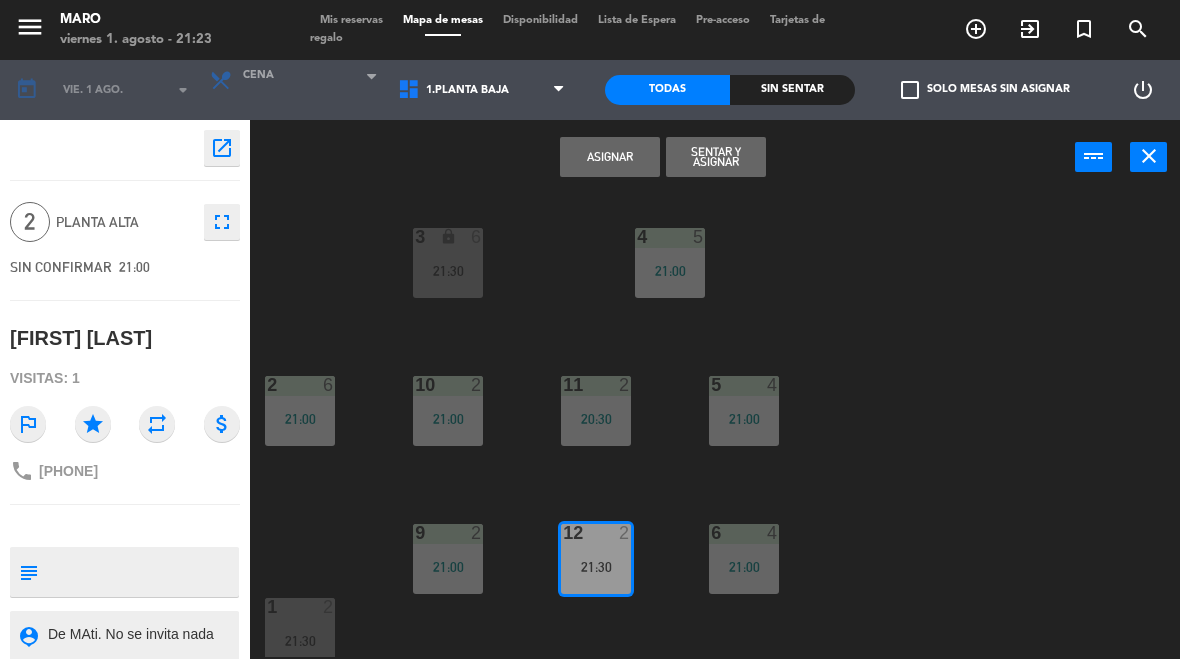 click on "Sentar y Asignar" at bounding box center [716, 157] 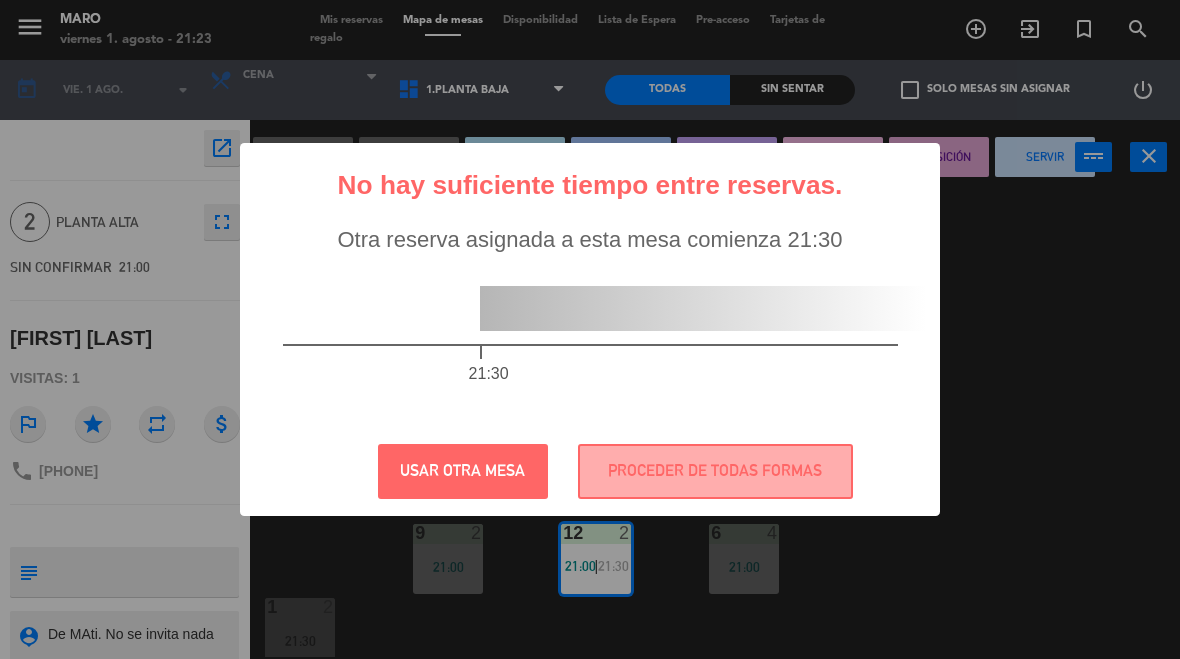 click on "PROCEDER DE TODAS FORMAS" at bounding box center [715, 471] 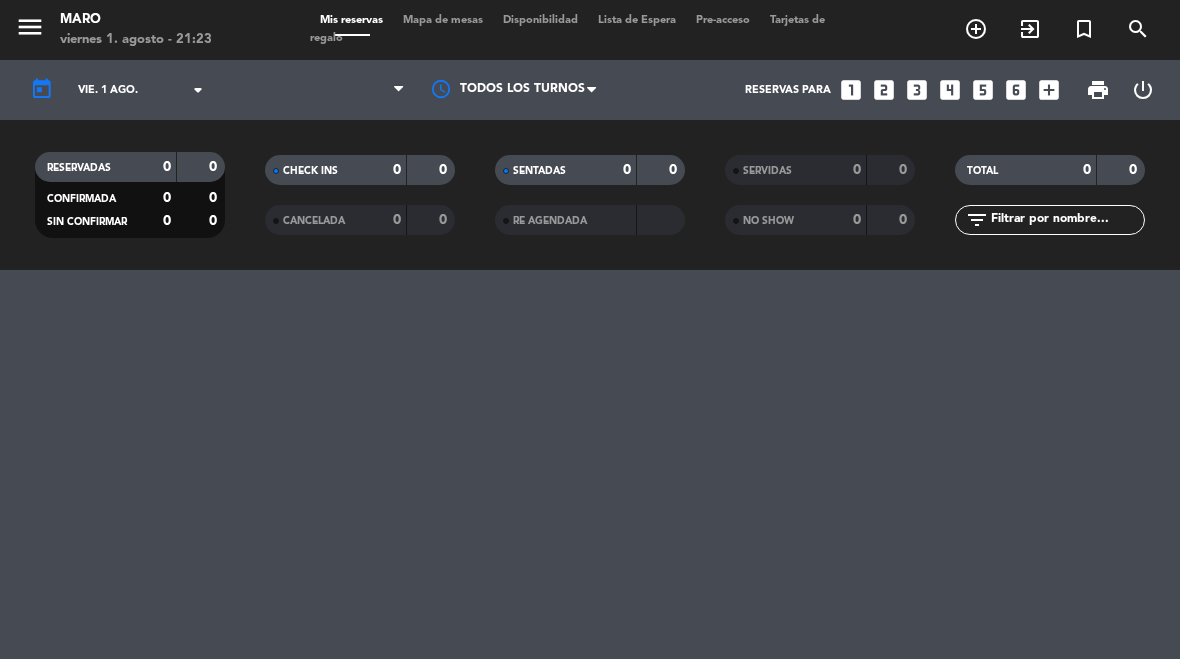 select on "dinner" 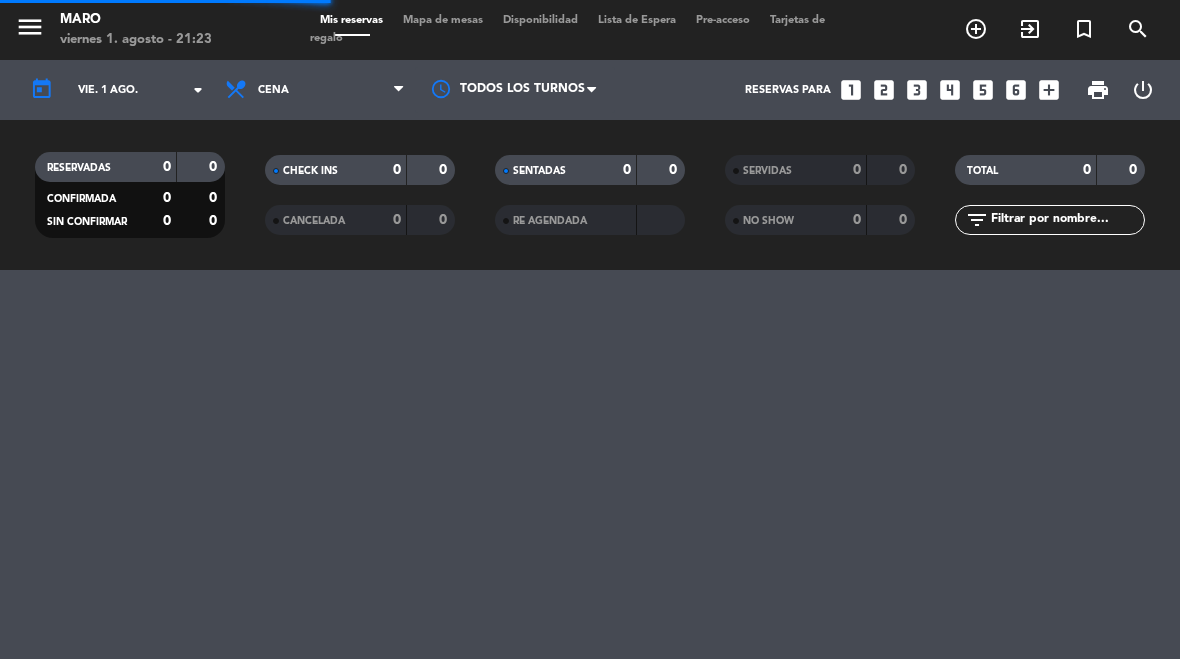 select on "dinner" 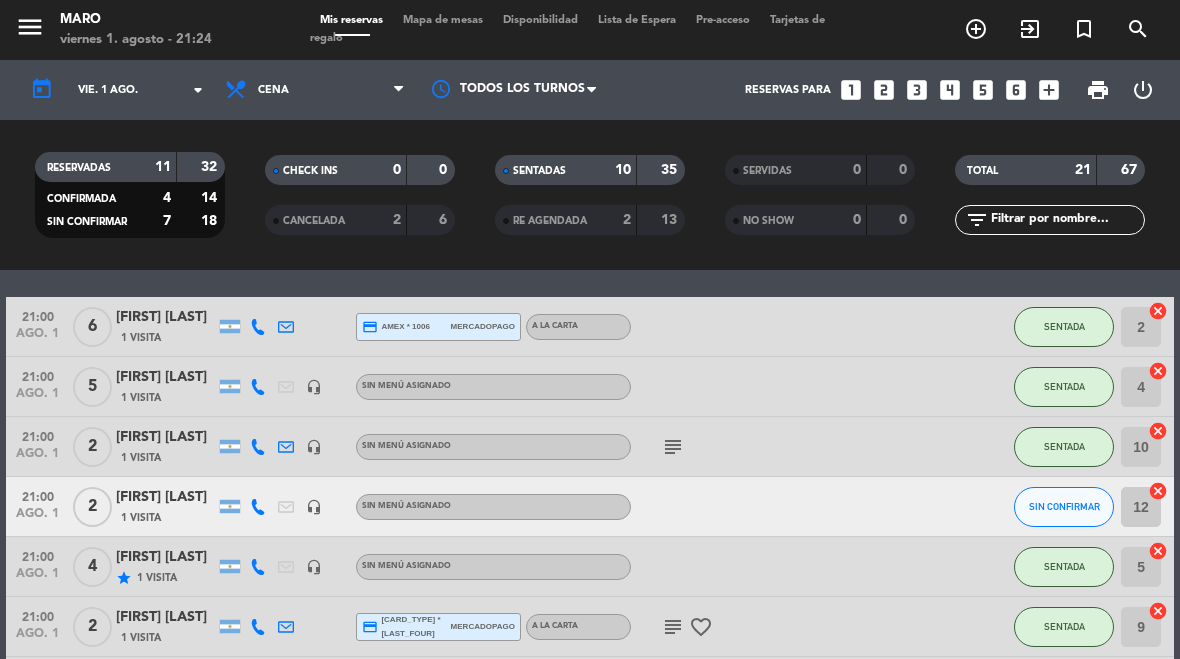 scroll, scrollTop: 318, scrollLeft: 0, axis: vertical 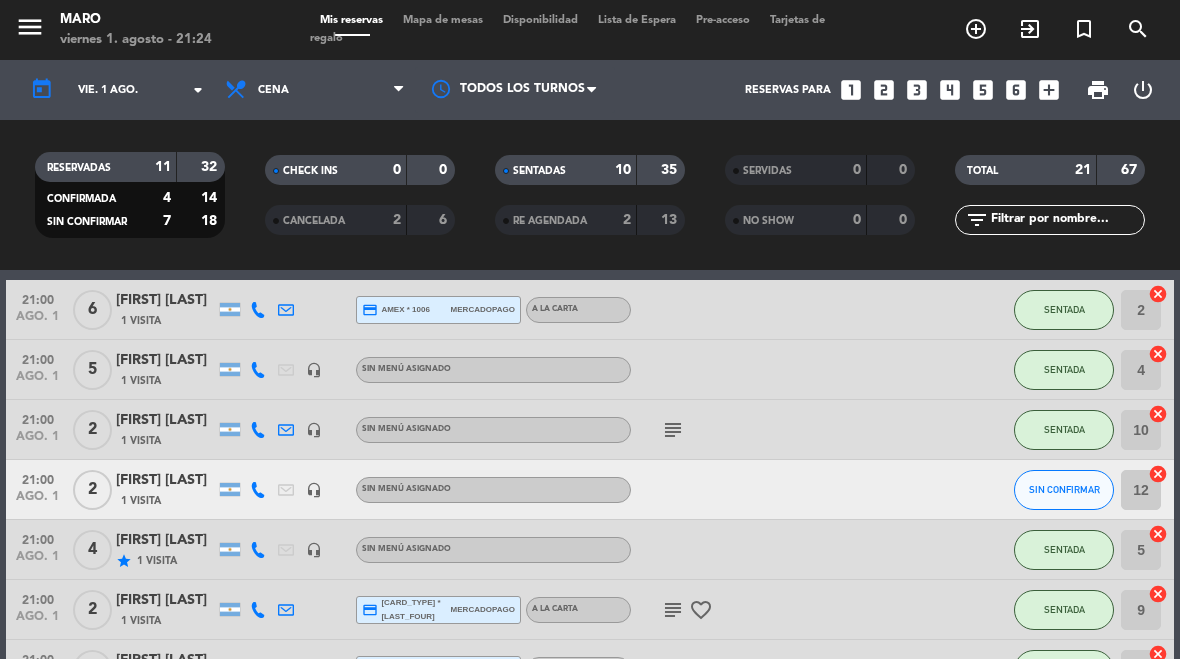 click on "SIN CONFIRMAR" 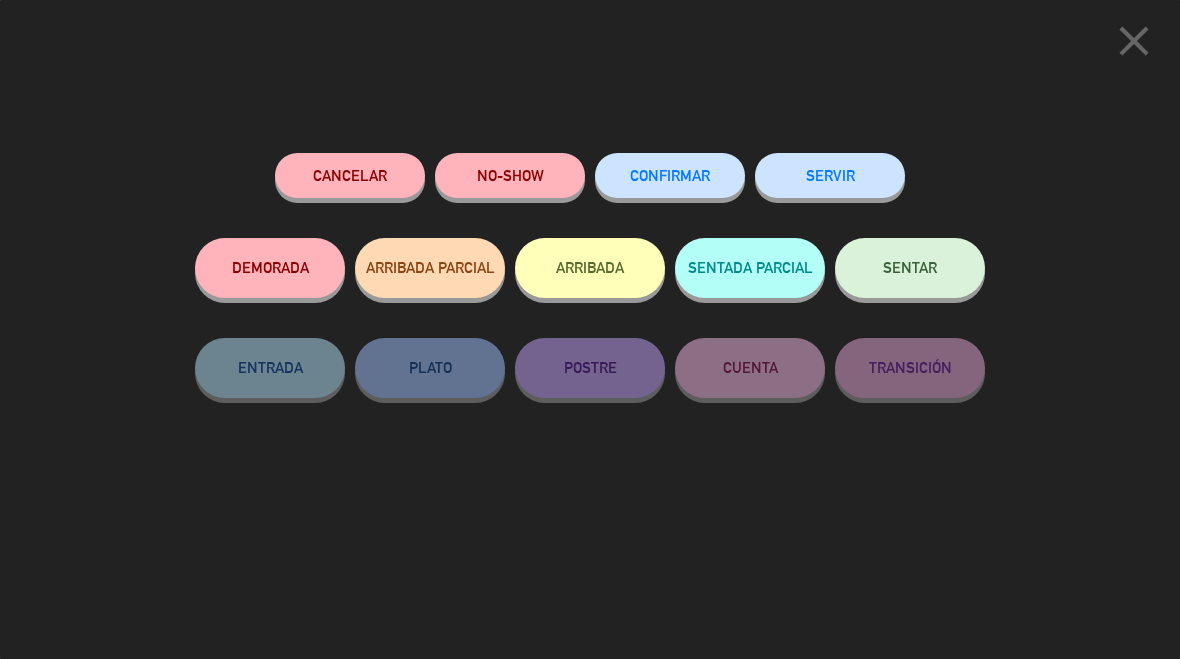 click on "SENTAR" 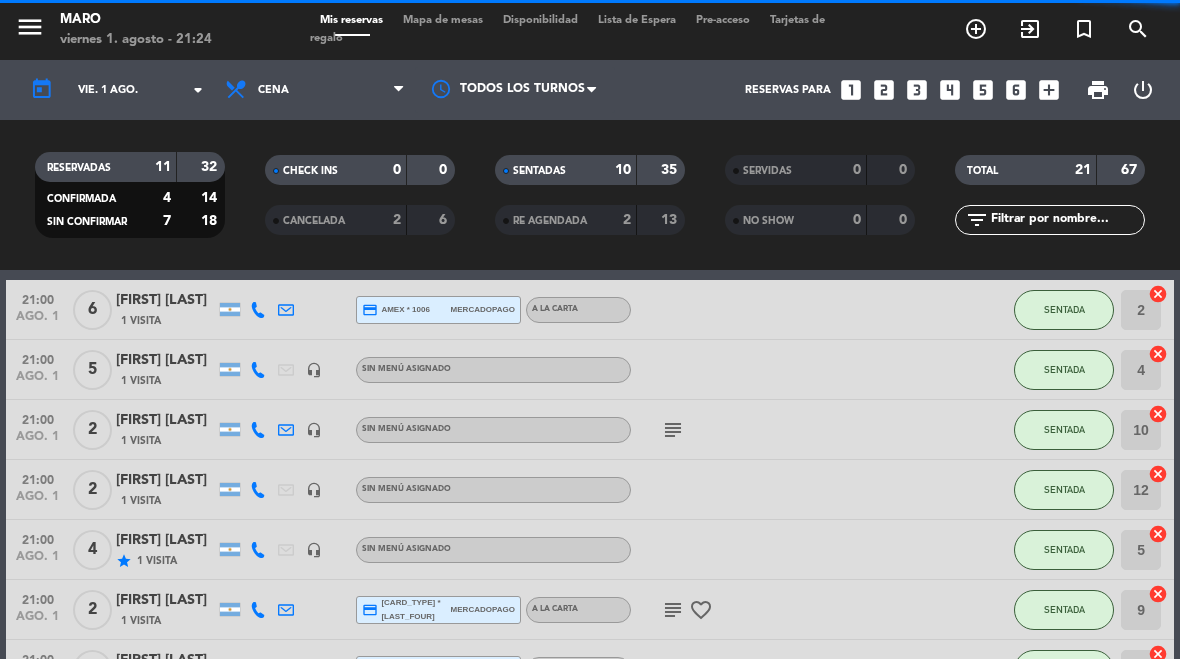 select on "dinner" 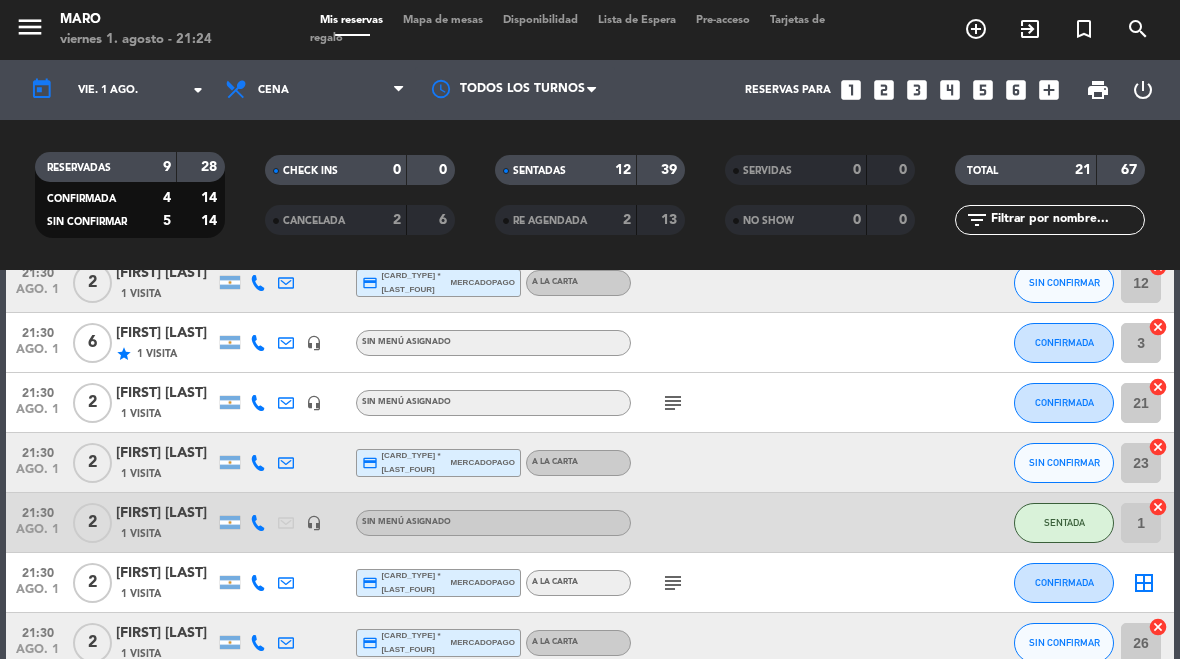 scroll, scrollTop: 799, scrollLeft: 0, axis: vertical 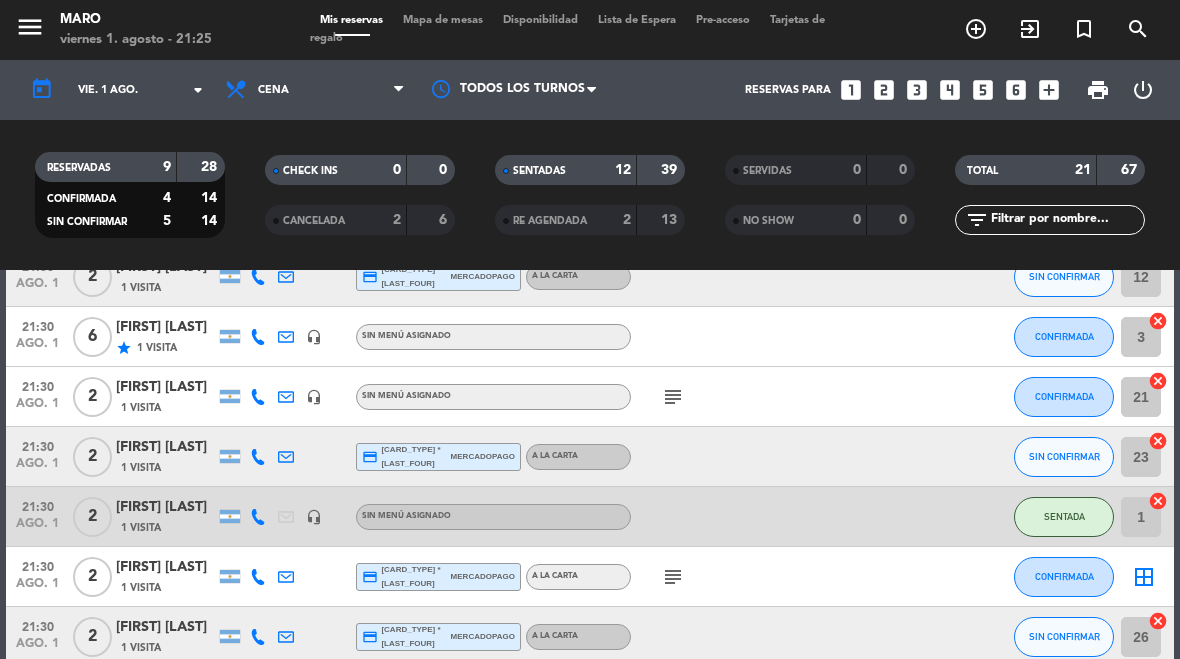 click on "CONFIRMADA" 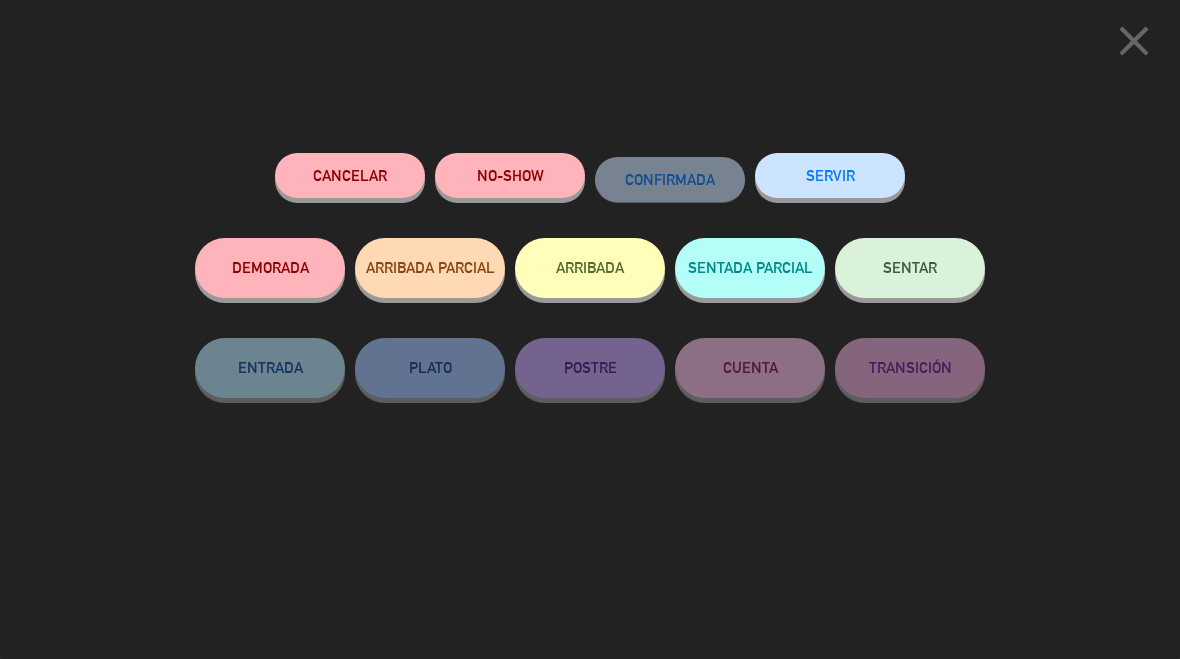 click on "SENTAR" 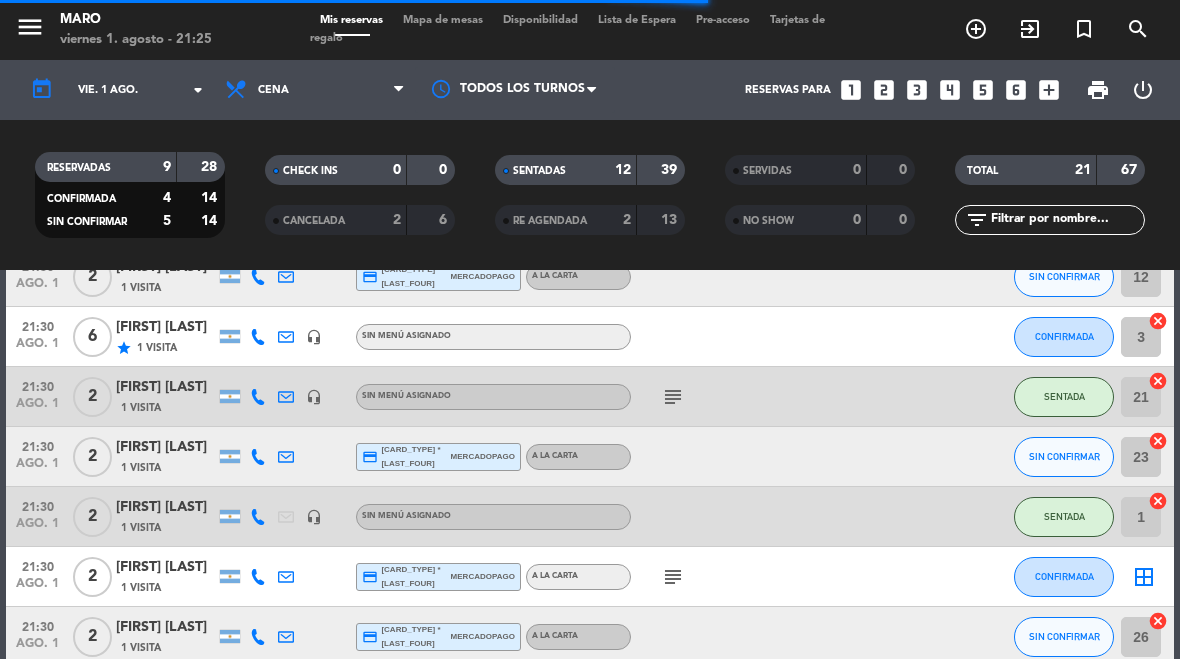 select on "dinner" 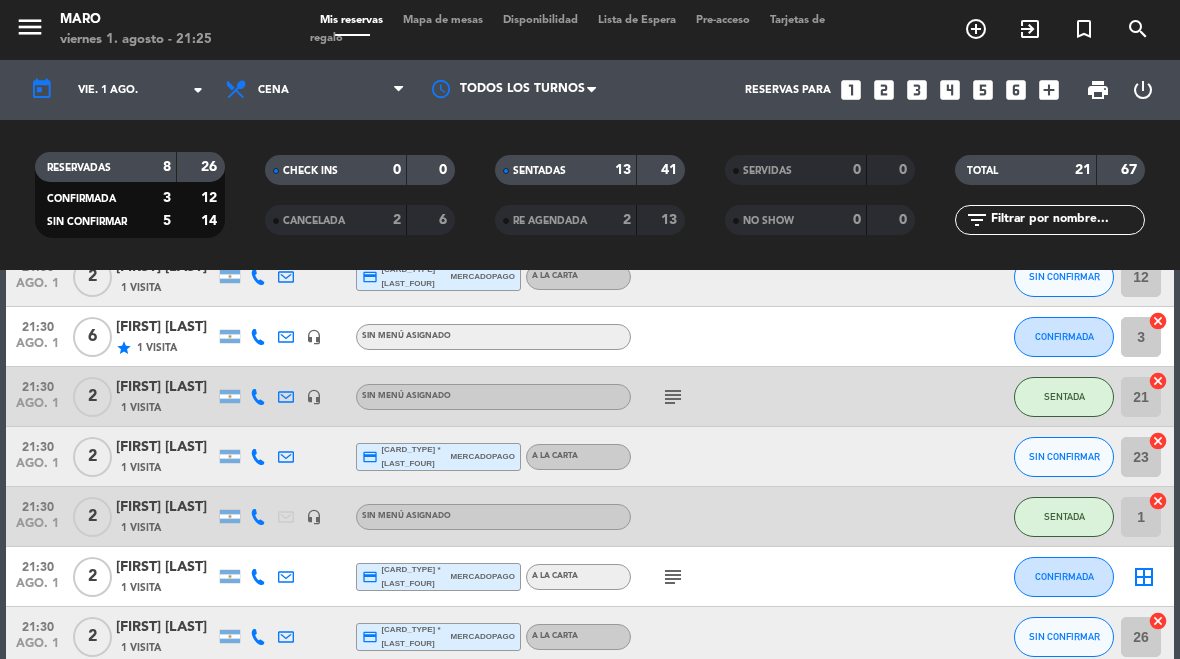 click on "subject" 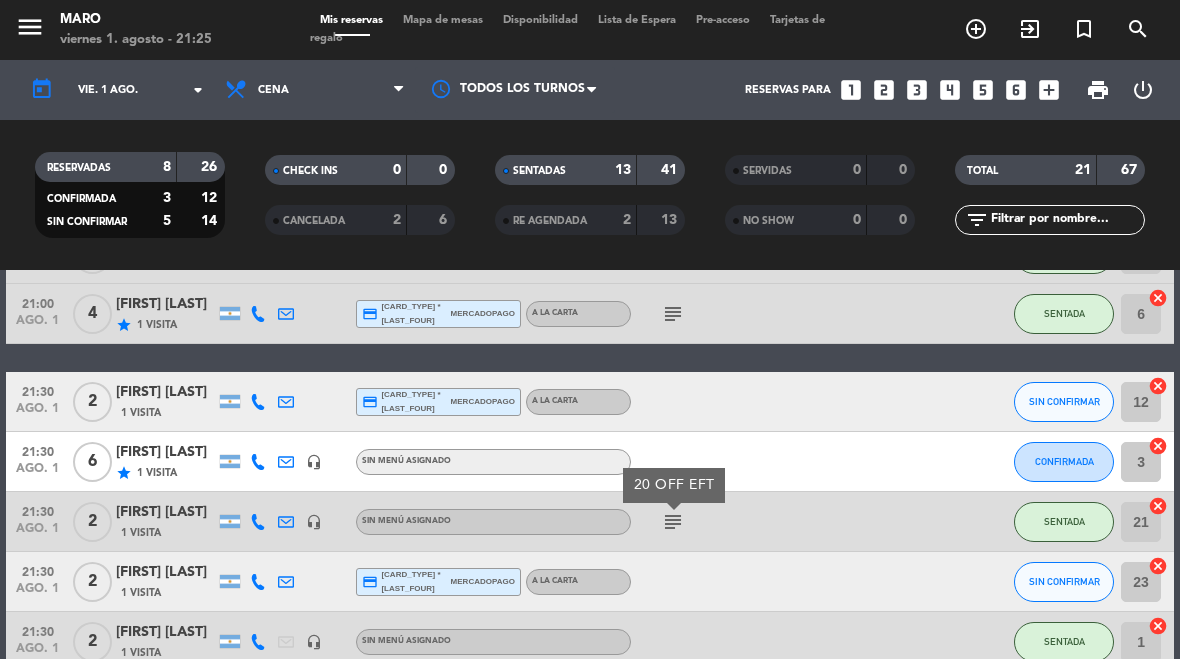 scroll, scrollTop: 672, scrollLeft: 0, axis: vertical 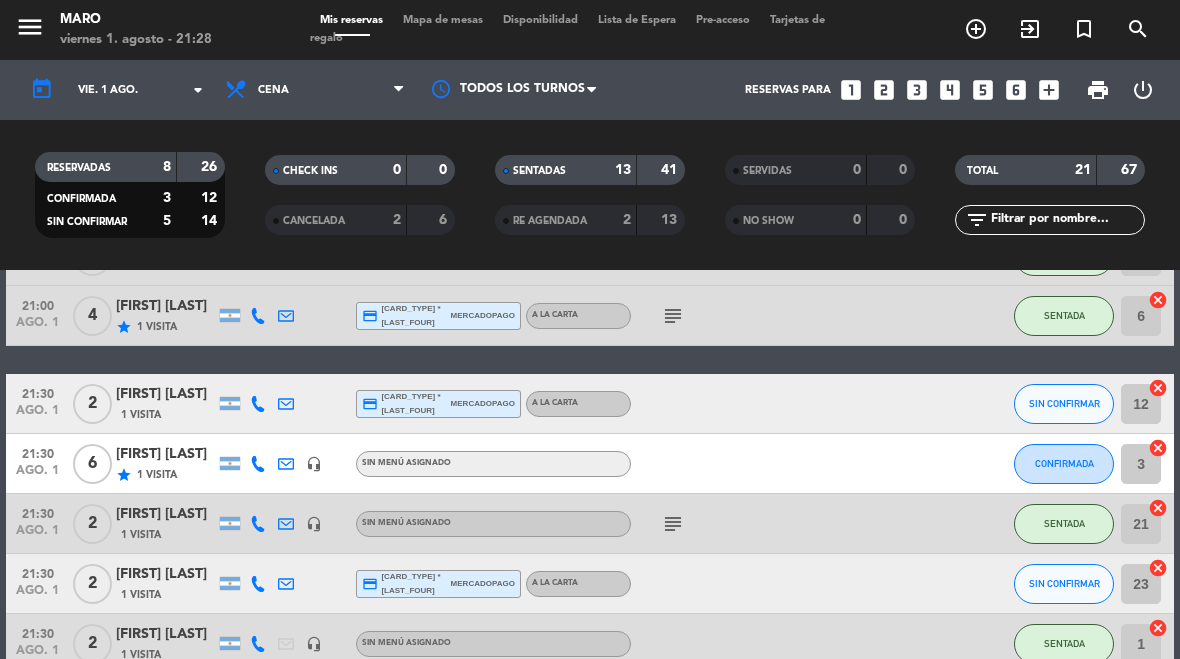 select on "dinner" 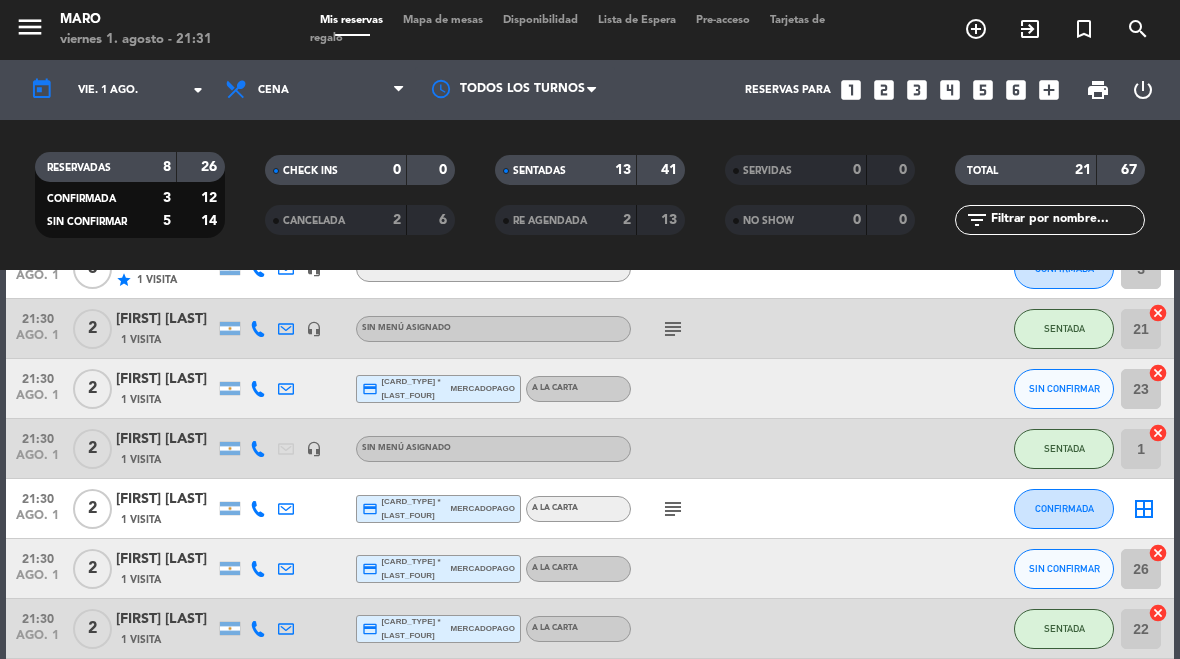 scroll, scrollTop: 869, scrollLeft: 0, axis: vertical 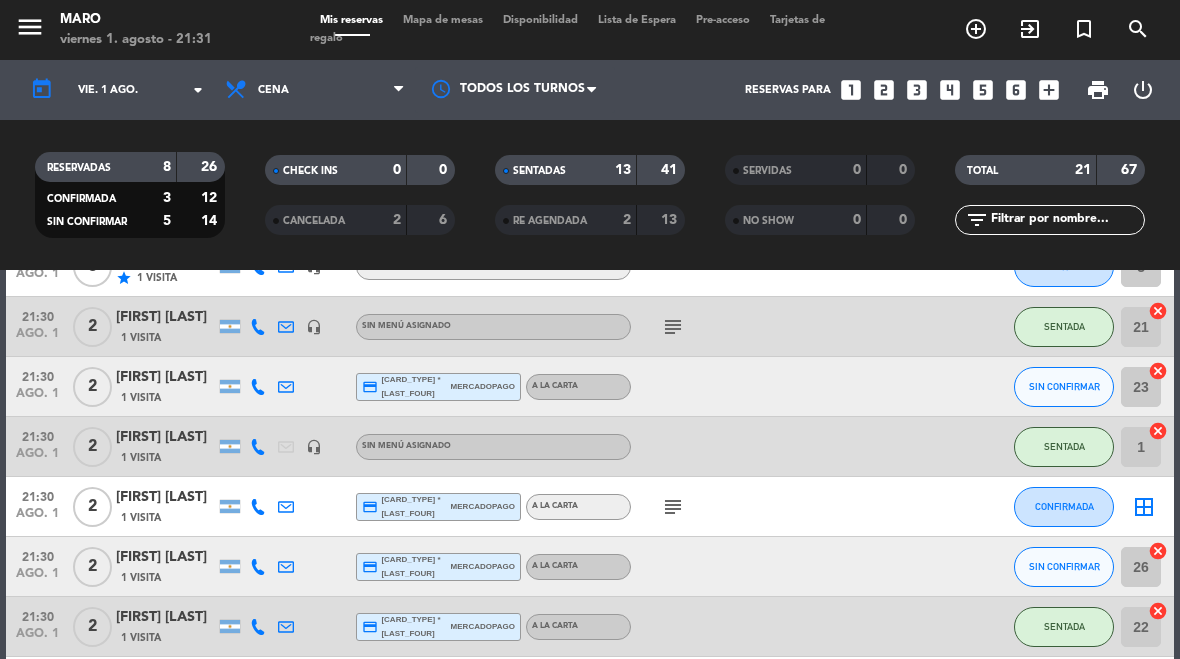 click on "SIN CONFIRMAR" 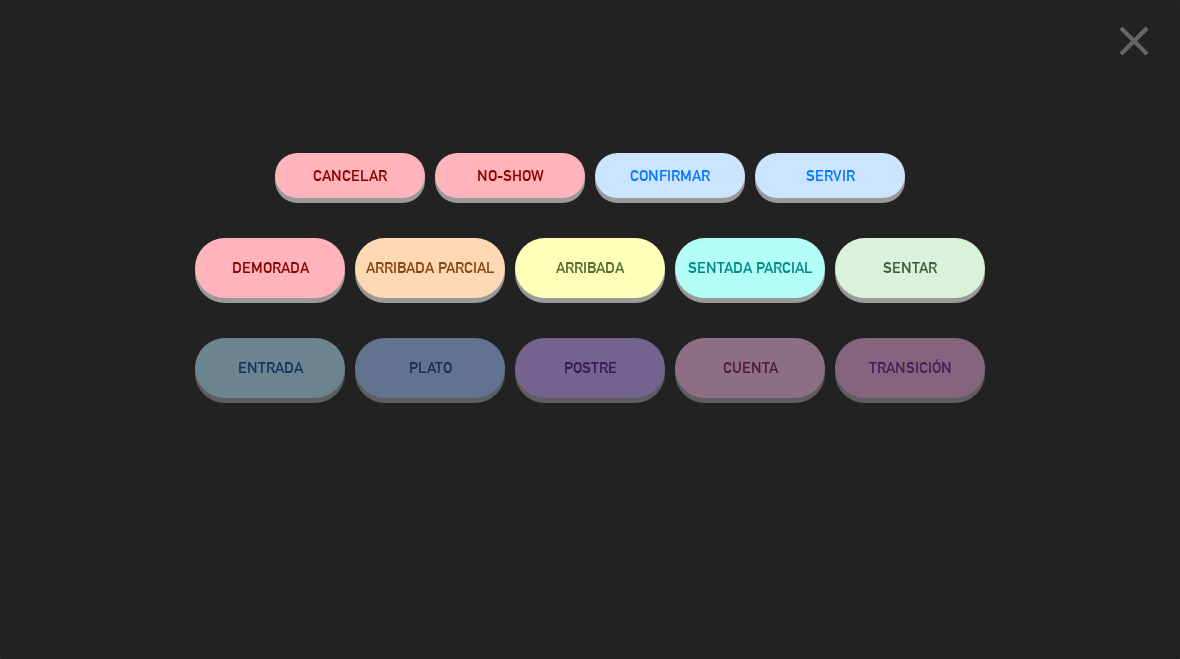click on "SENTAR" 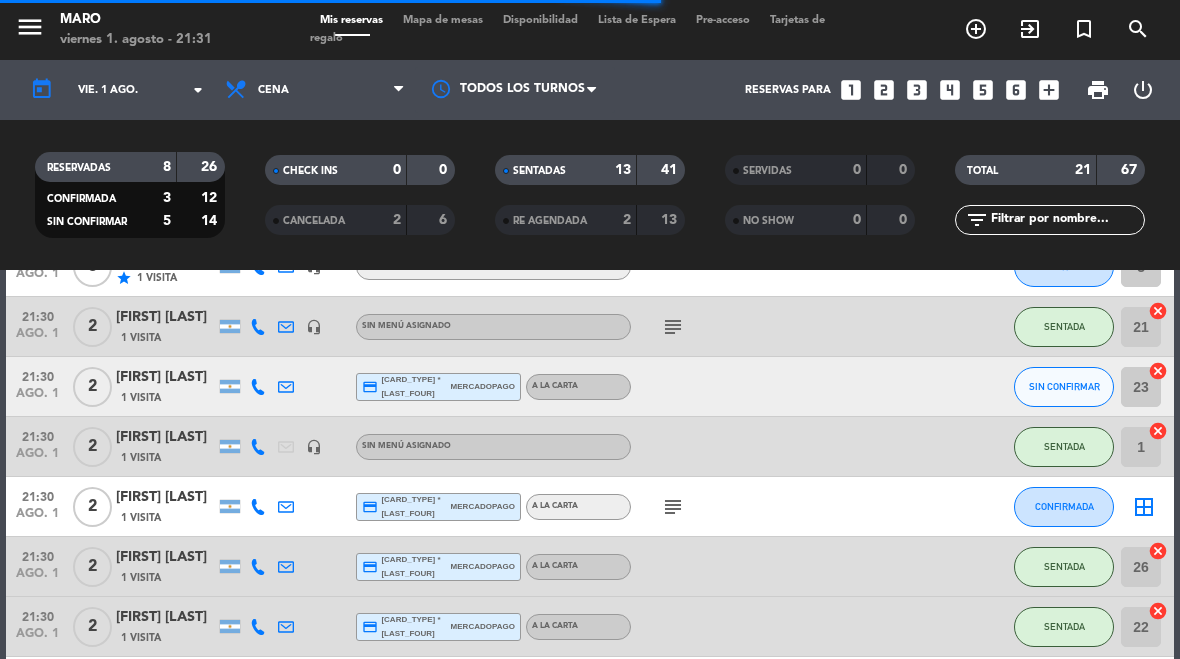 select on "dinner" 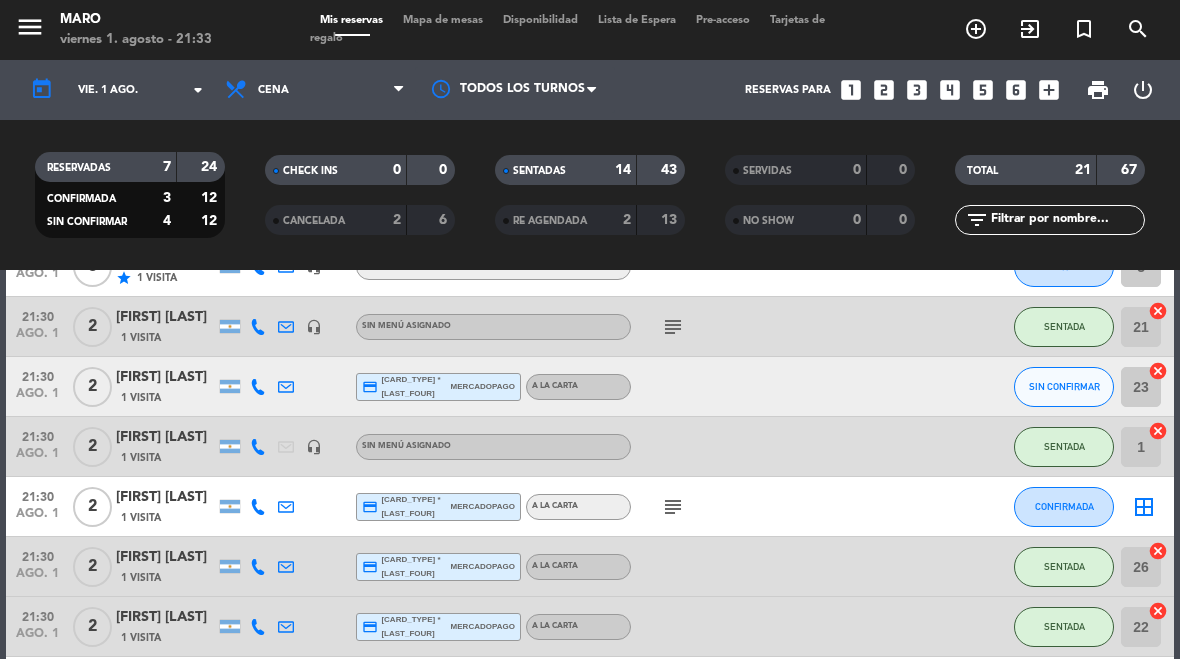 select on "dinner" 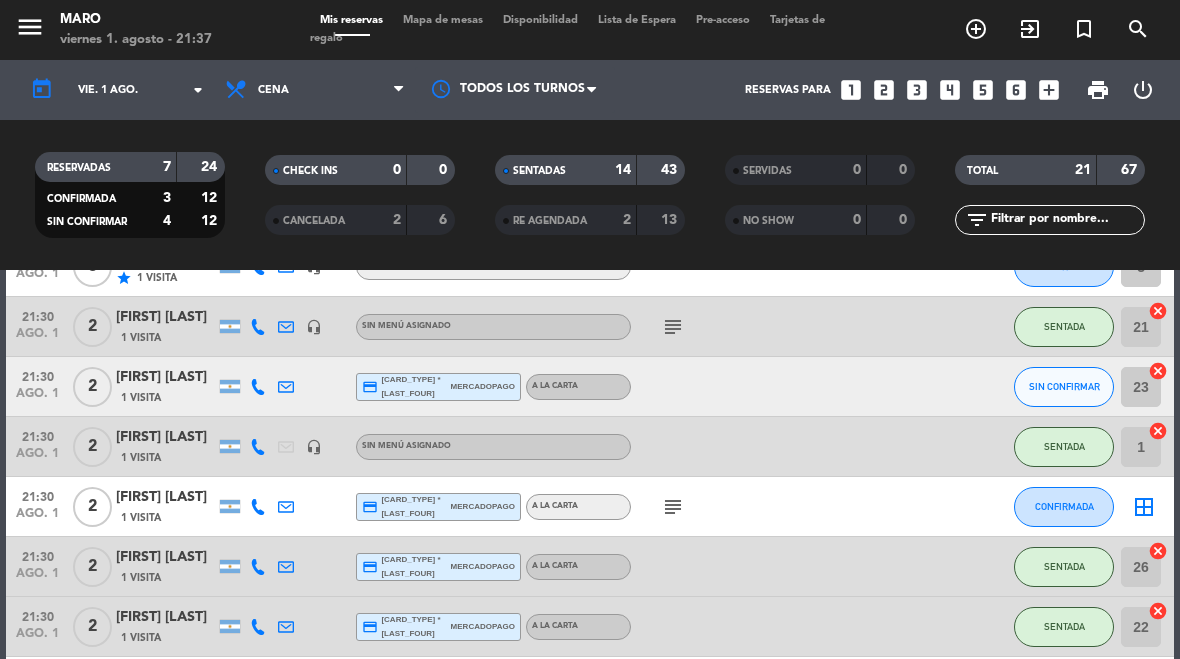 click on "SIN CONFIRMAR" 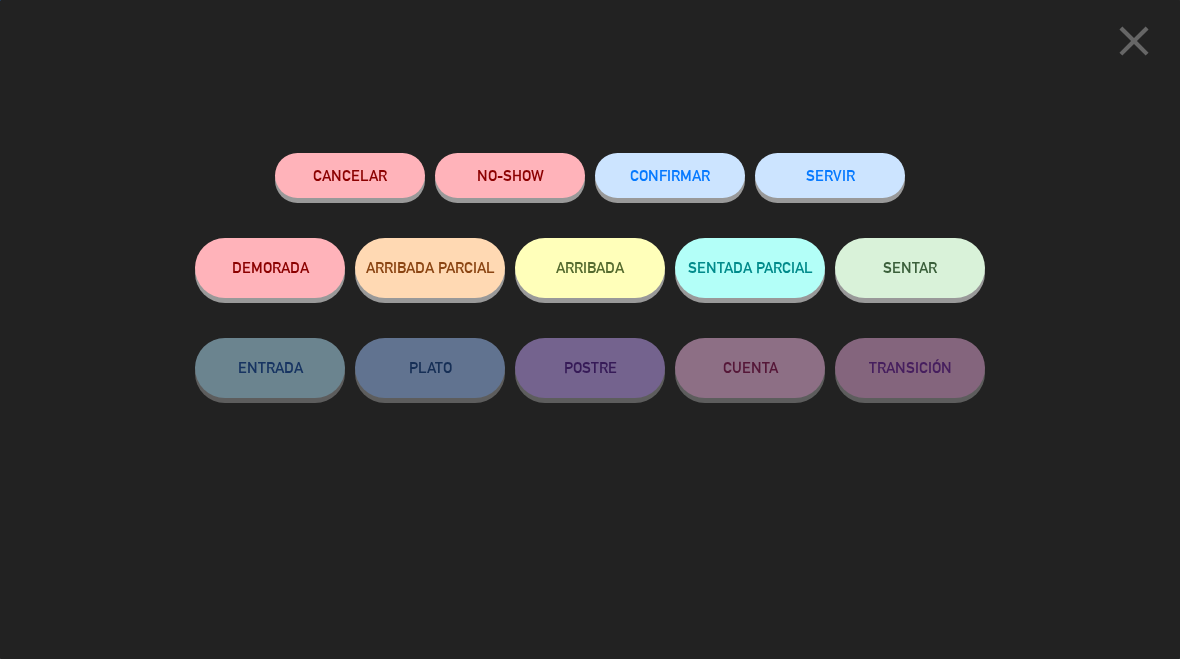 click on "SENTAR" 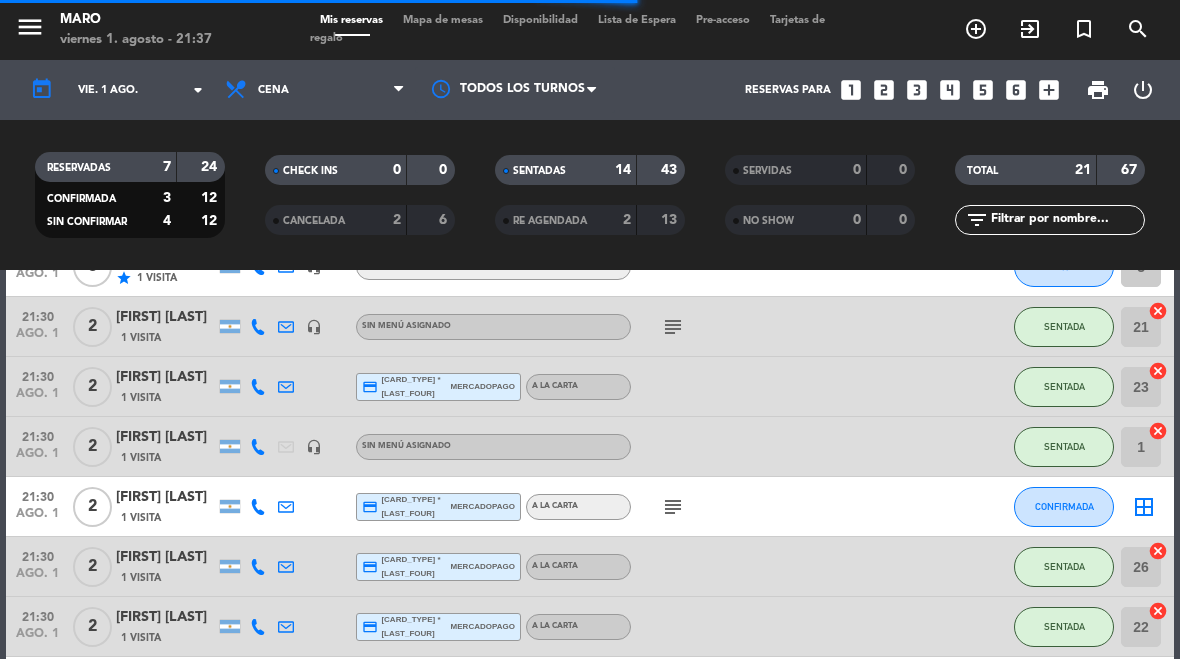 select on "dinner" 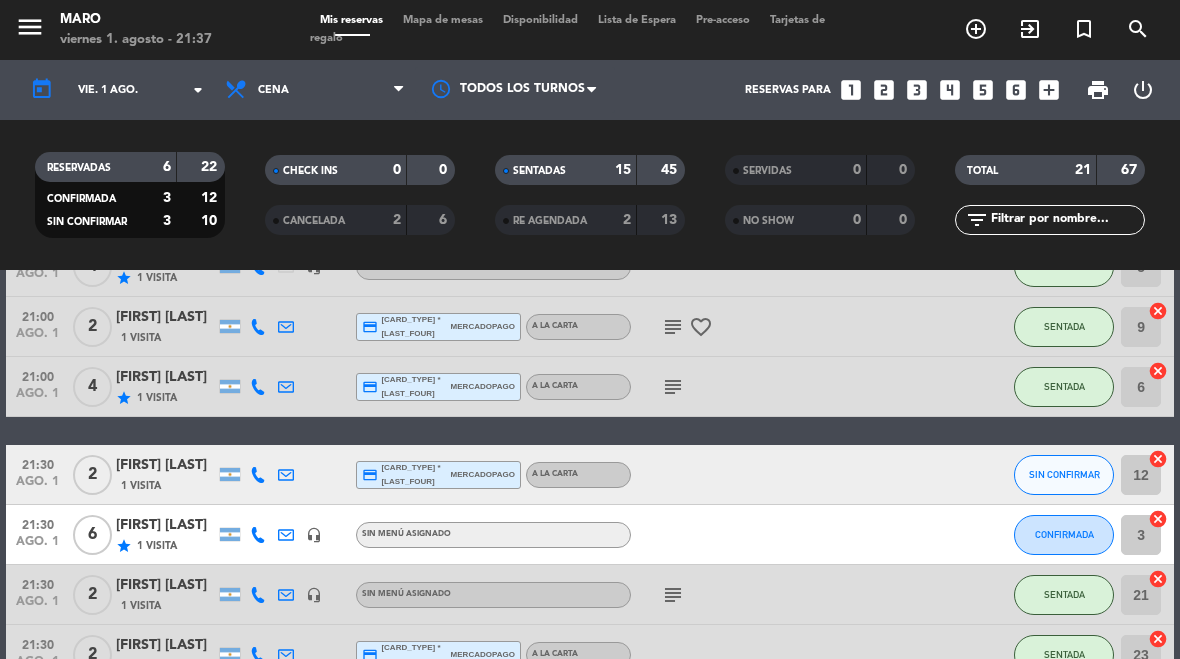 scroll, scrollTop: 612, scrollLeft: 0, axis: vertical 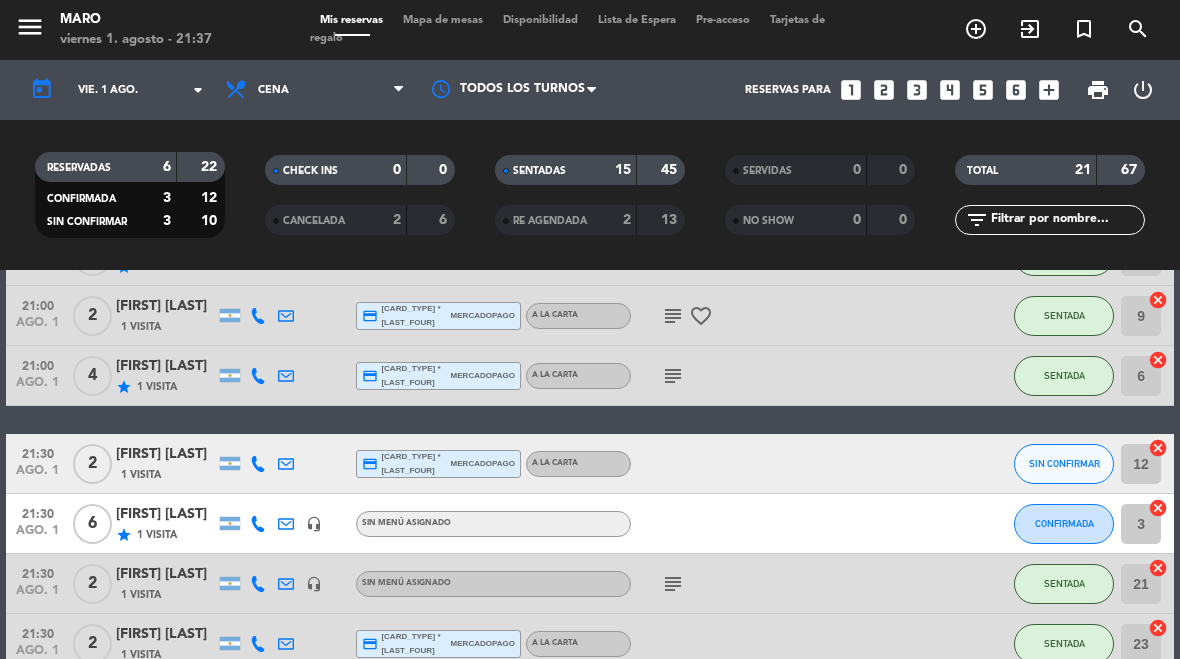 click on "CONFIRMADA" 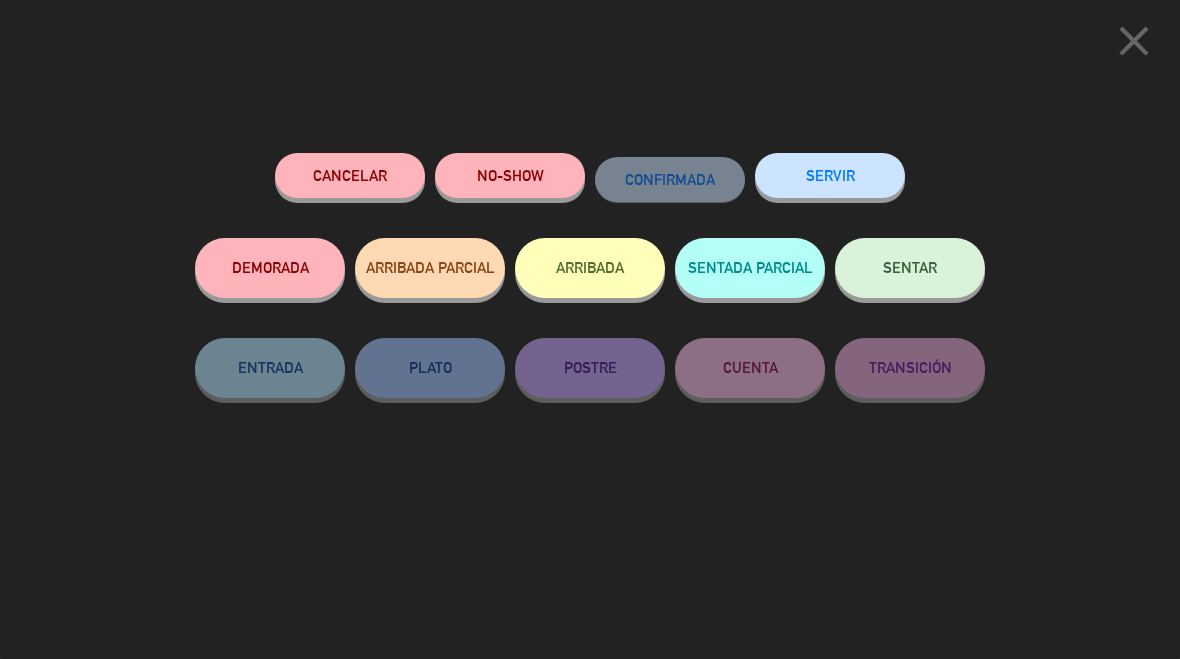 click on "SENTAR" 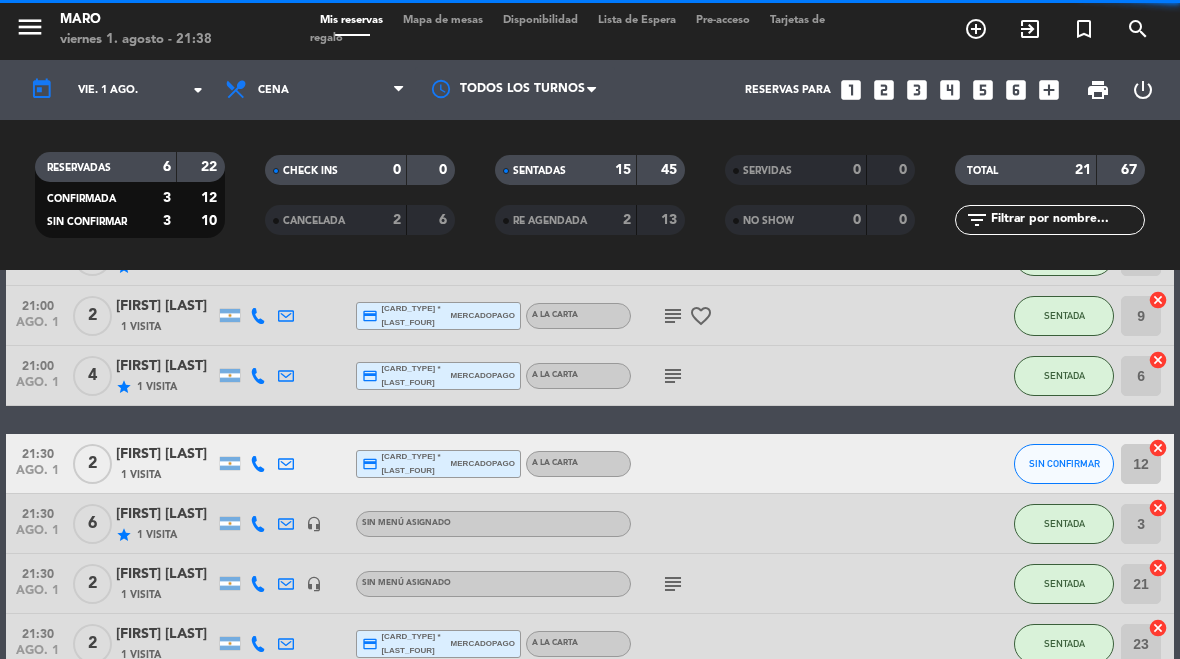 select on "dinner" 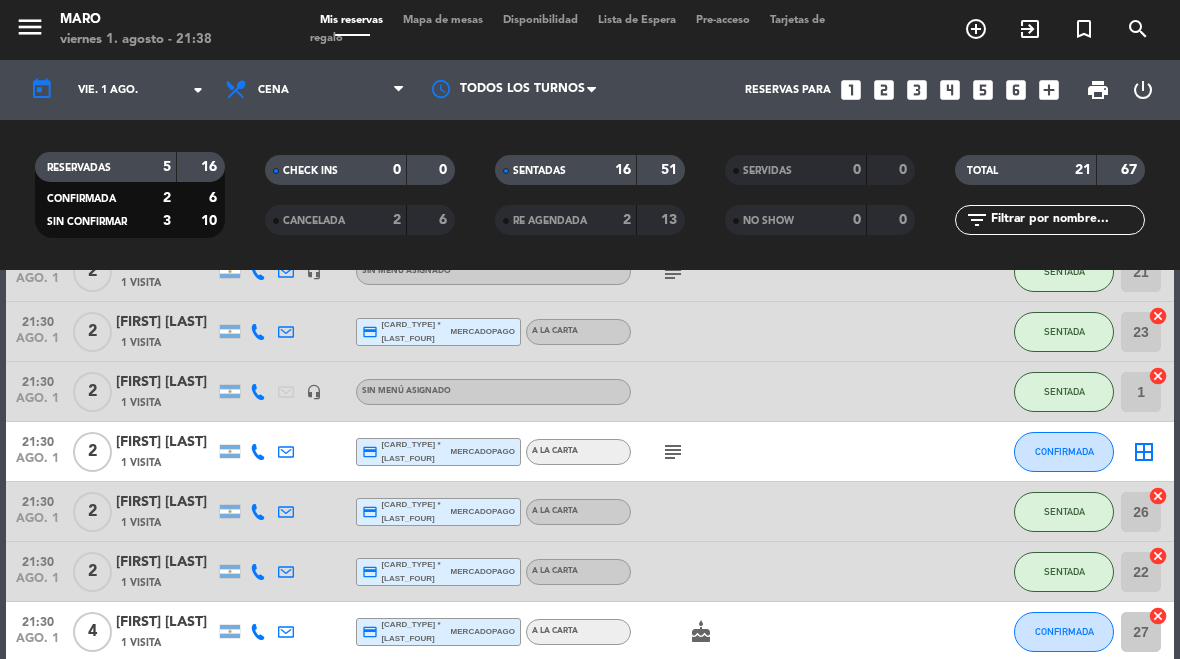 scroll, scrollTop: 927, scrollLeft: 0, axis: vertical 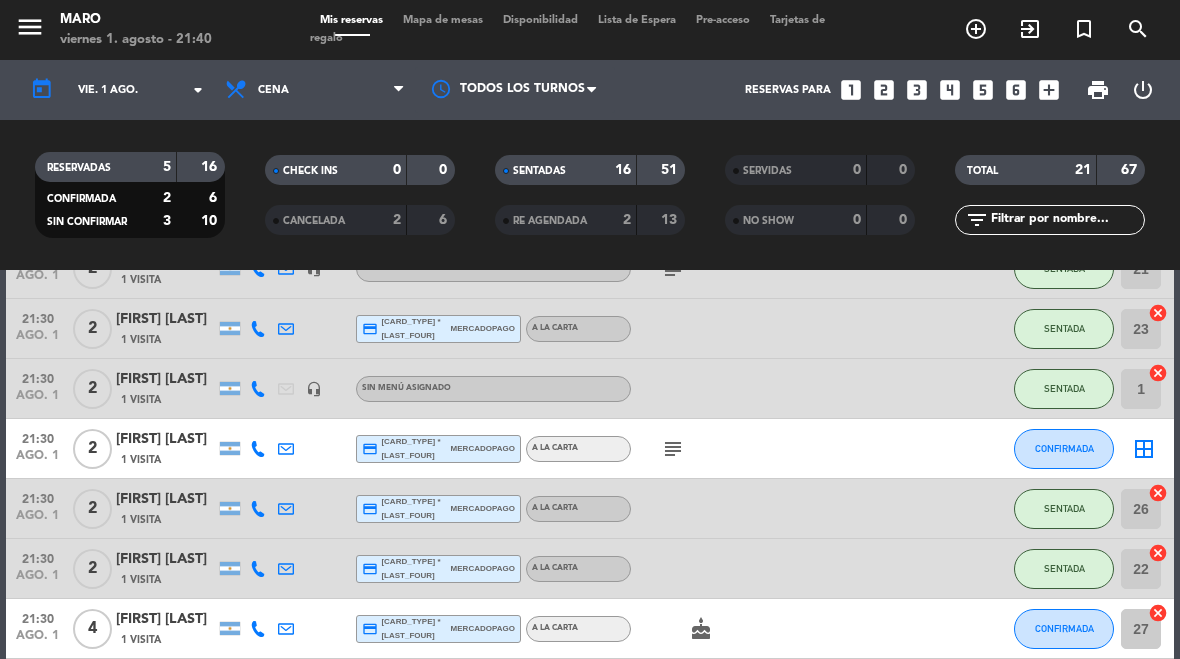 click on "border_all" 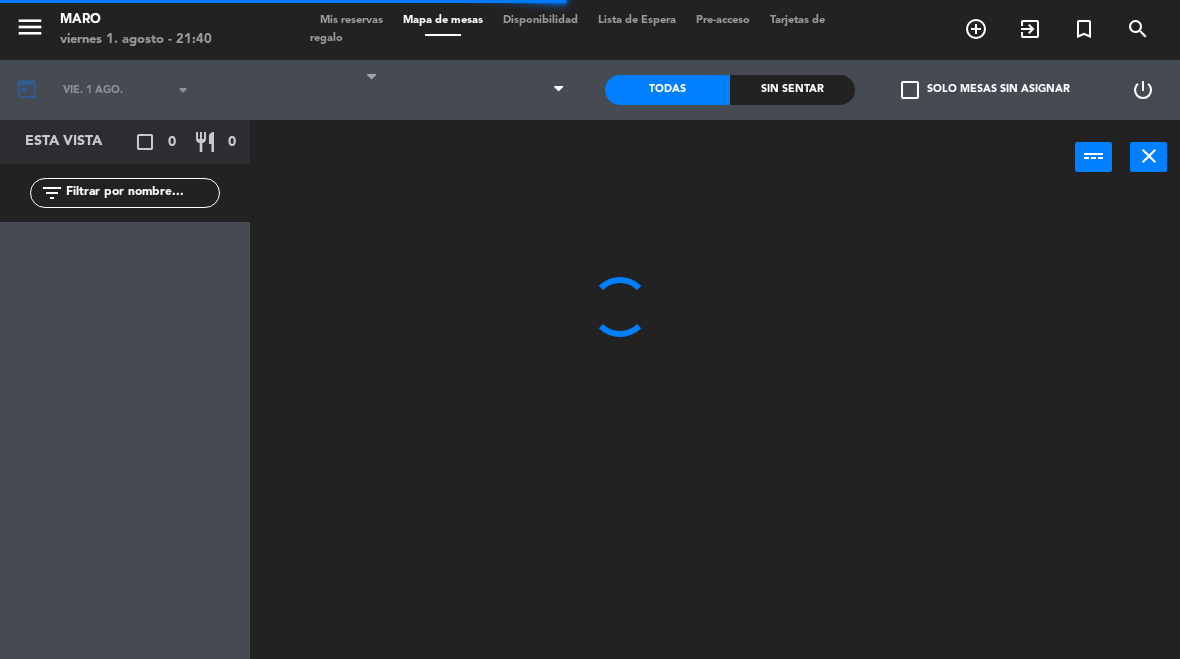 select on "dinner" 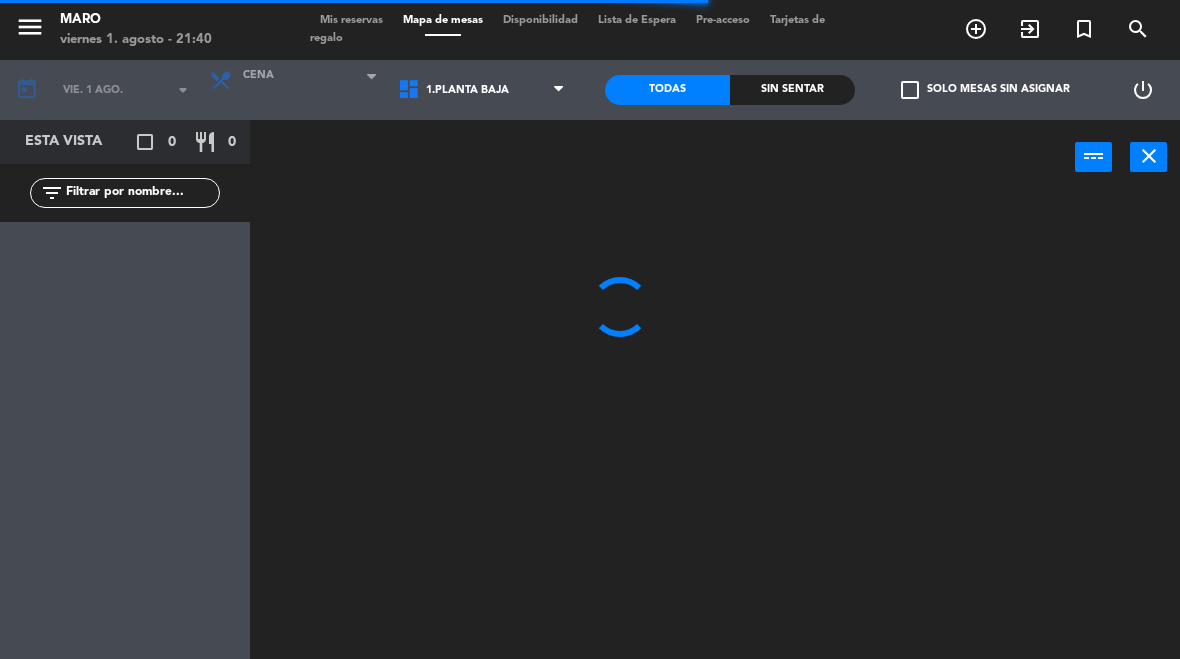 click on "1.Planta baja   2.Planta alta   3.Afuera" at bounding box center (483, 90) 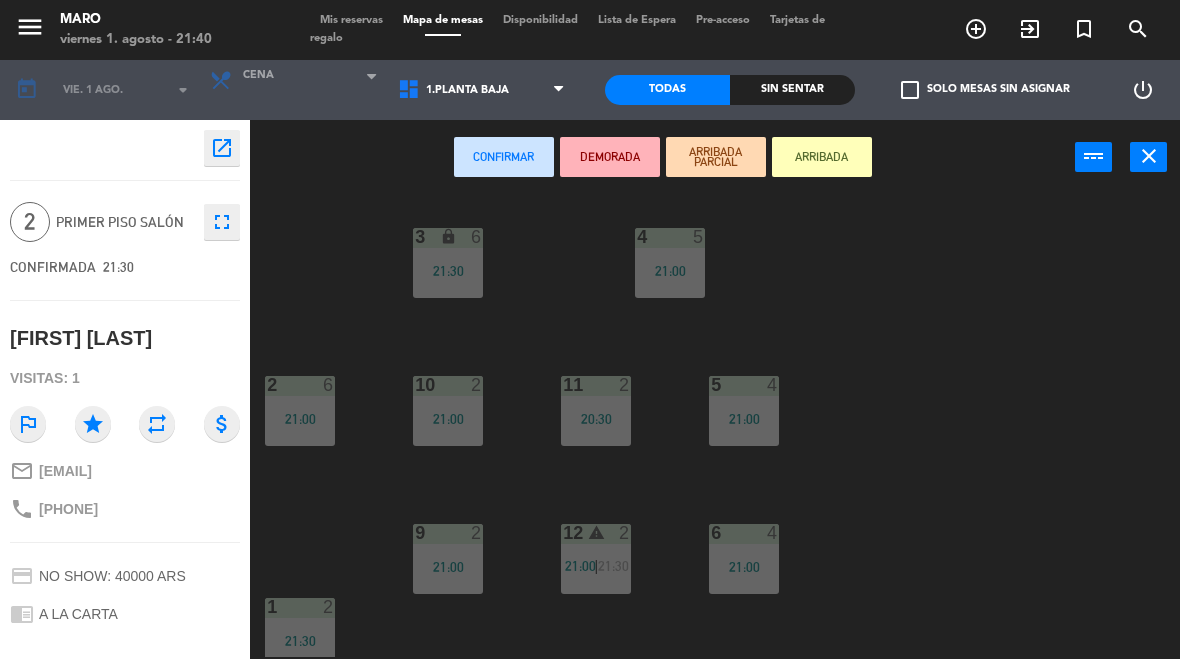 select on "3482" 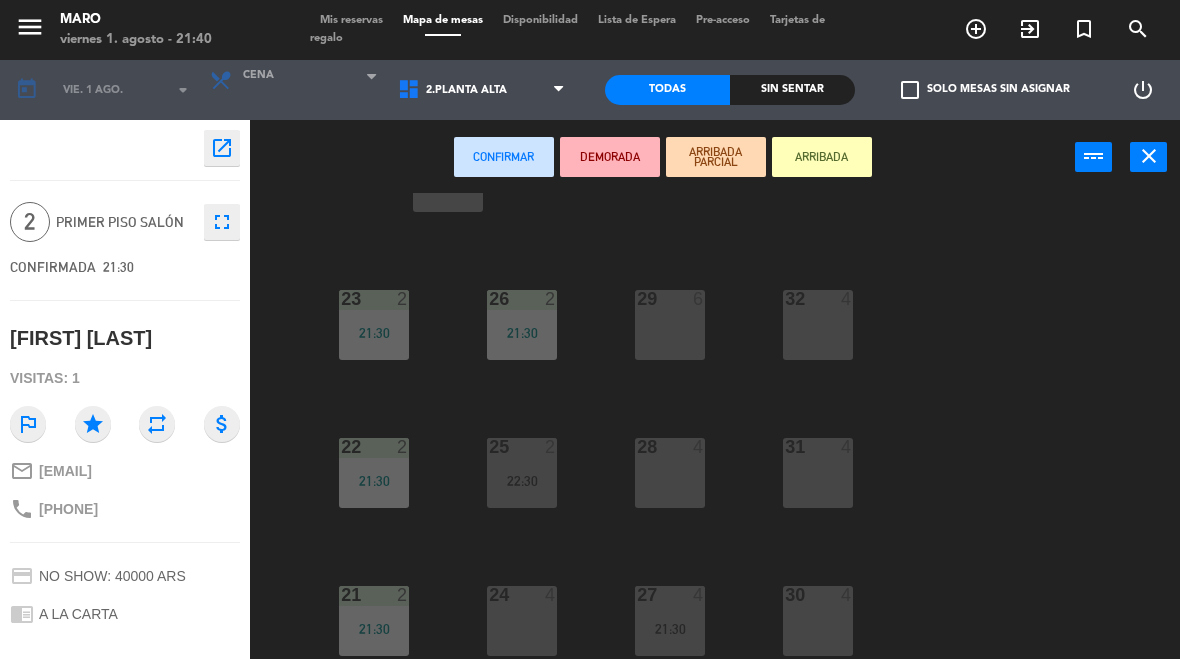 scroll, scrollTop: 86, scrollLeft: 0, axis: vertical 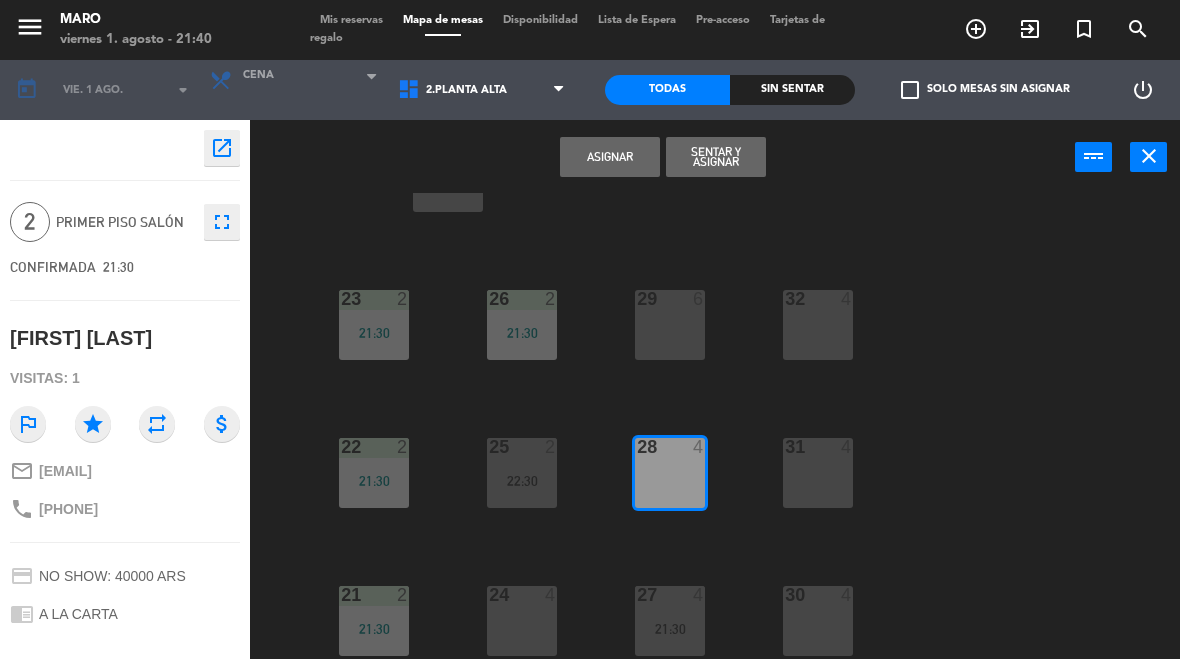 click on "Sentar y Asignar" at bounding box center (716, 157) 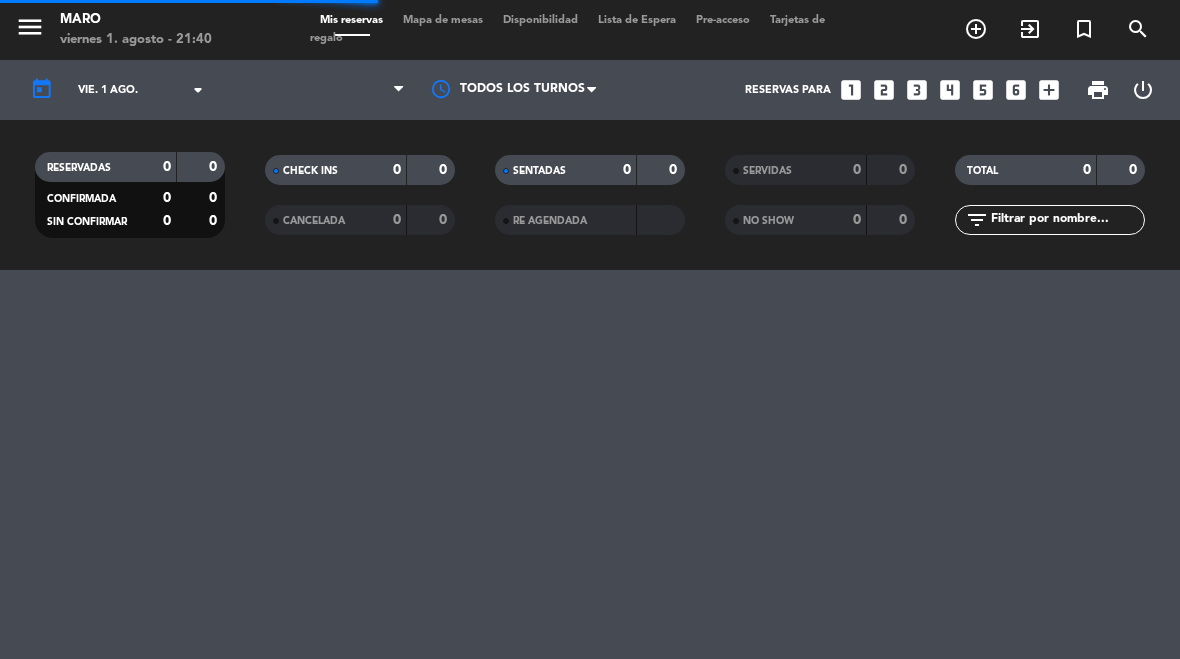 select on "dinner" 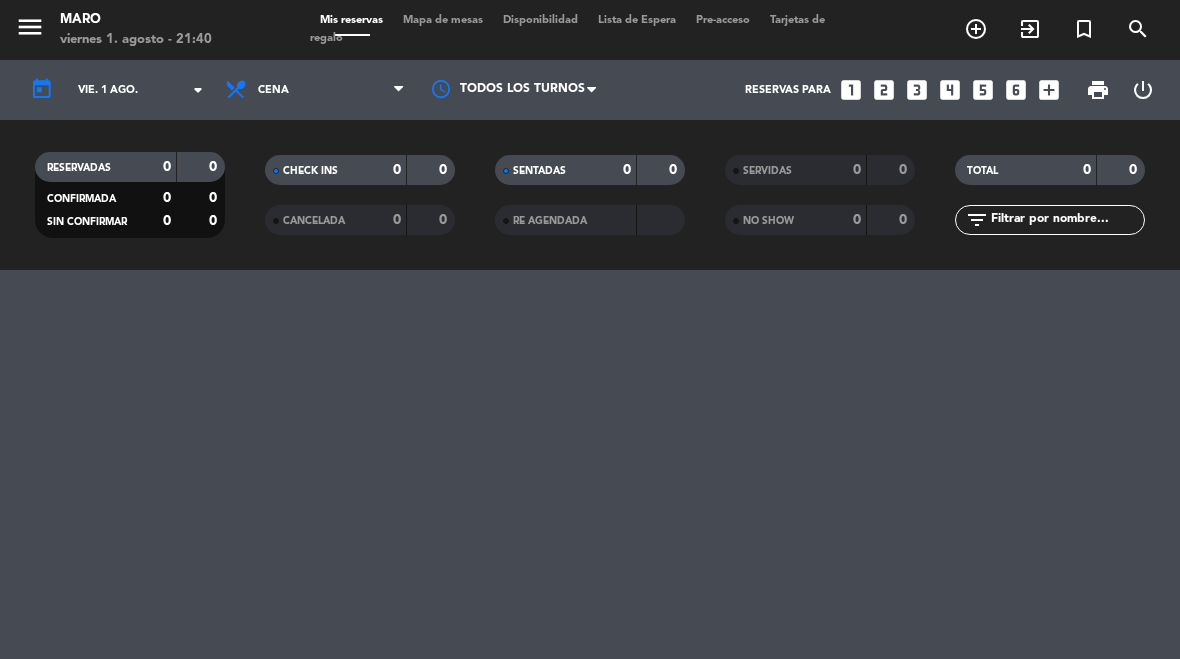 select on "dinner" 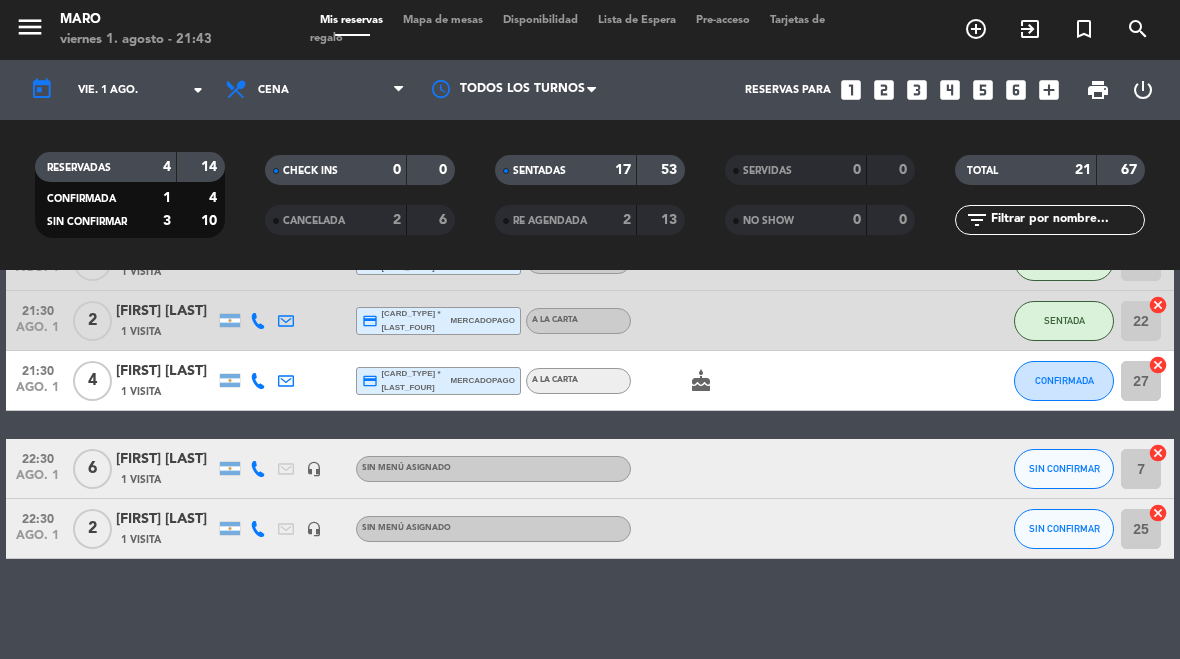 scroll, scrollTop: 1175, scrollLeft: 0, axis: vertical 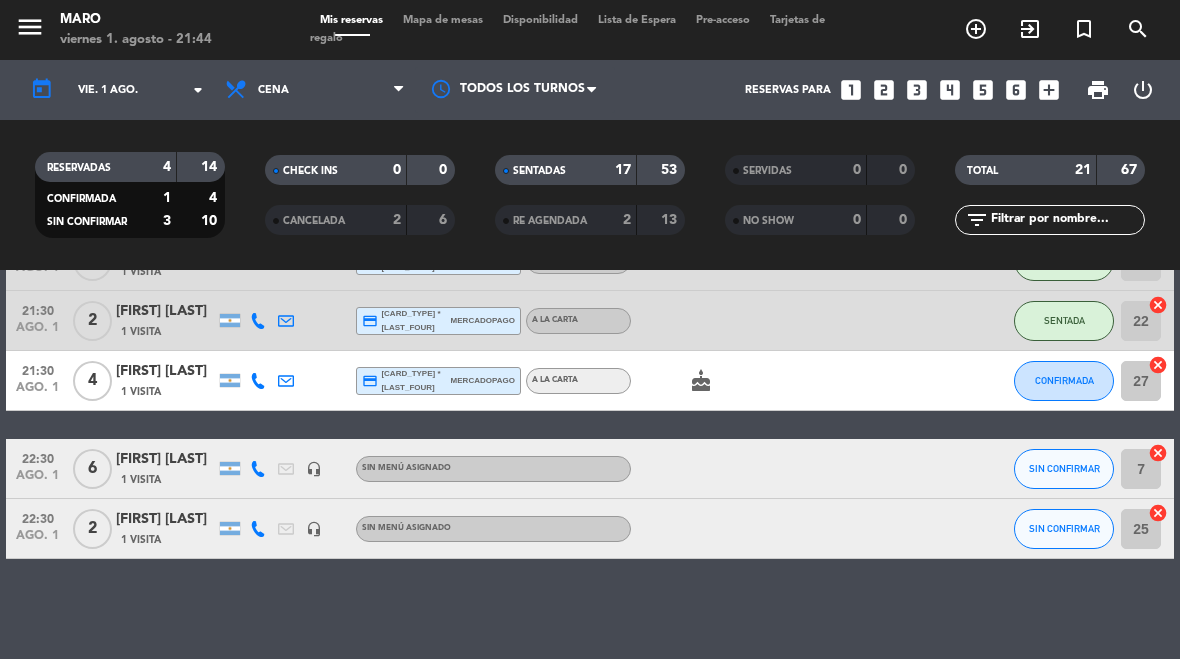 click on "cake" 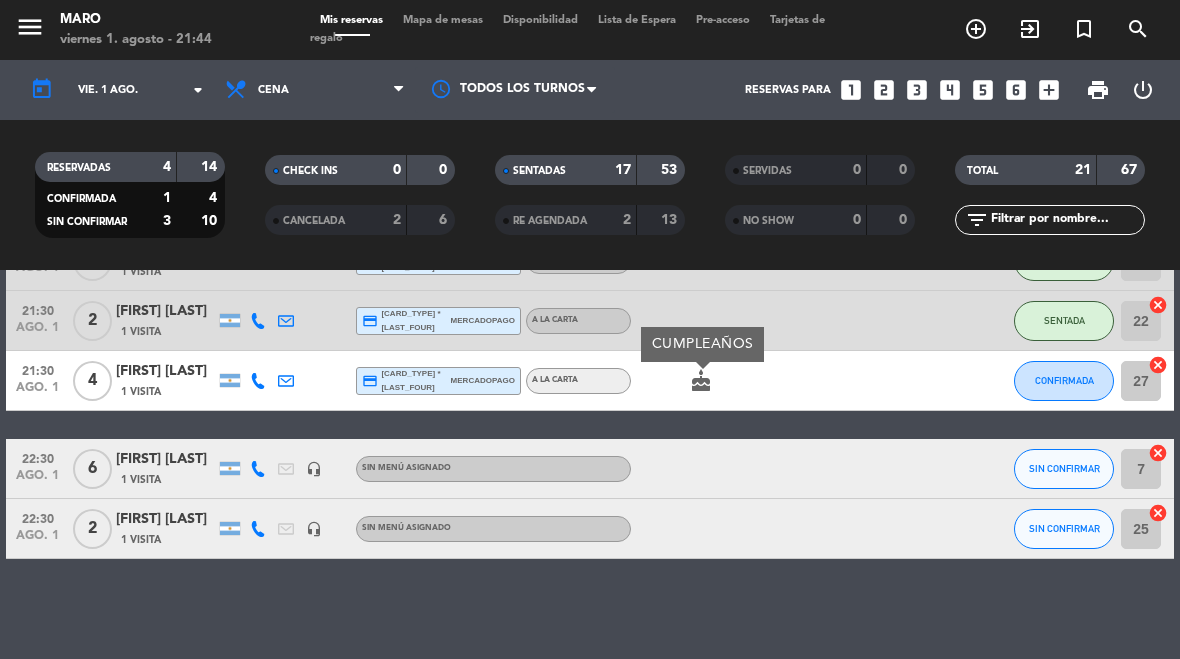 click on "CONFIRMADA" 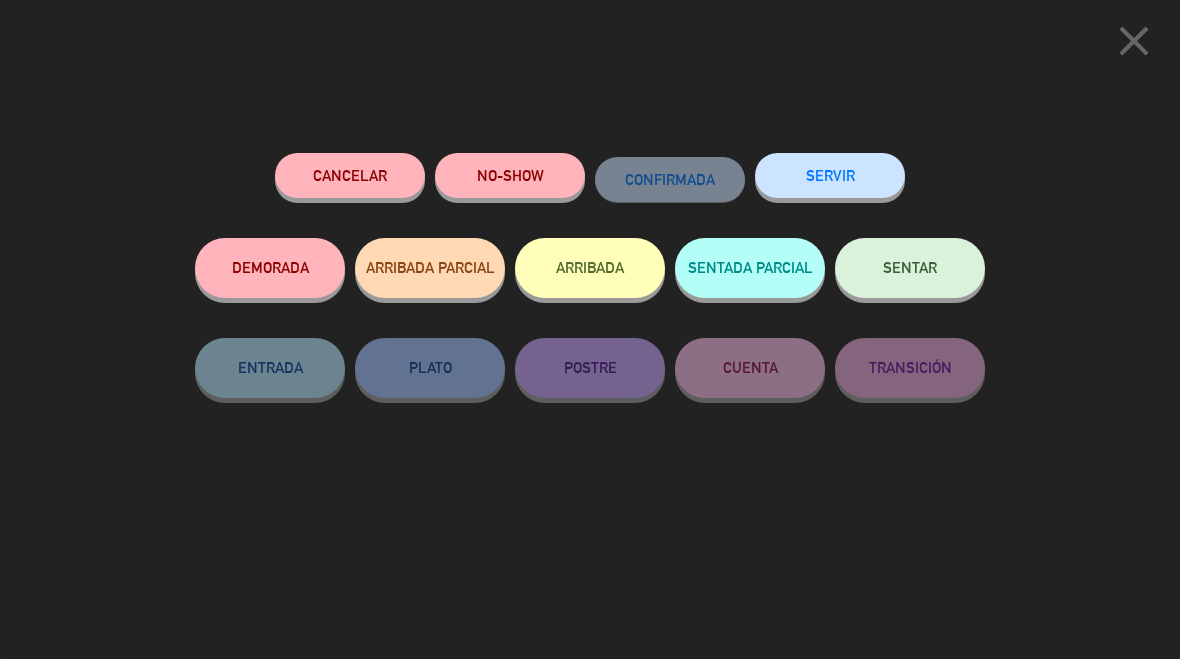 click on "SENTAR" 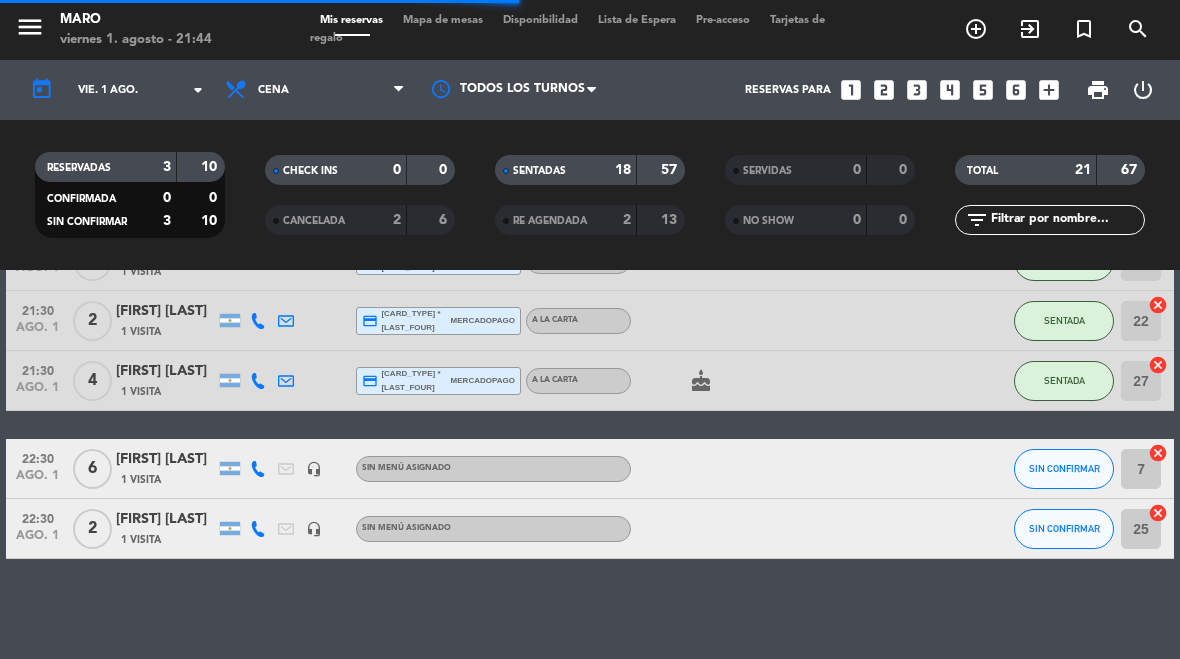 select on "dinner" 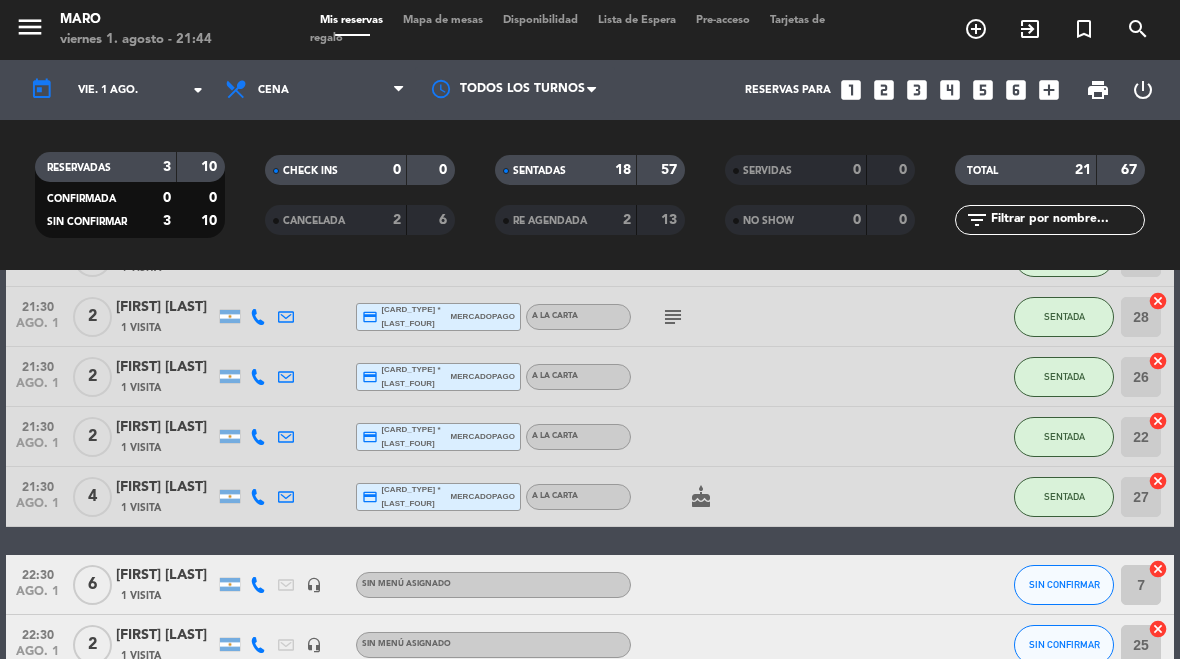 scroll, scrollTop: 1057, scrollLeft: 0, axis: vertical 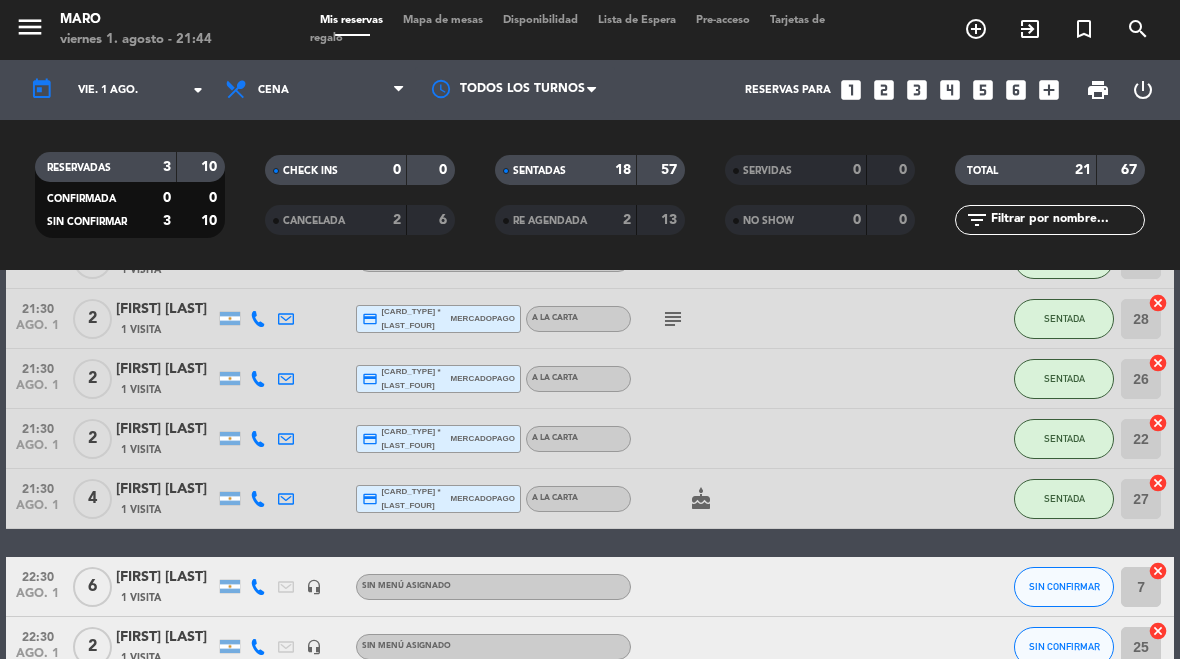click on "cake" 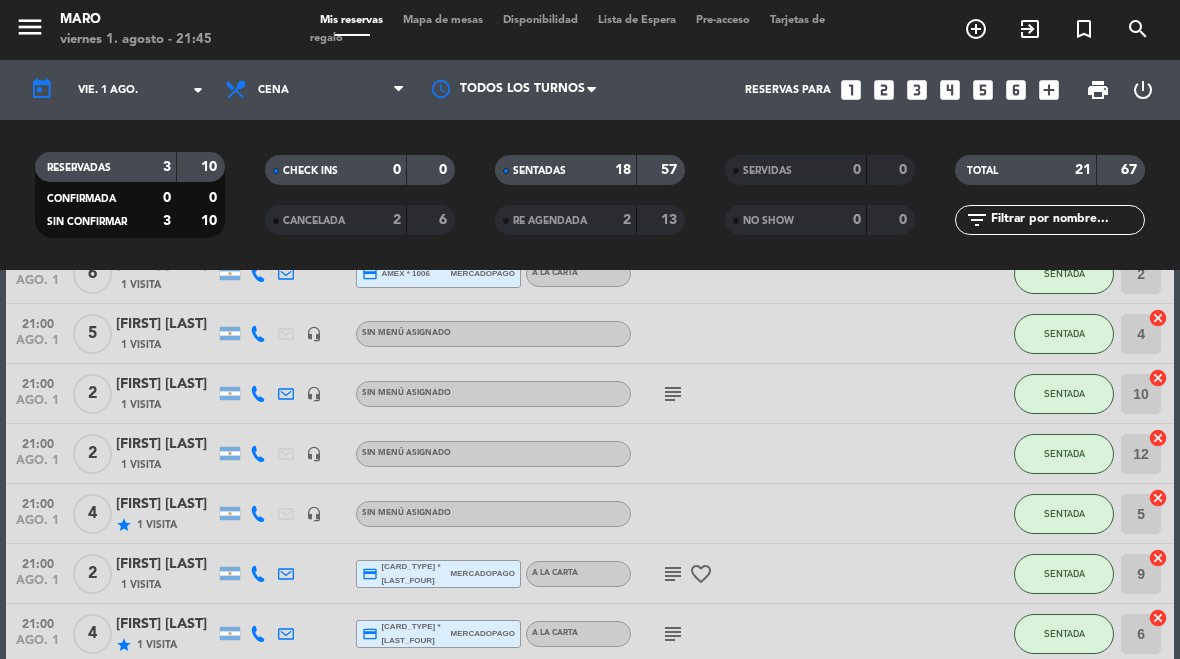 scroll, scrollTop: 350, scrollLeft: 0, axis: vertical 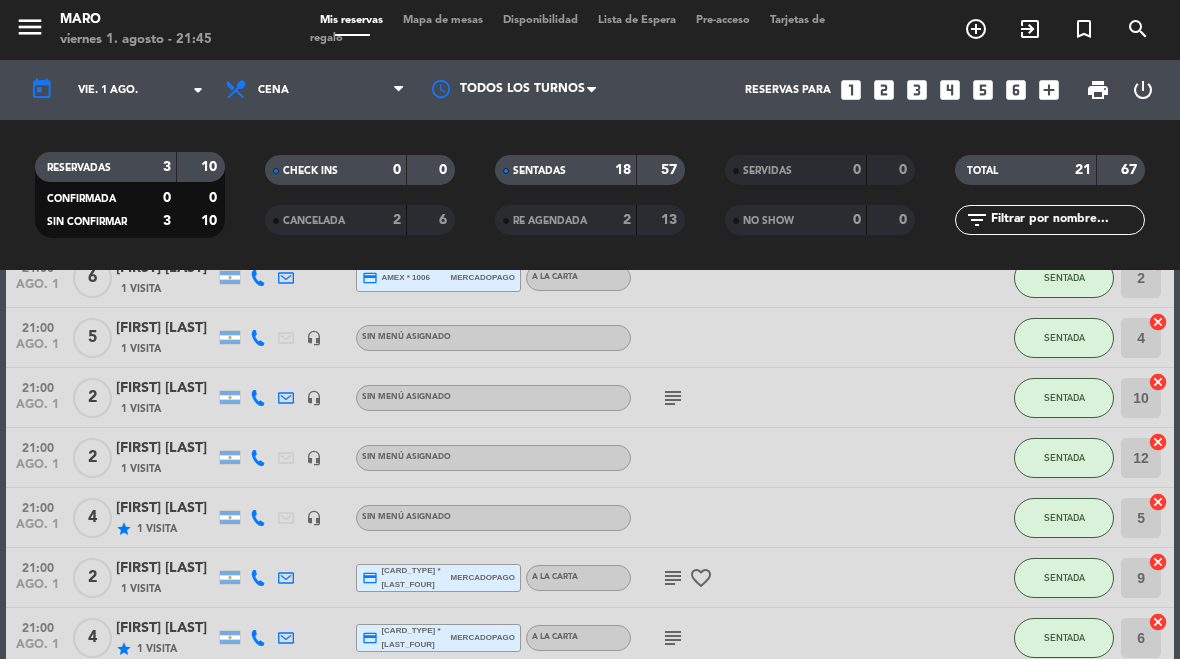 click on "favorite_border" 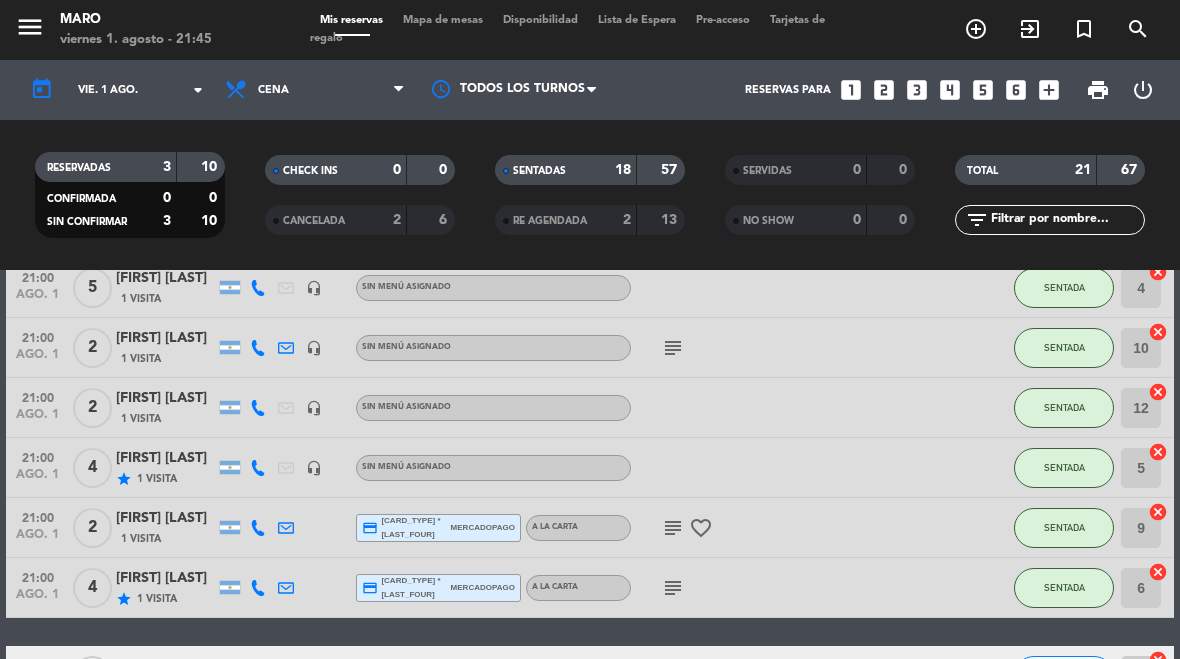 scroll, scrollTop: 409, scrollLeft: 0, axis: vertical 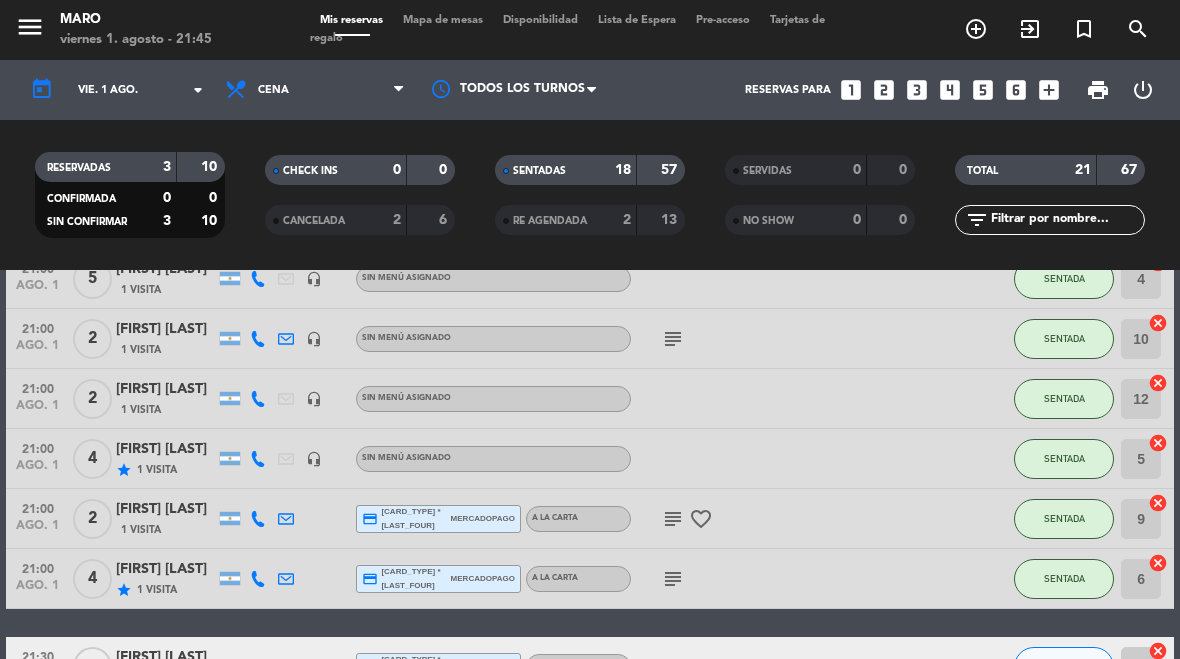 click on "subject" 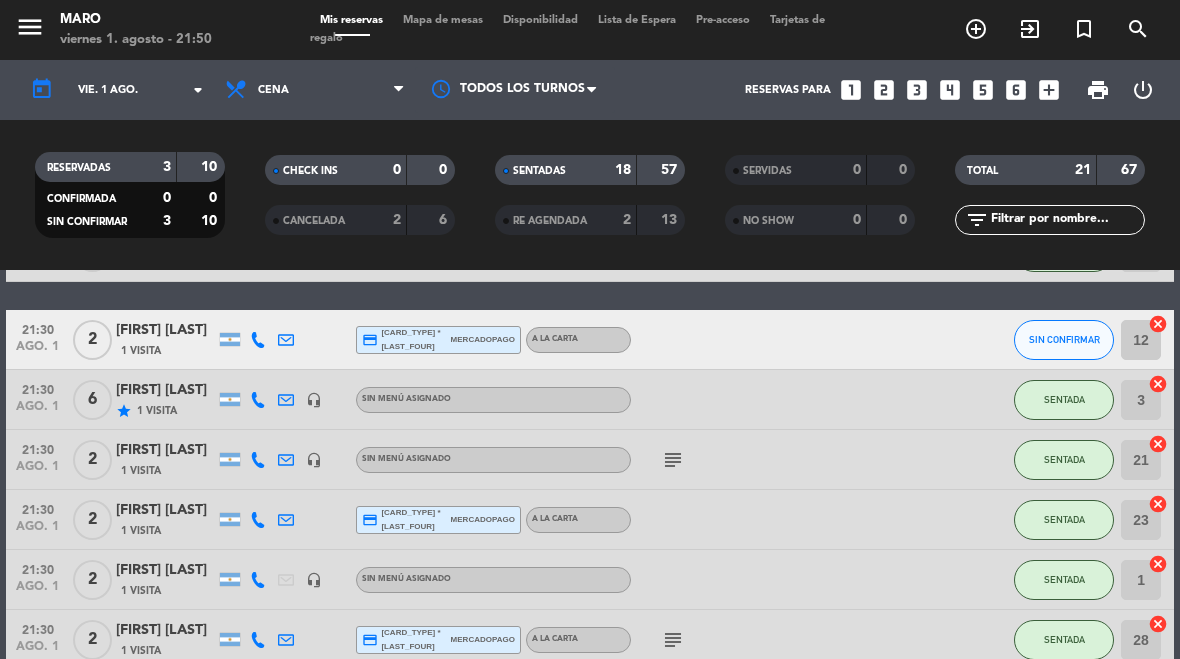 scroll, scrollTop: 742, scrollLeft: 0, axis: vertical 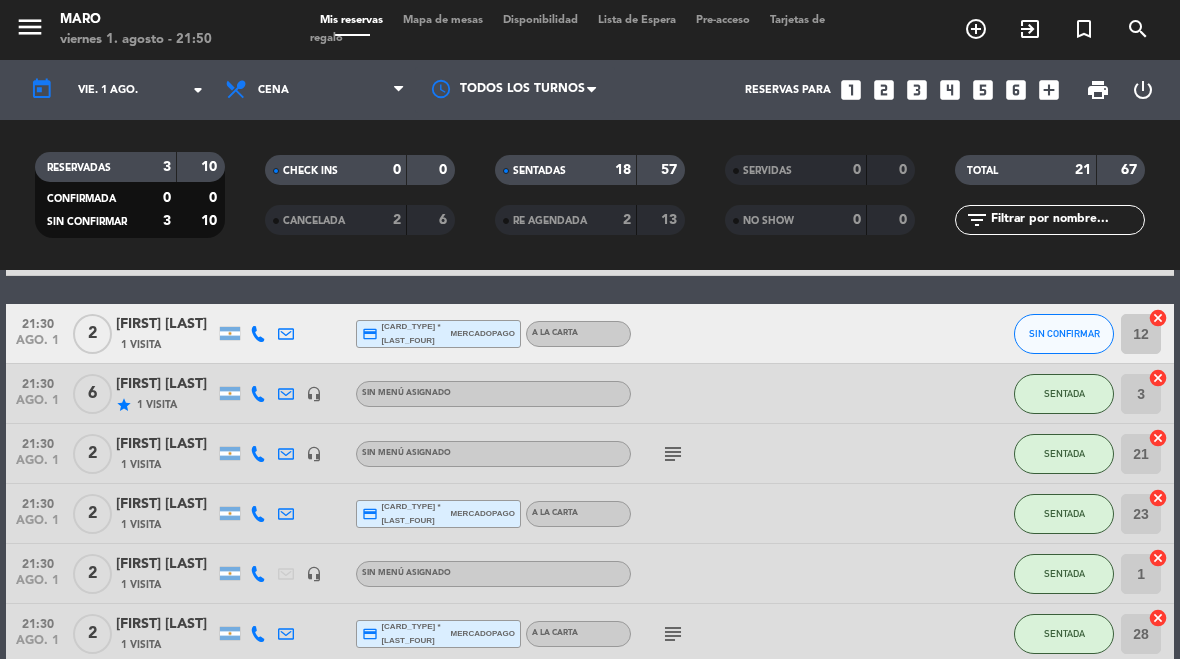 click on "cancel" 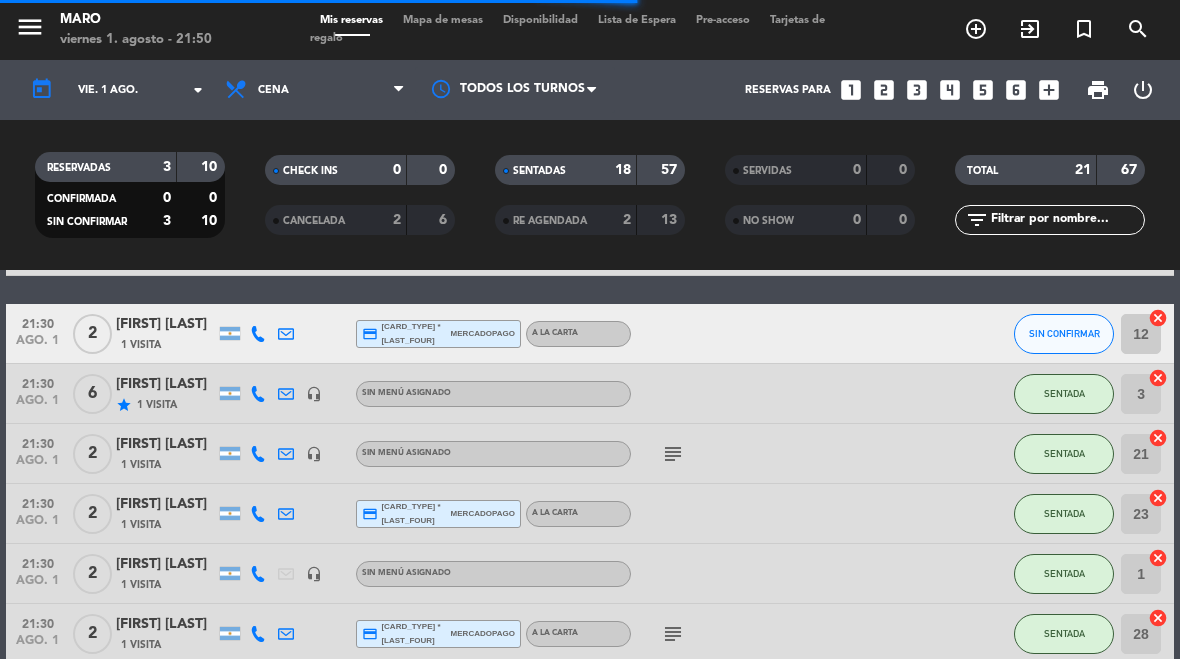 select on "dinner" 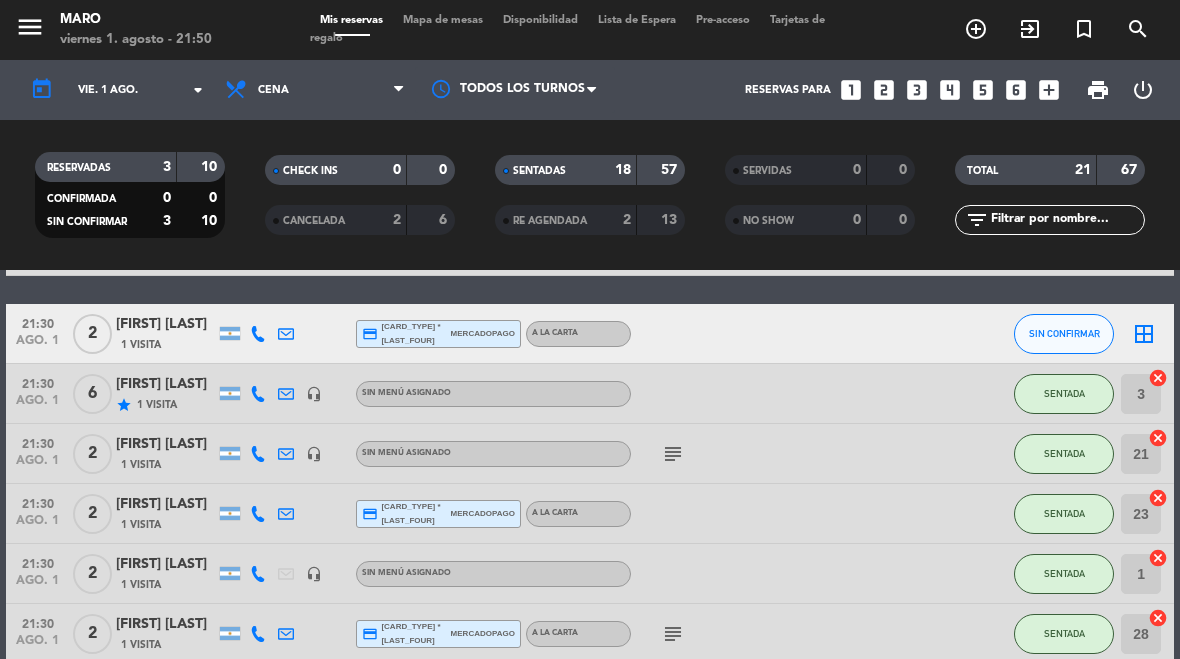click on "border_all" 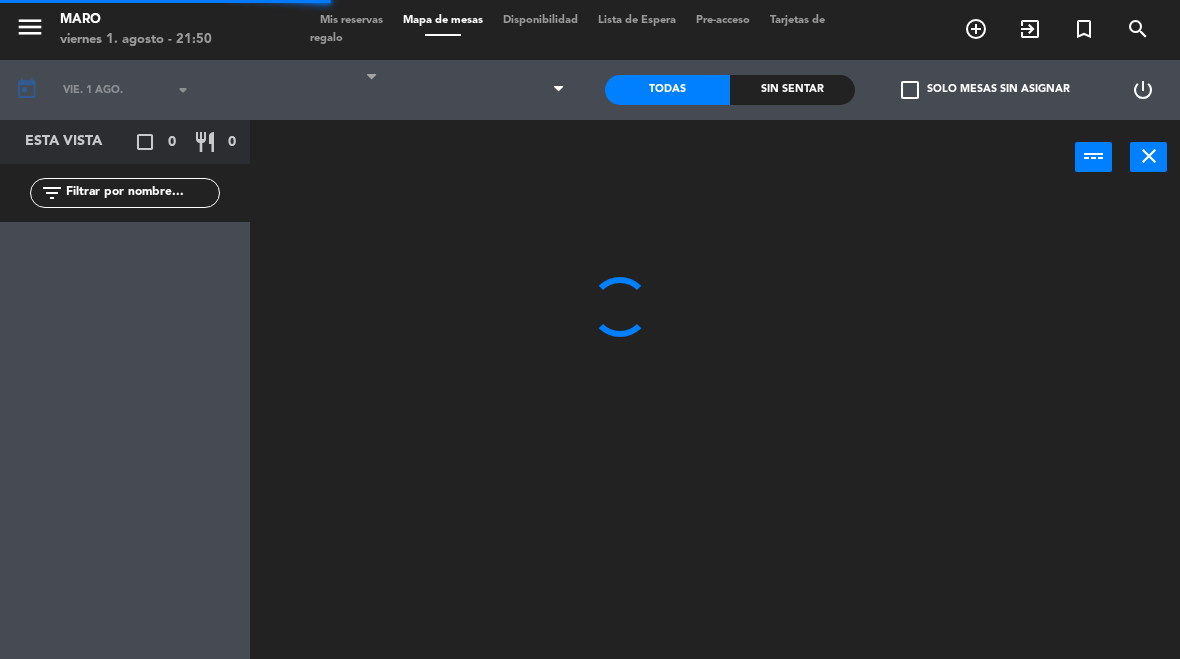 select on "dinner" 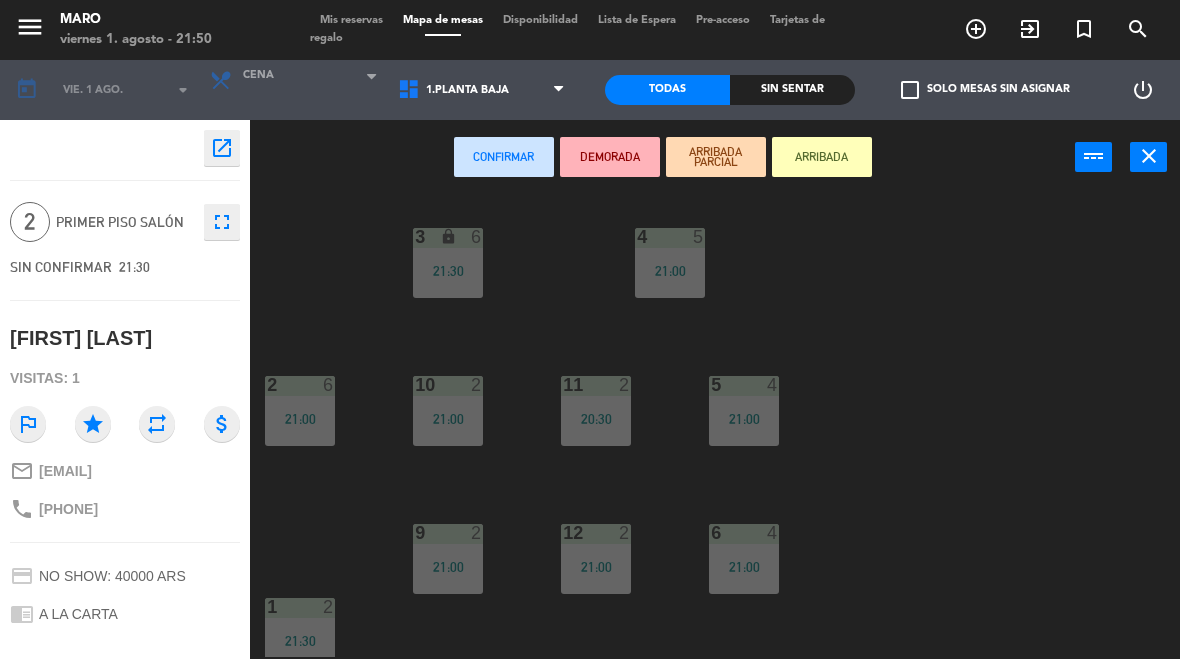 click on "1.Planta baja   2.Planta alta   3.Afuera" at bounding box center [483, 90] 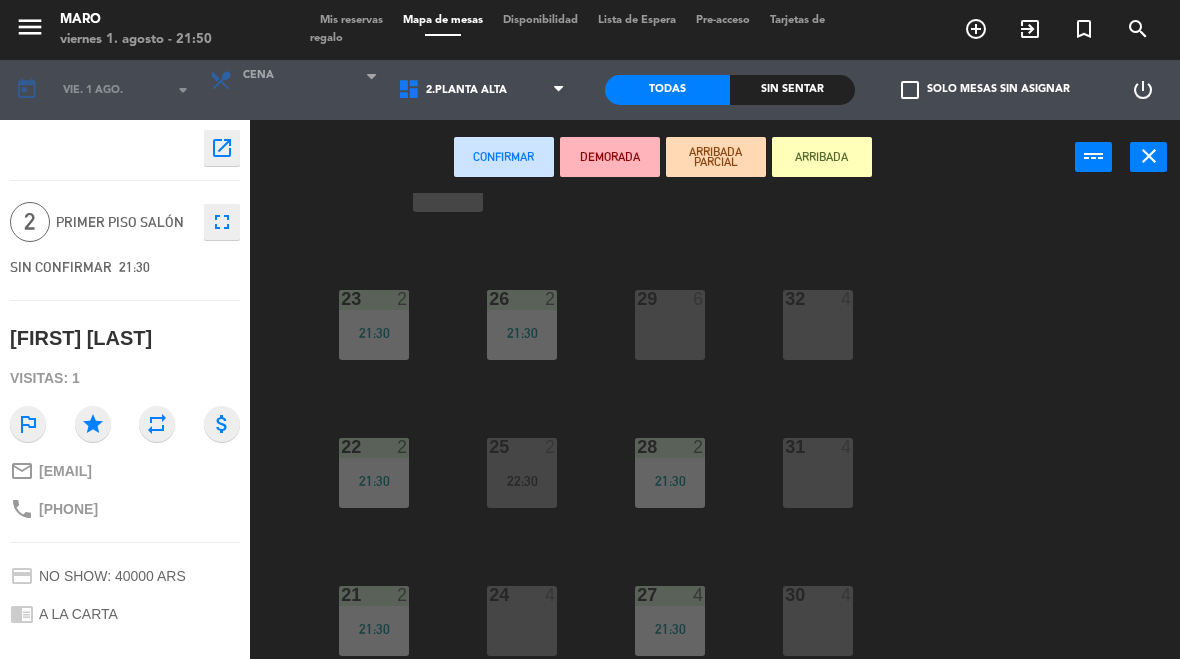 scroll, scrollTop: 86, scrollLeft: 0, axis: vertical 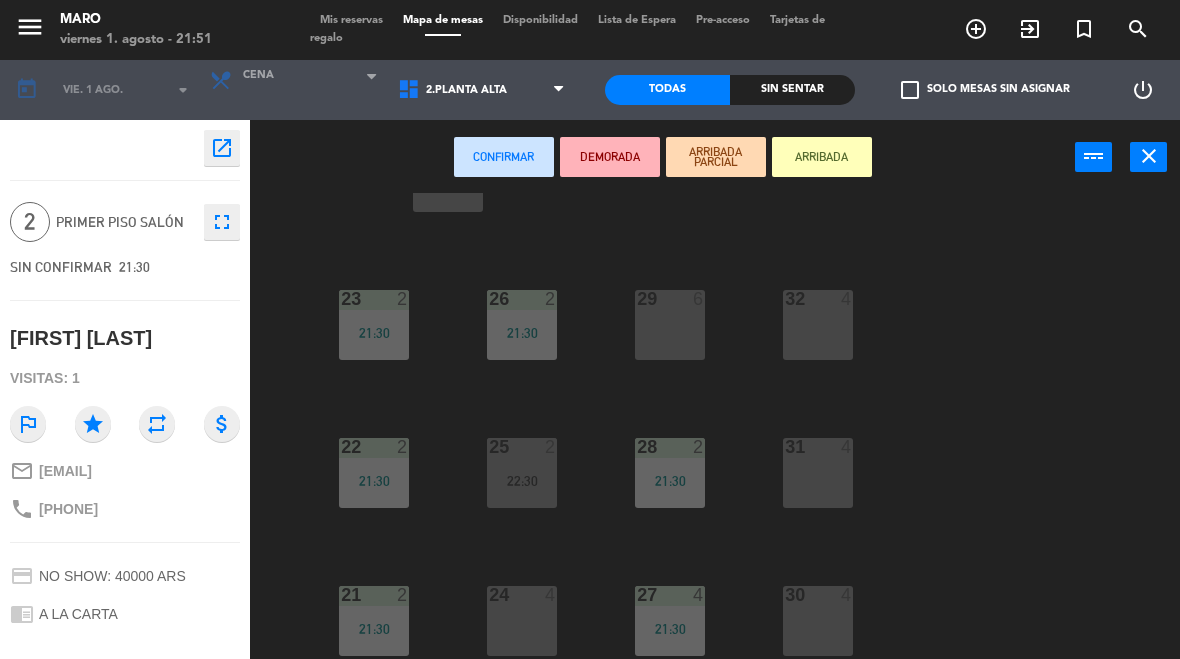 click on "24  4" at bounding box center [522, 621] 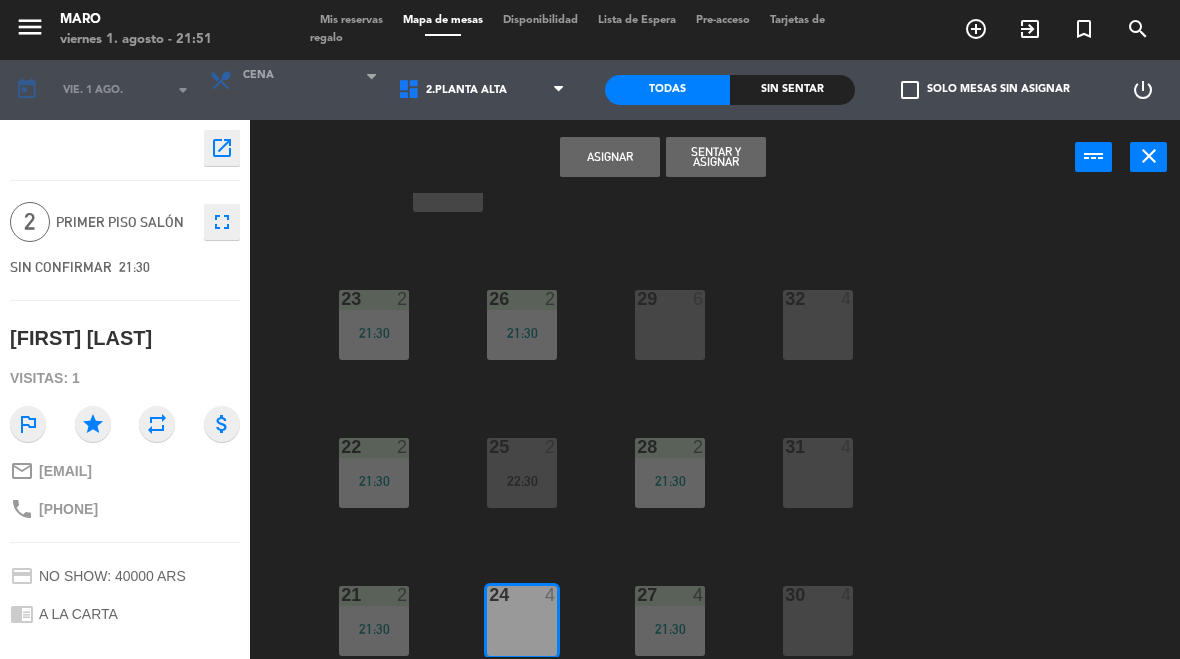 click on "Sentar y Asignar" at bounding box center [716, 157] 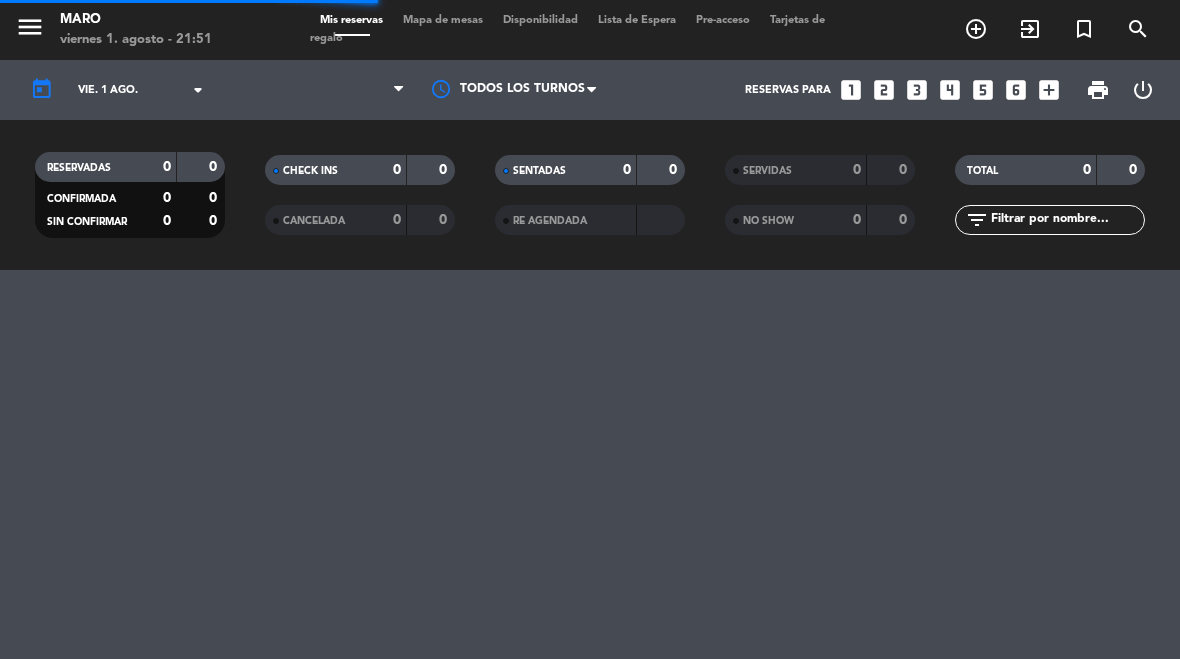select on "dinner" 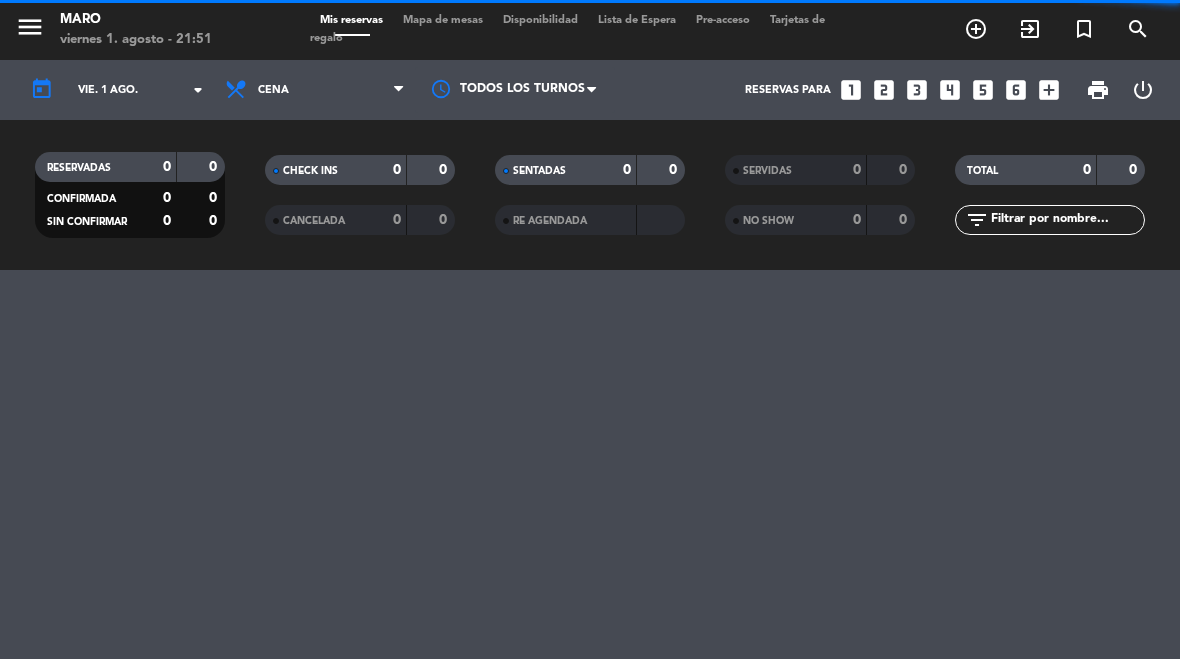 select on "dinner" 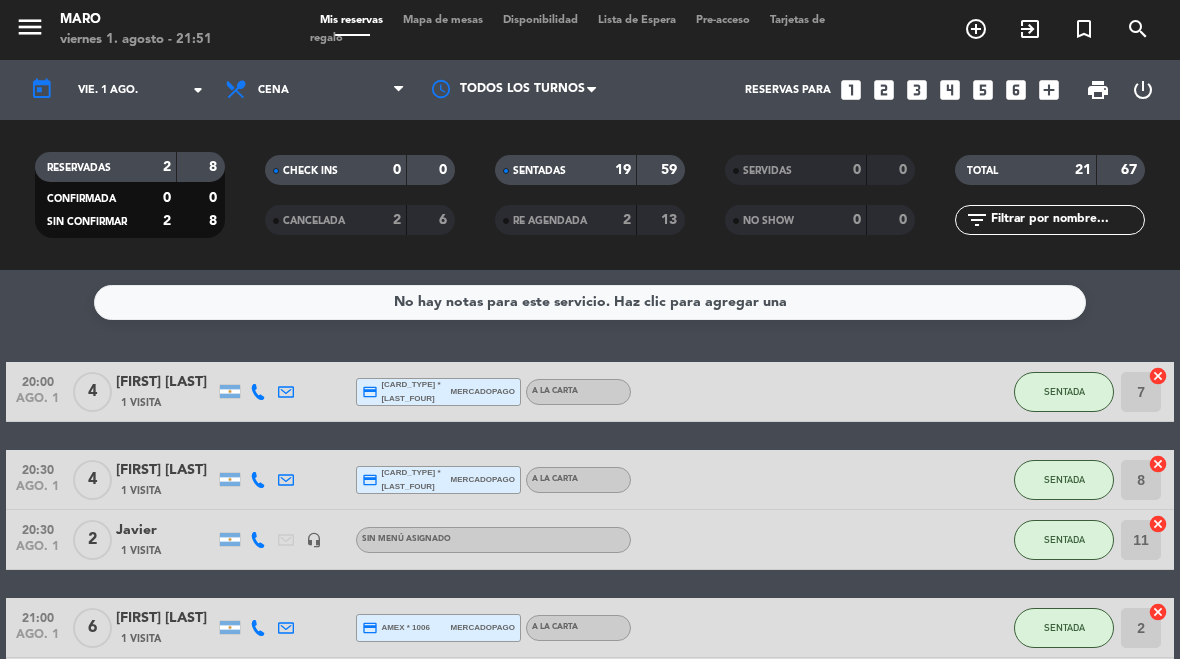 click on "Mis reservas   Mapa de mesas   Disponibilidad   Lista de Espera   Pre-acceso   Tarjetas de regalo" at bounding box center [590, 30] 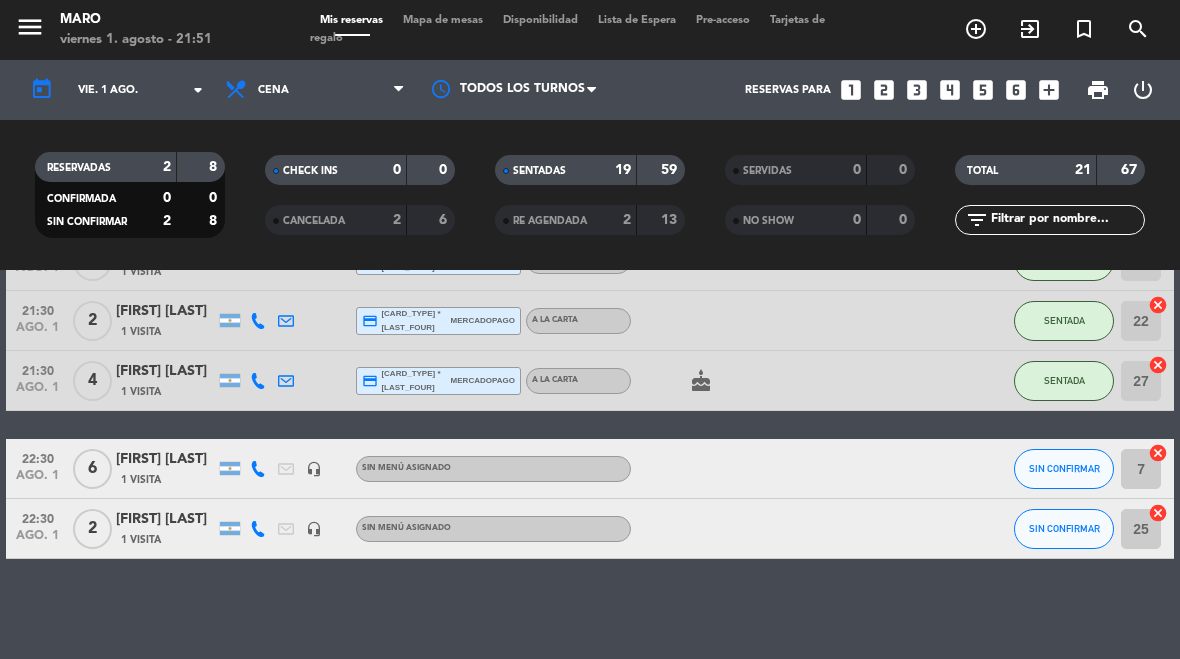 scroll, scrollTop: 1175, scrollLeft: 0, axis: vertical 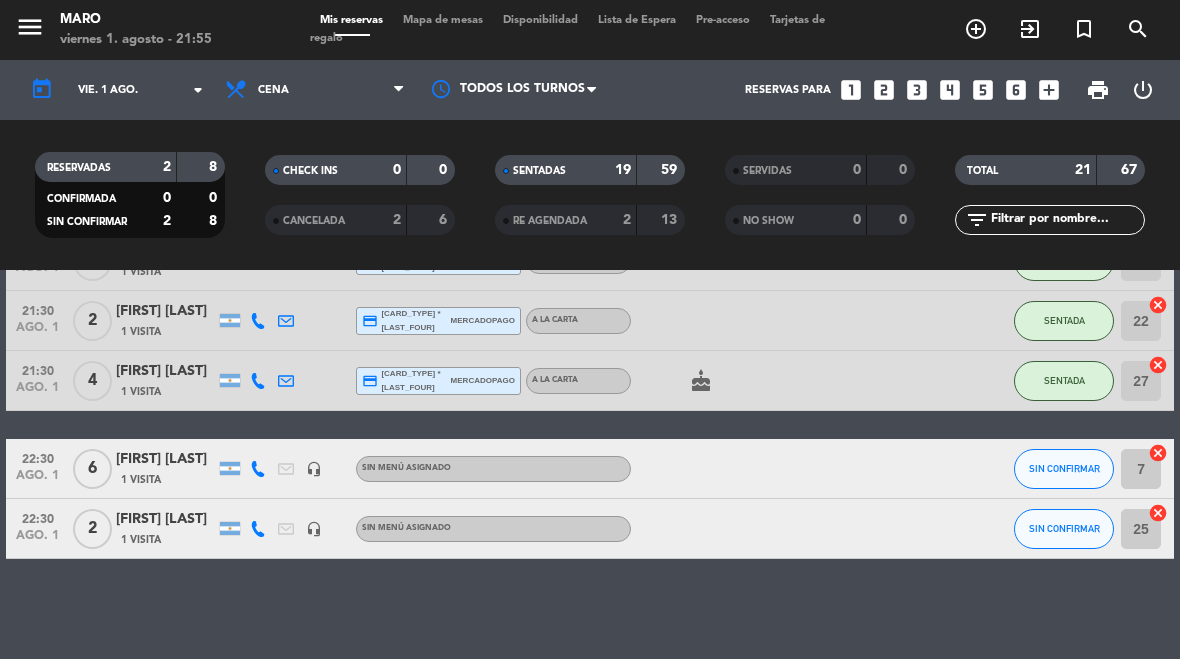 click on "SIN CONFIRMAR" 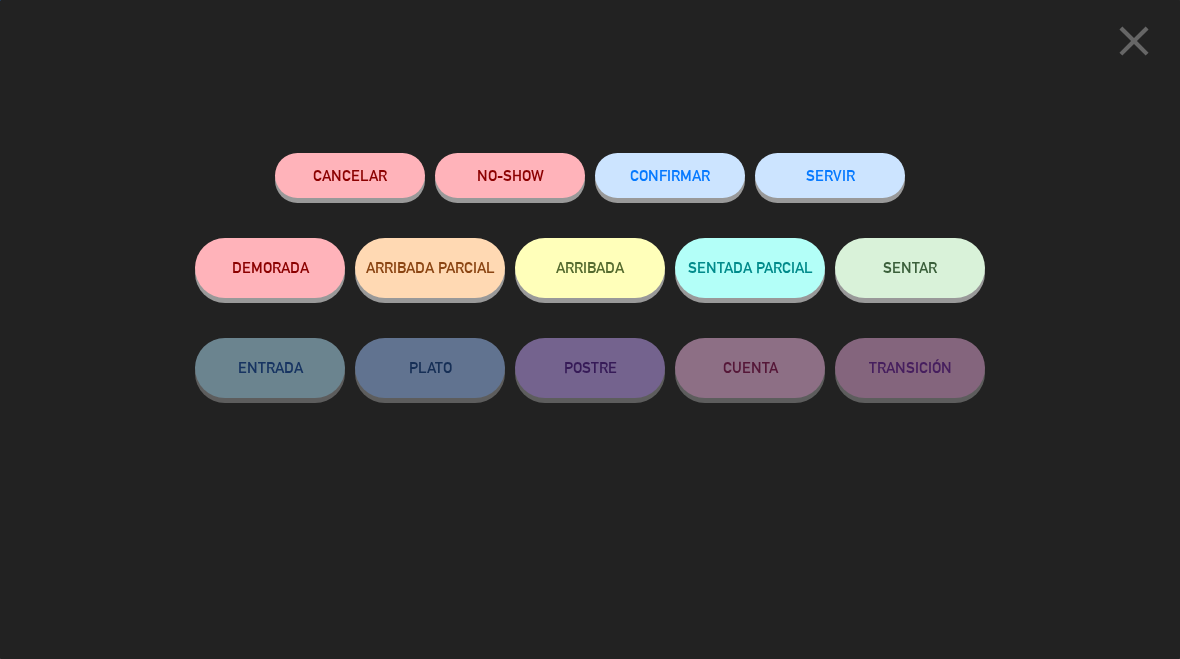 click on "close" 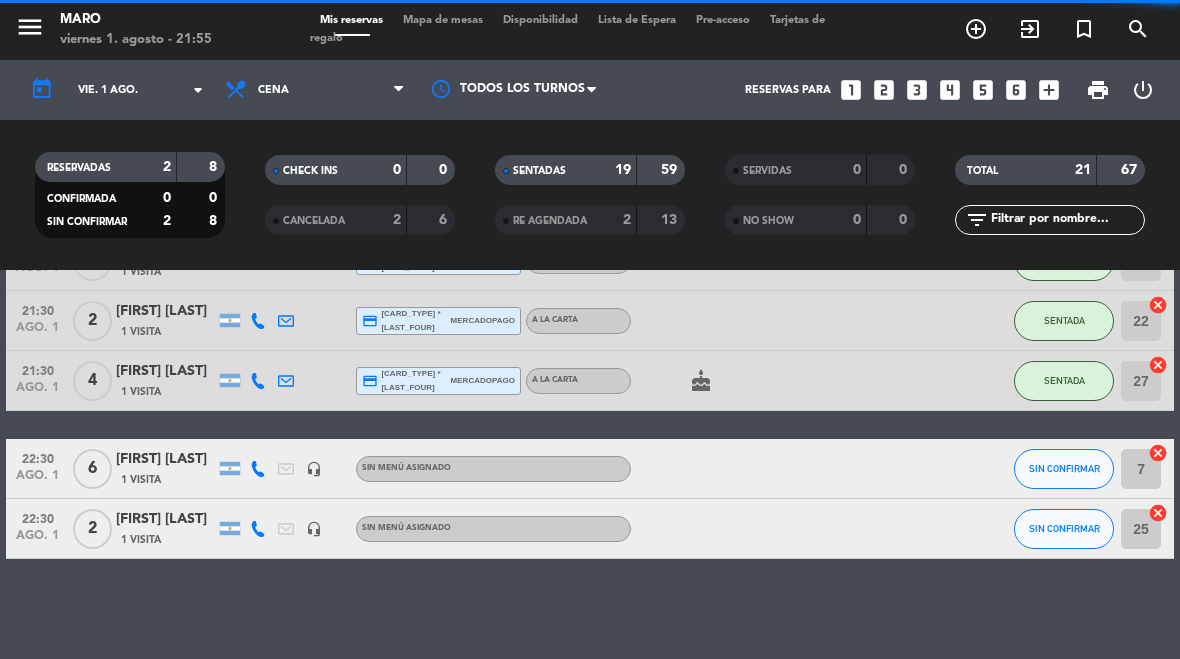 select on "dinner" 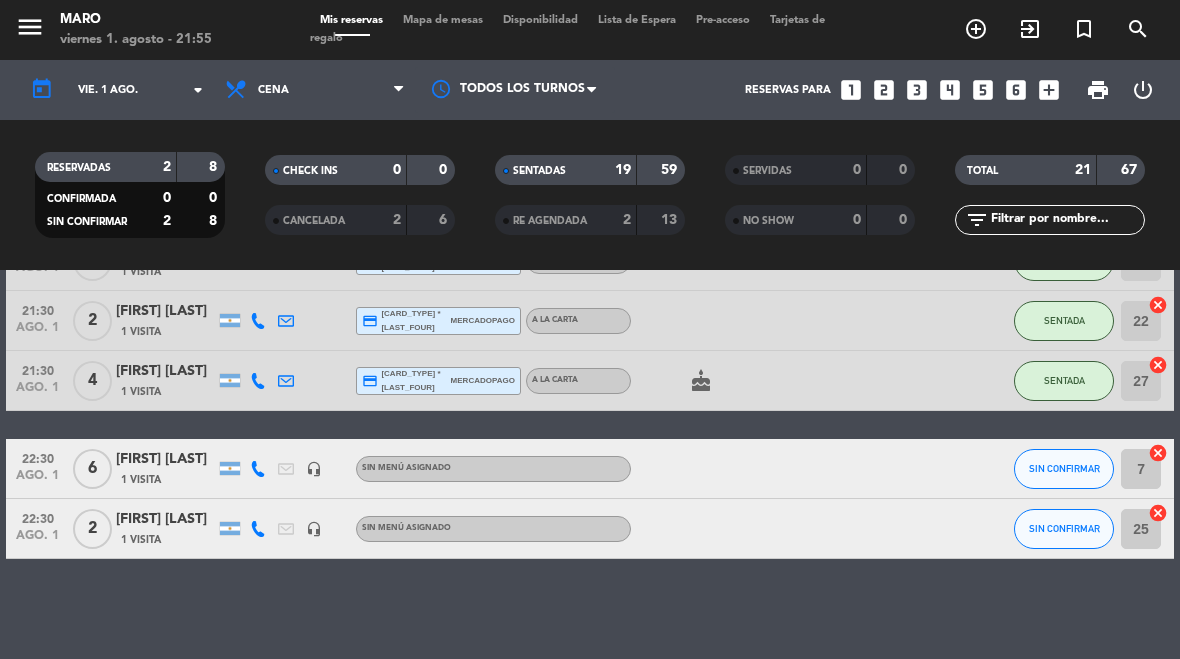 click on "SIN CONFIRMAR" 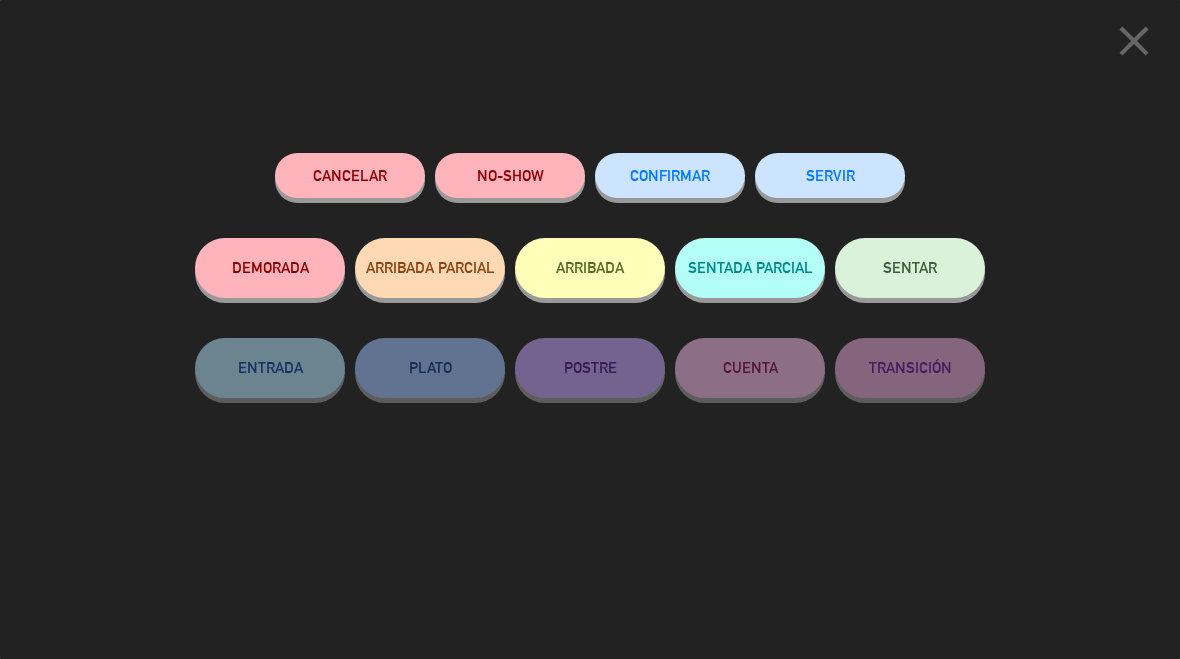 click on "SENTAR" 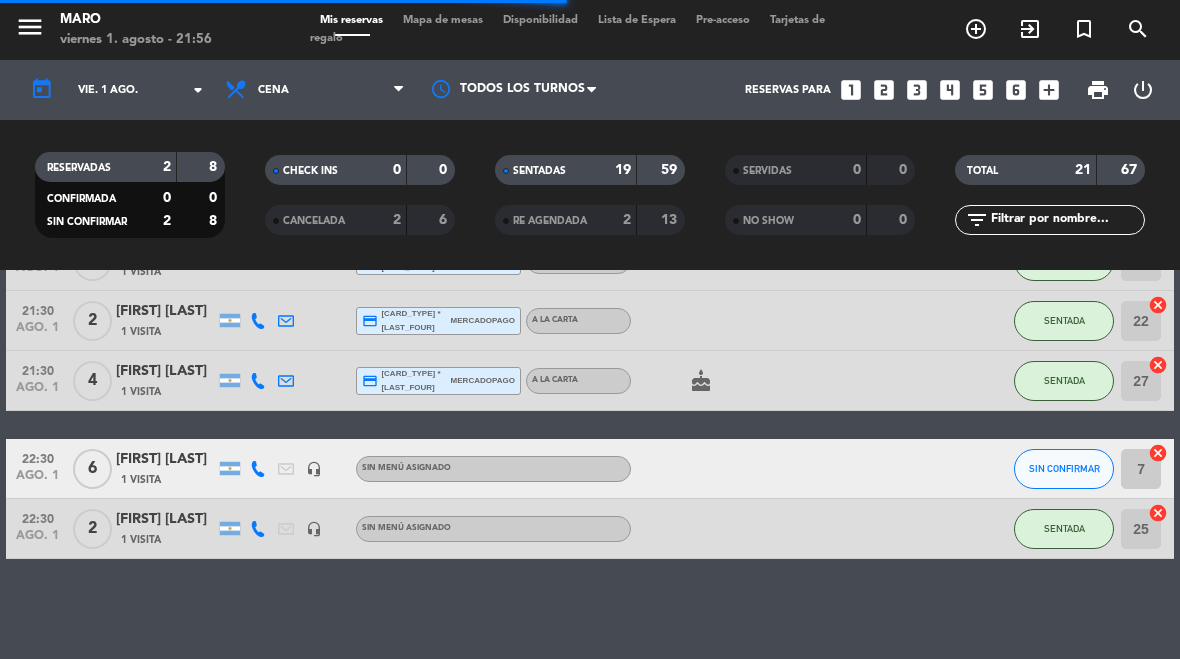 select on "dinner" 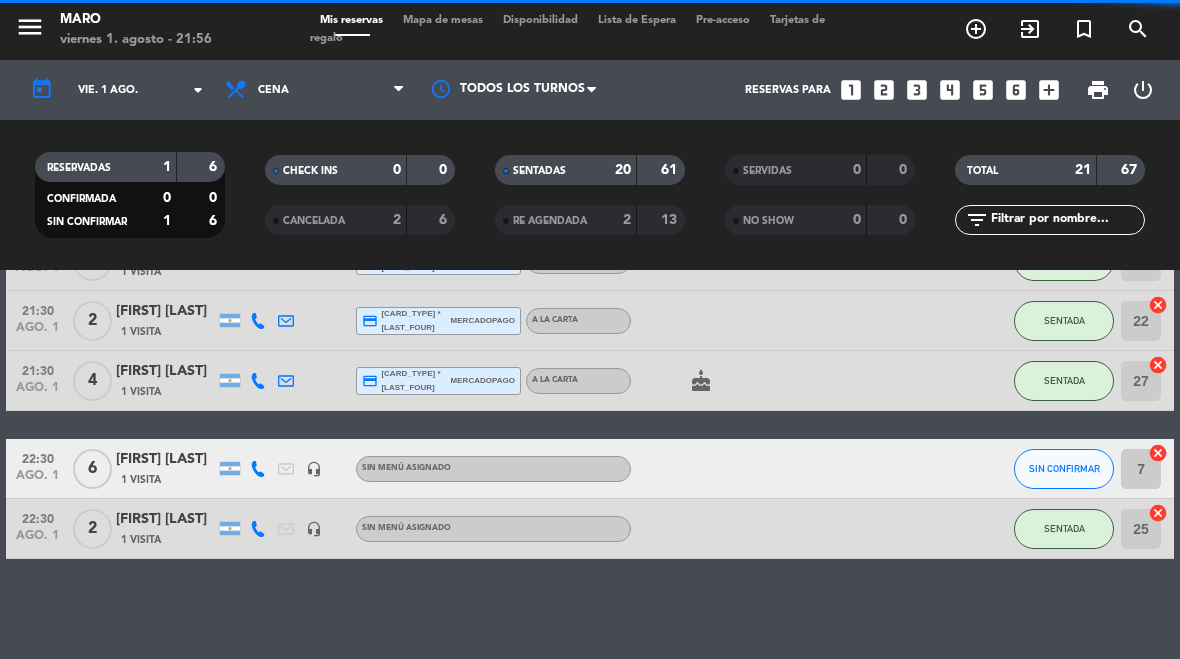 click on "Mis reservas   Mapa de mesas   Disponibilidad   Lista de Espera   Pre-acceso   Tarjetas de regalo" at bounding box center [590, 30] 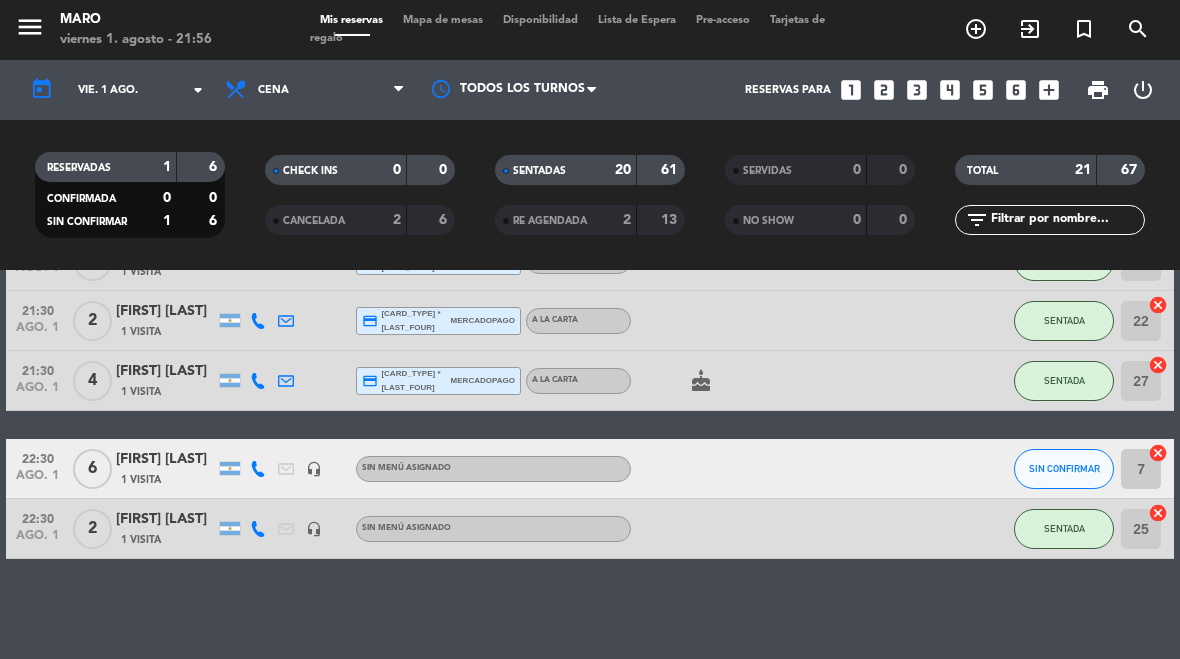 click on "Mapa de mesas" at bounding box center (443, 20) 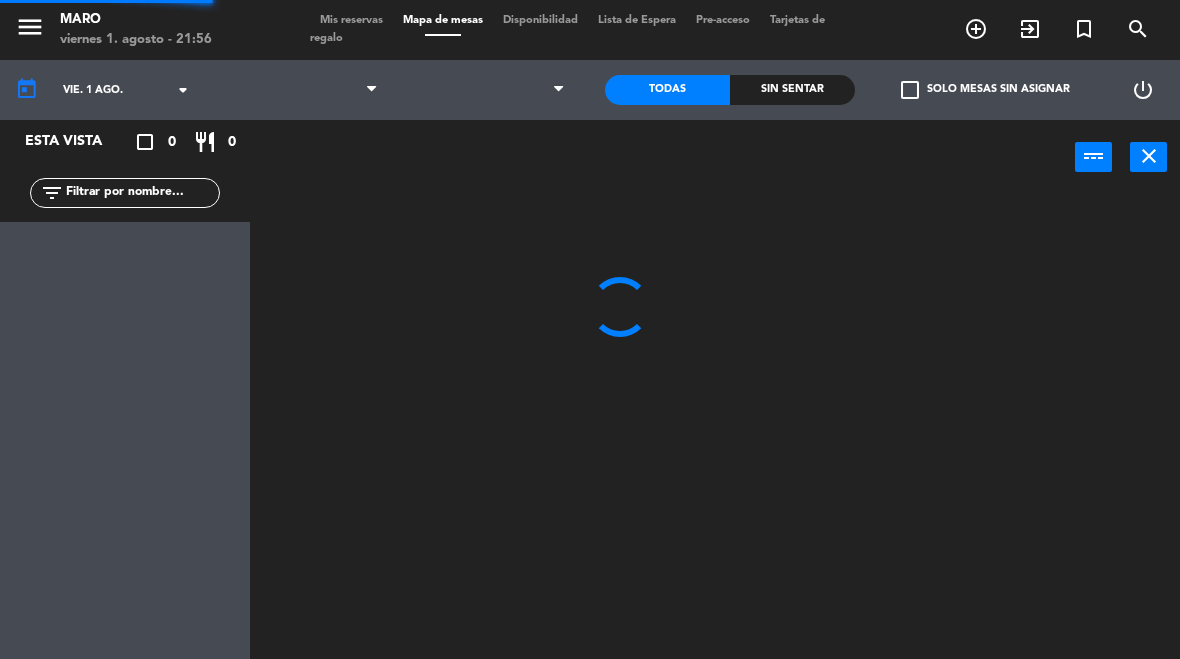 select on "dinner" 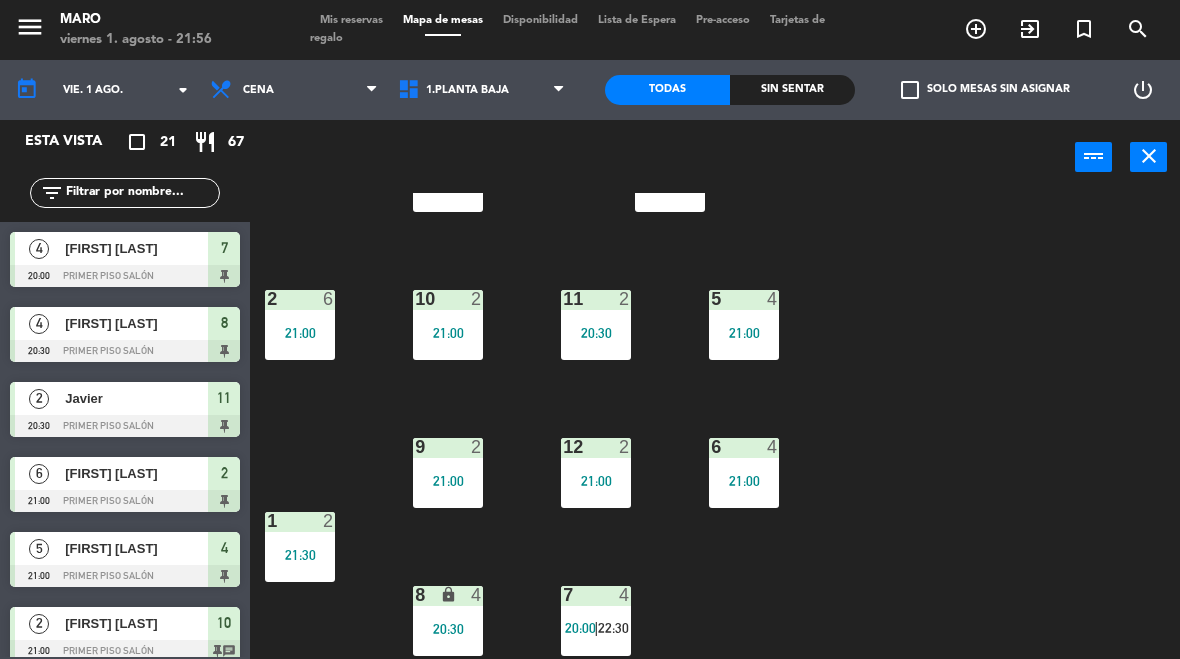 scroll, scrollTop: 86, scrollLeft: 0, axis: vertical 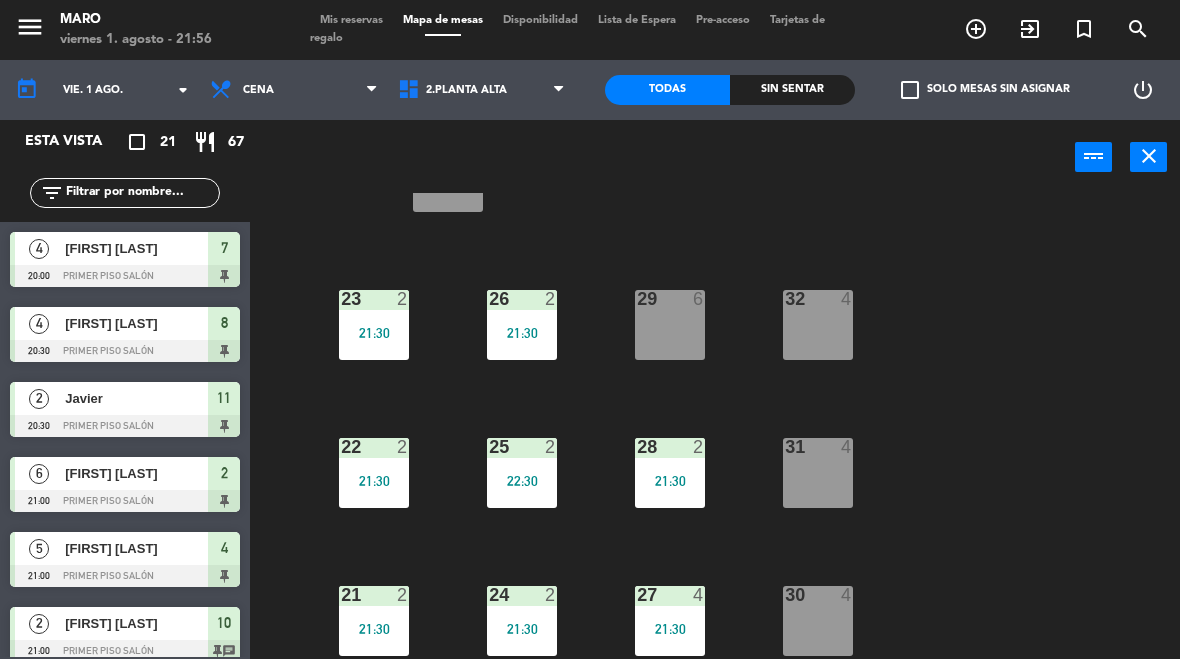 click on "24  2   21:30" at bounding box center [522, 621] 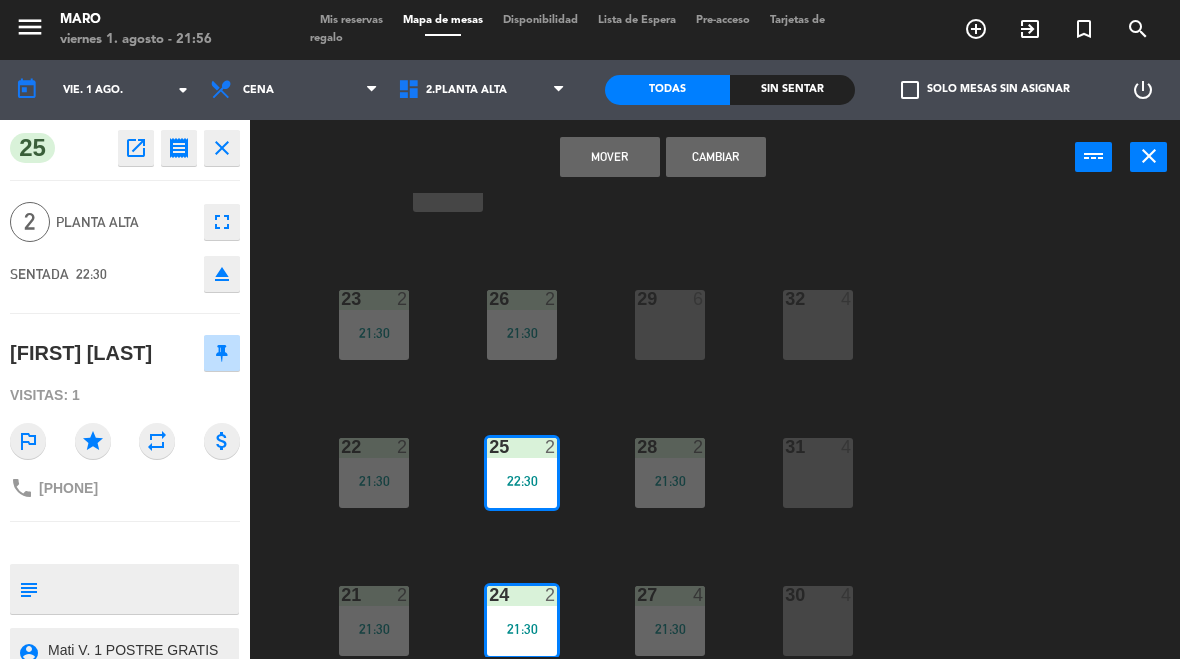click on "Cambiar" at bounding box center (716, 157) 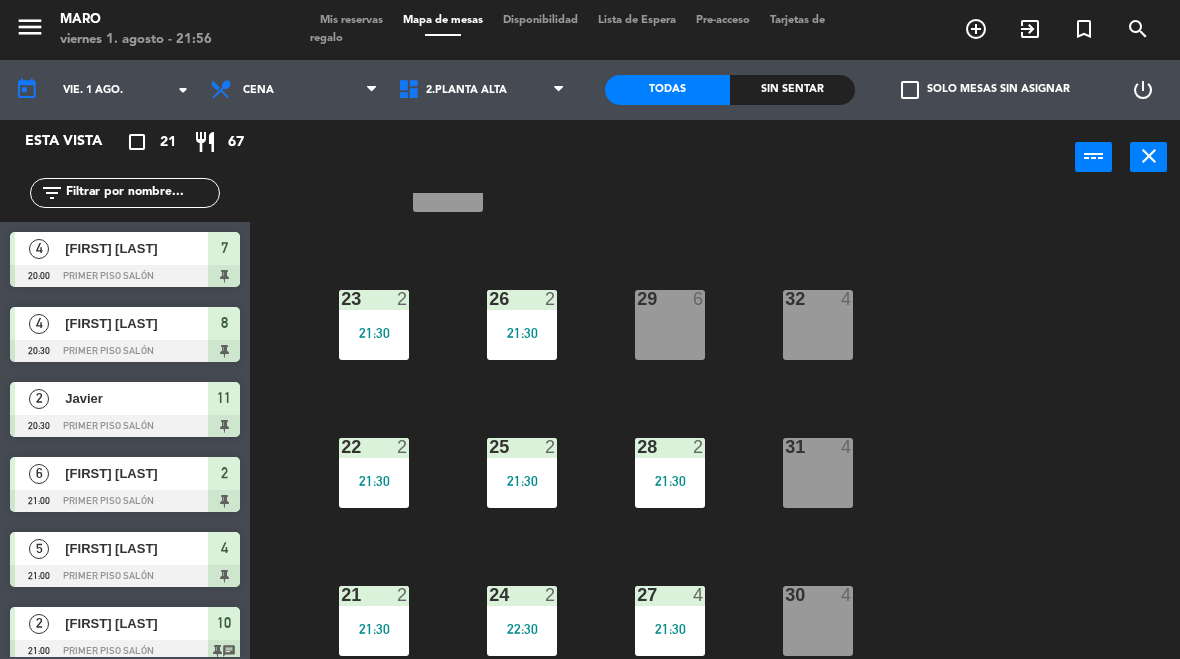 scroll, scrollTop: 485, scrollLeft: 0, axis: vertical 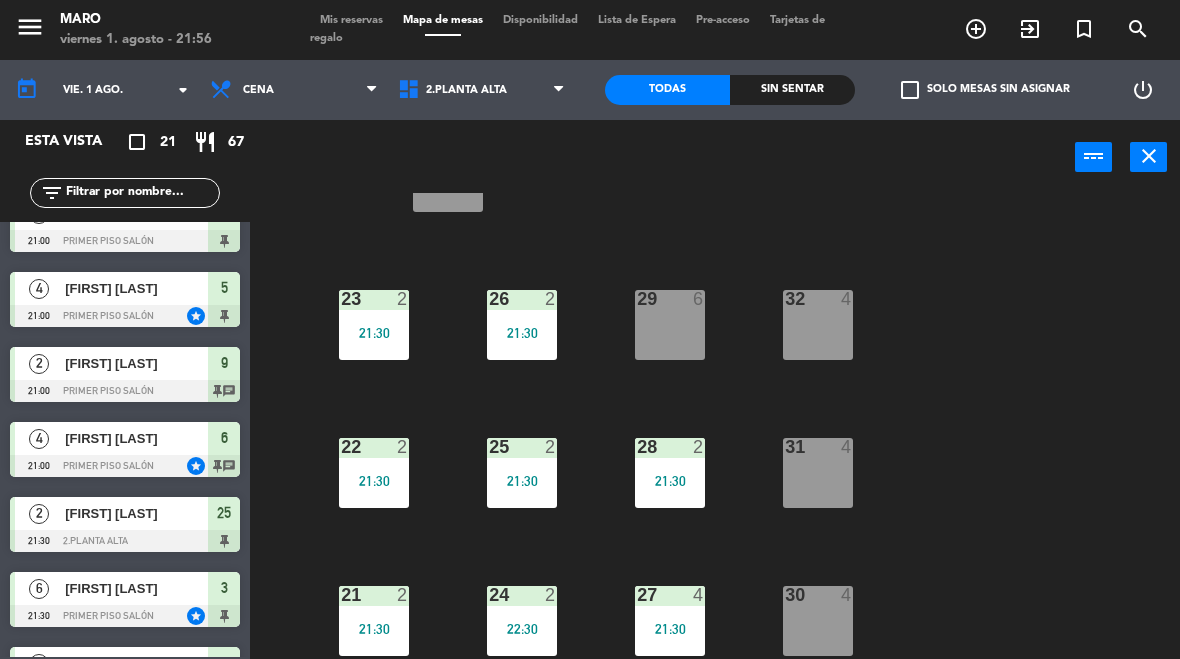 click on "close" at bounding box center [1149, 156] 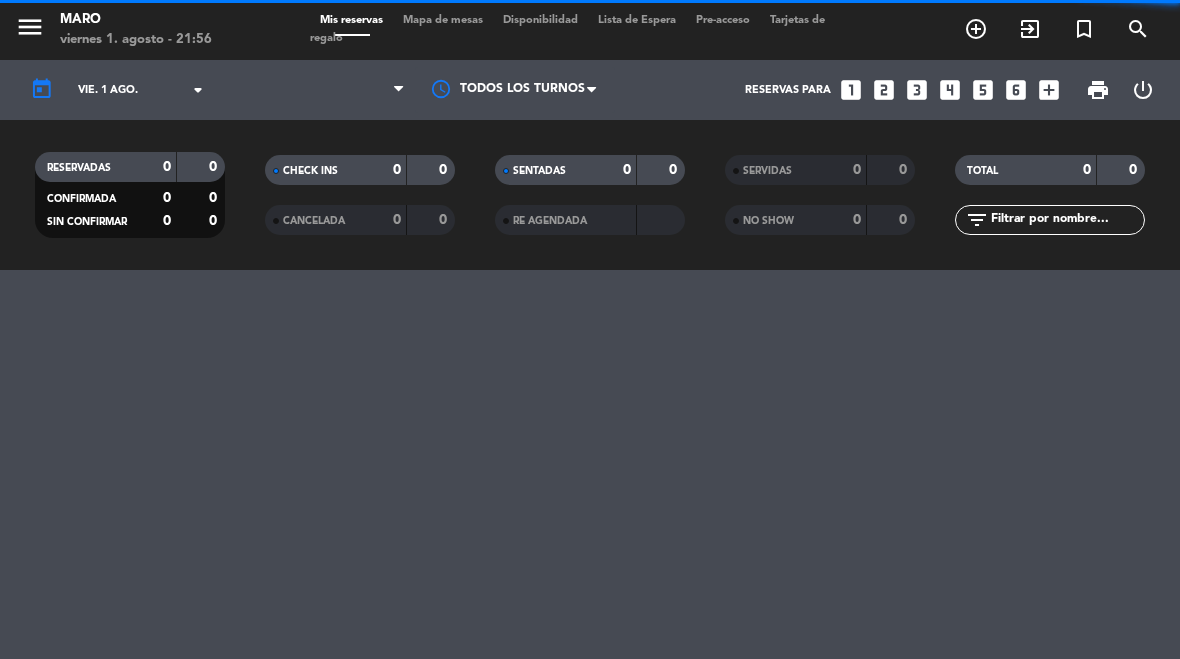 select on "dinner" 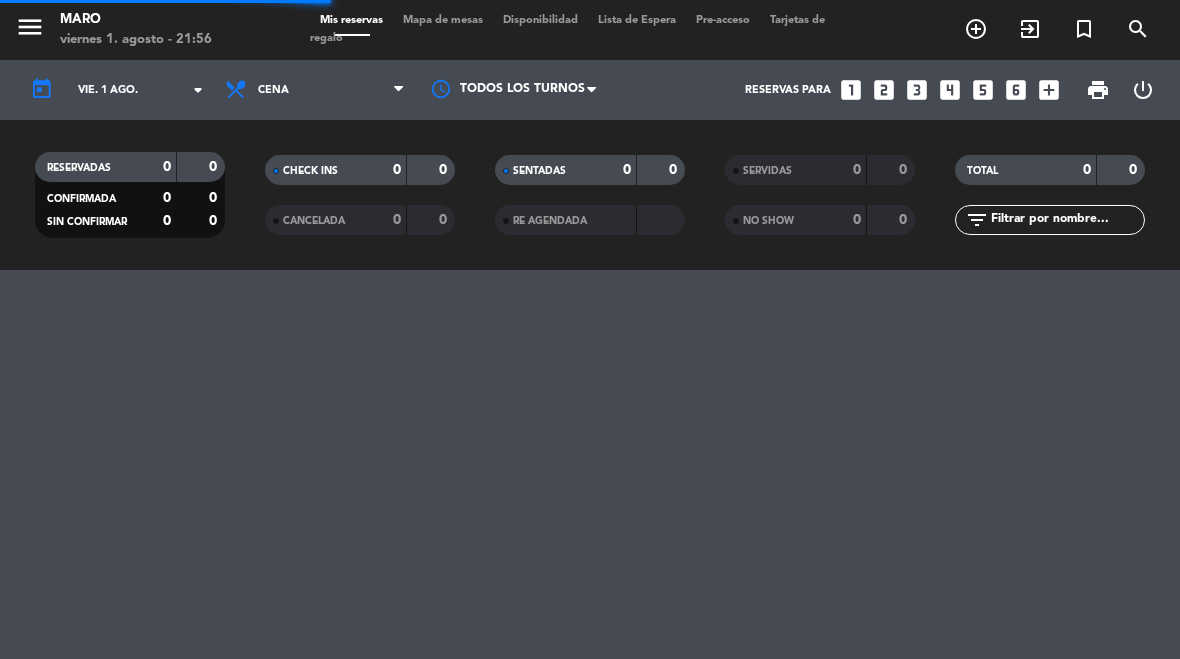 select on "dinner" 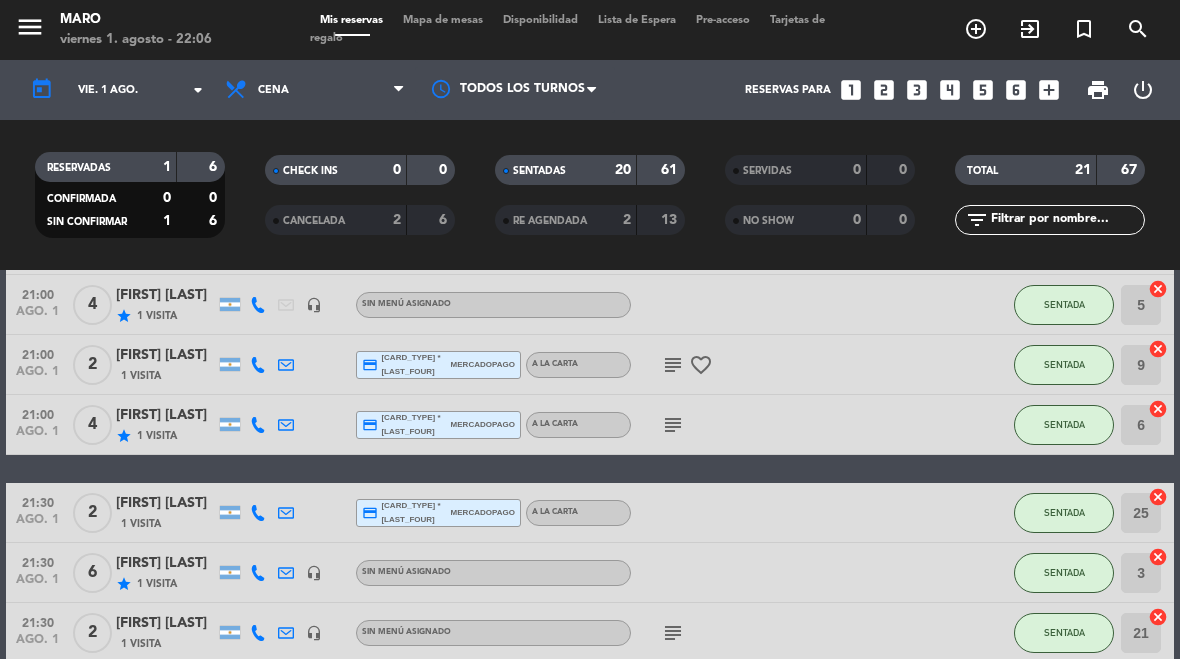 scroll, scrollTop: 551, scrollLeft: 0, axis: vertical 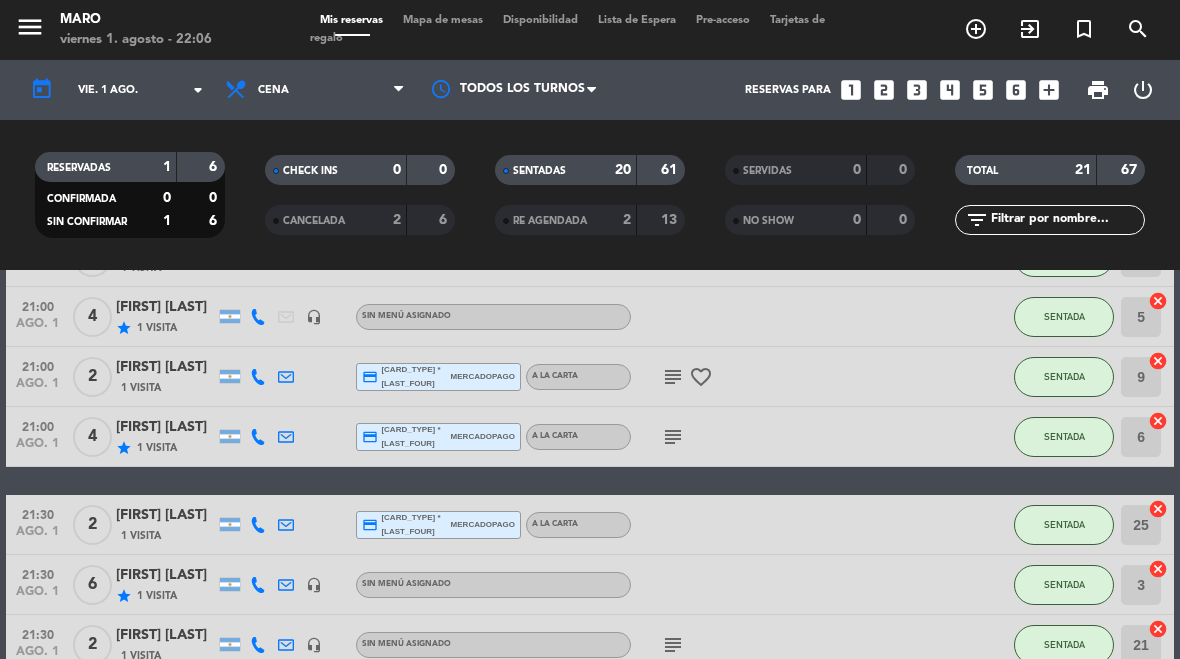 click on "subject" 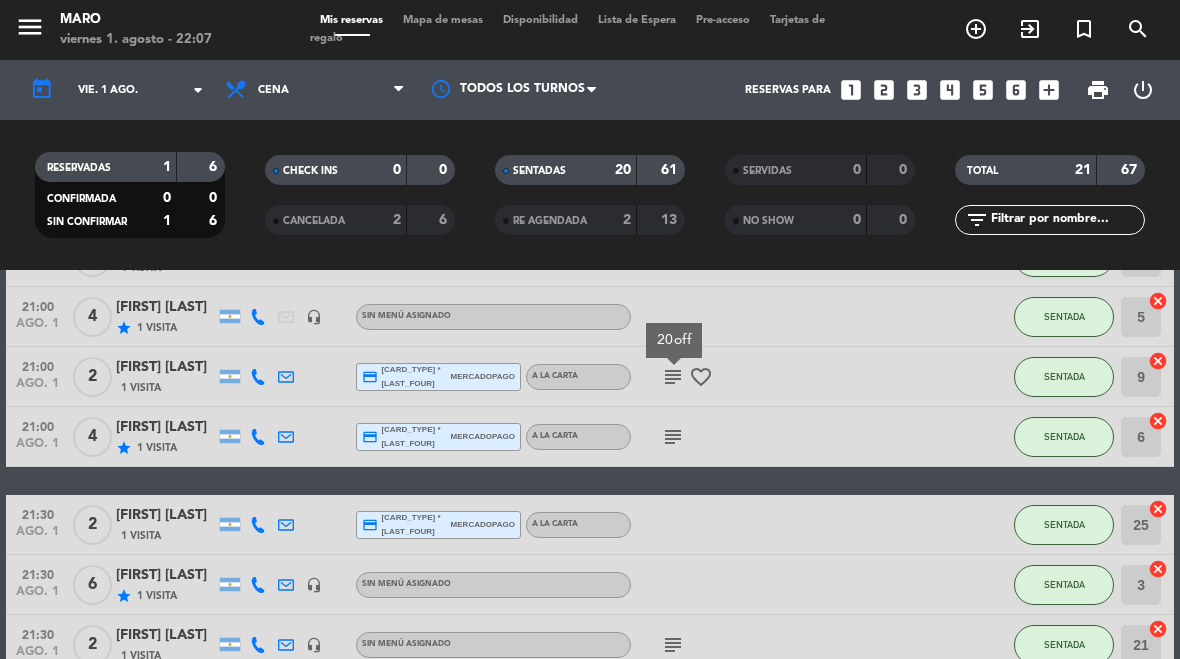 click on "favorite_border" 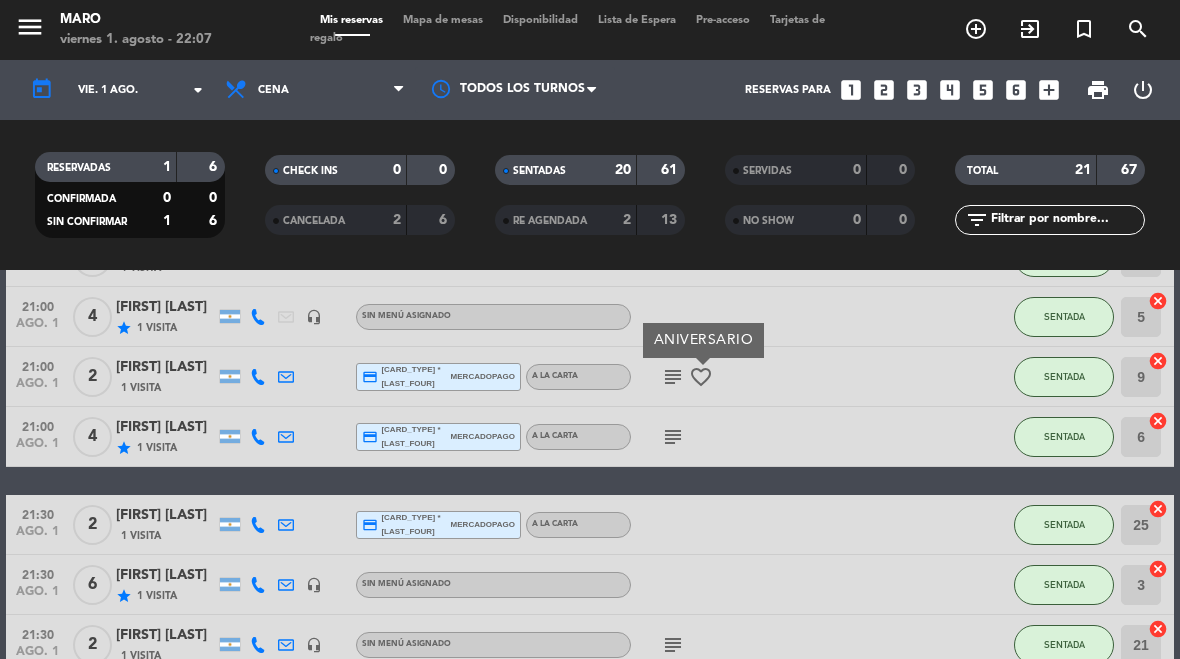 click on "subject" 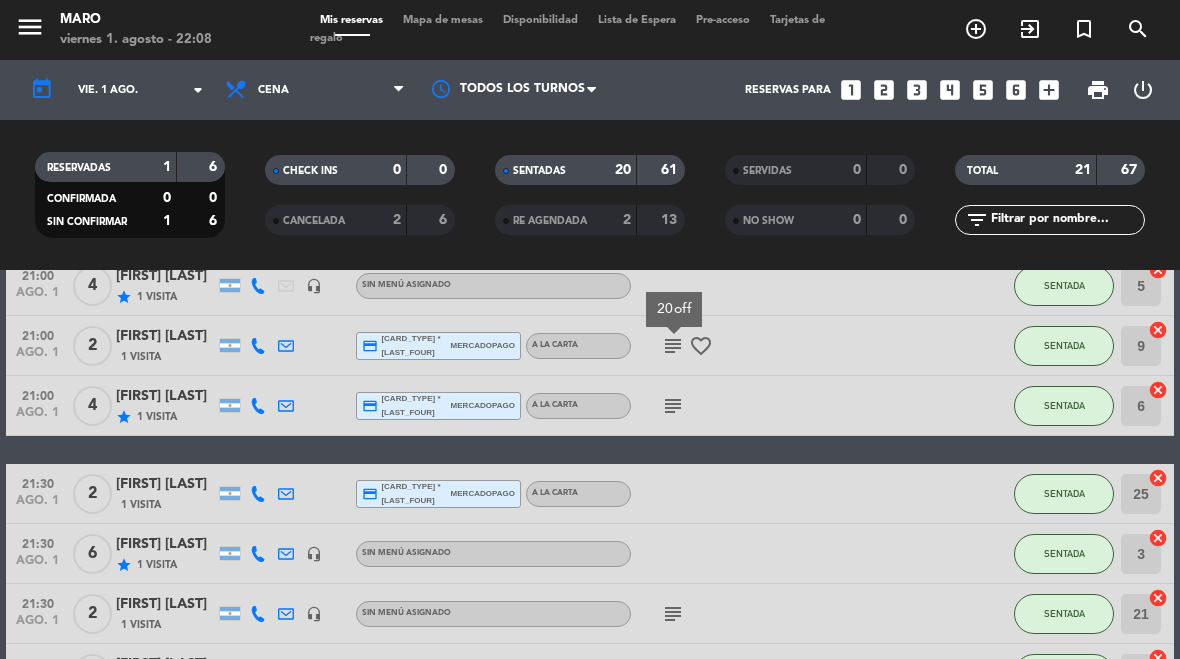 scroll, scrollTop: 587, scrollLeft: 0, axis: vertical 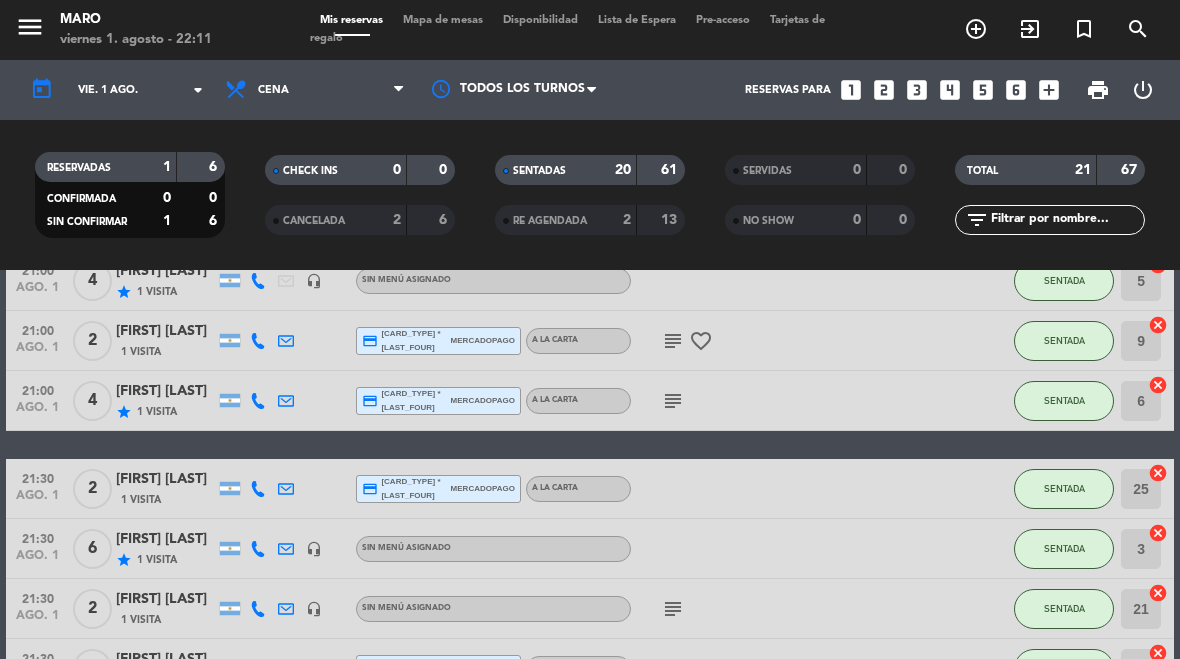 click on "subject" 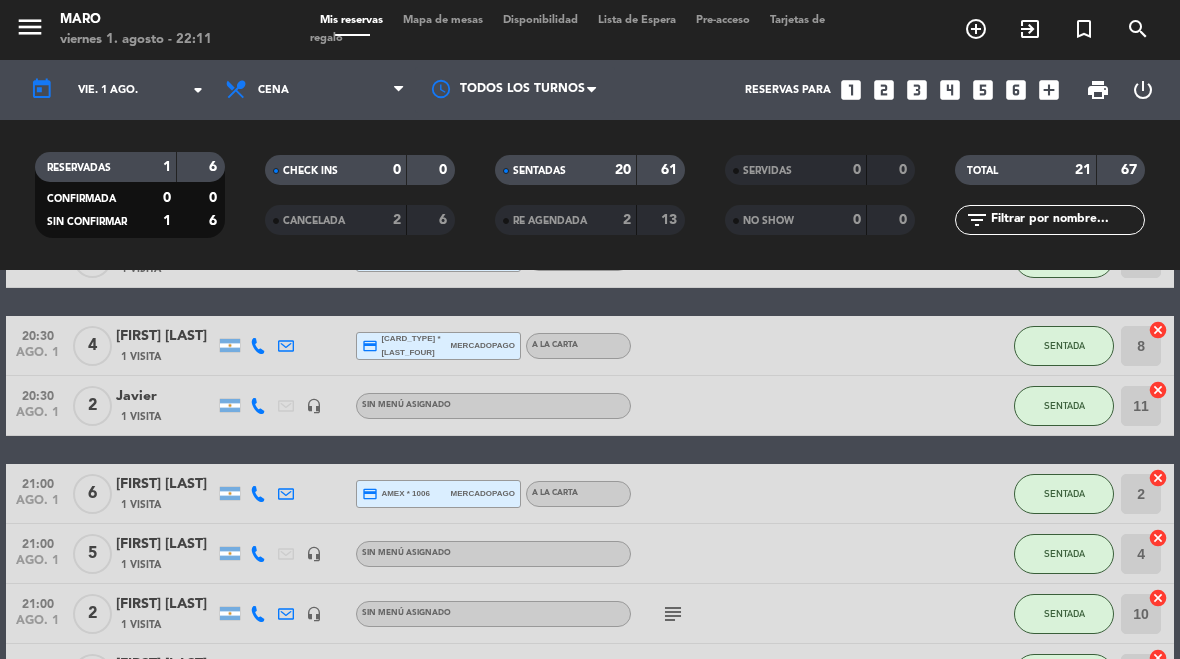 scroll, scrollTop: 92, scrollLeft: 0, axis: vertical 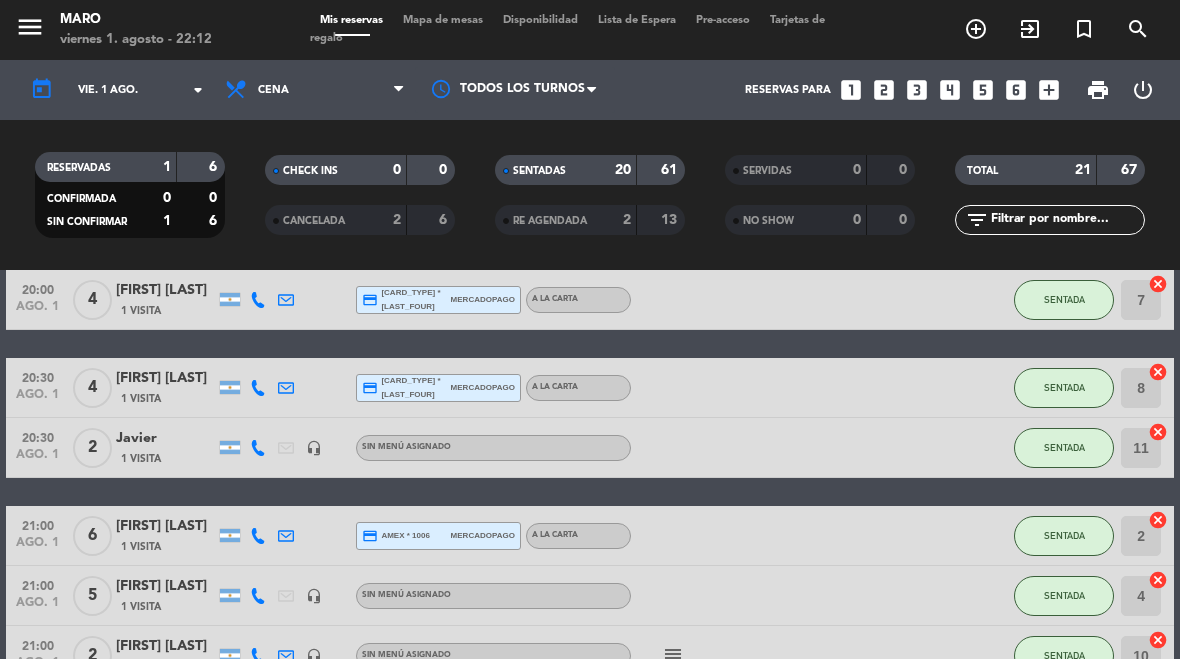 select on "dinner" 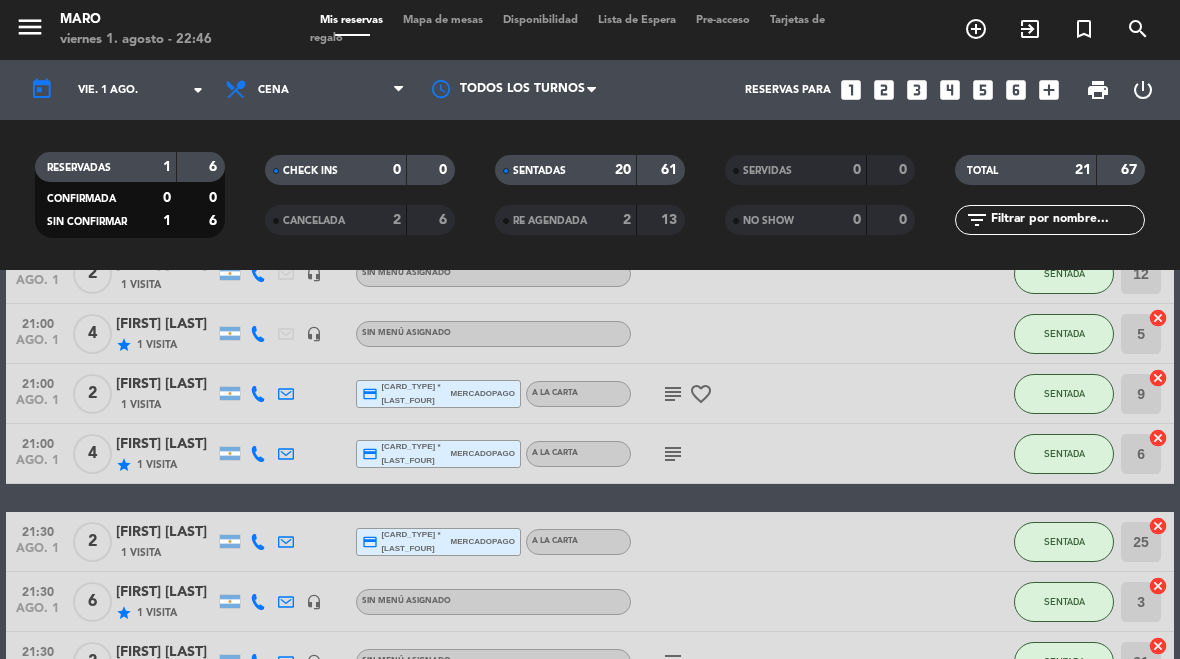 scroll, scrollTop: 519, scrollLeft: 0, axis: vertical 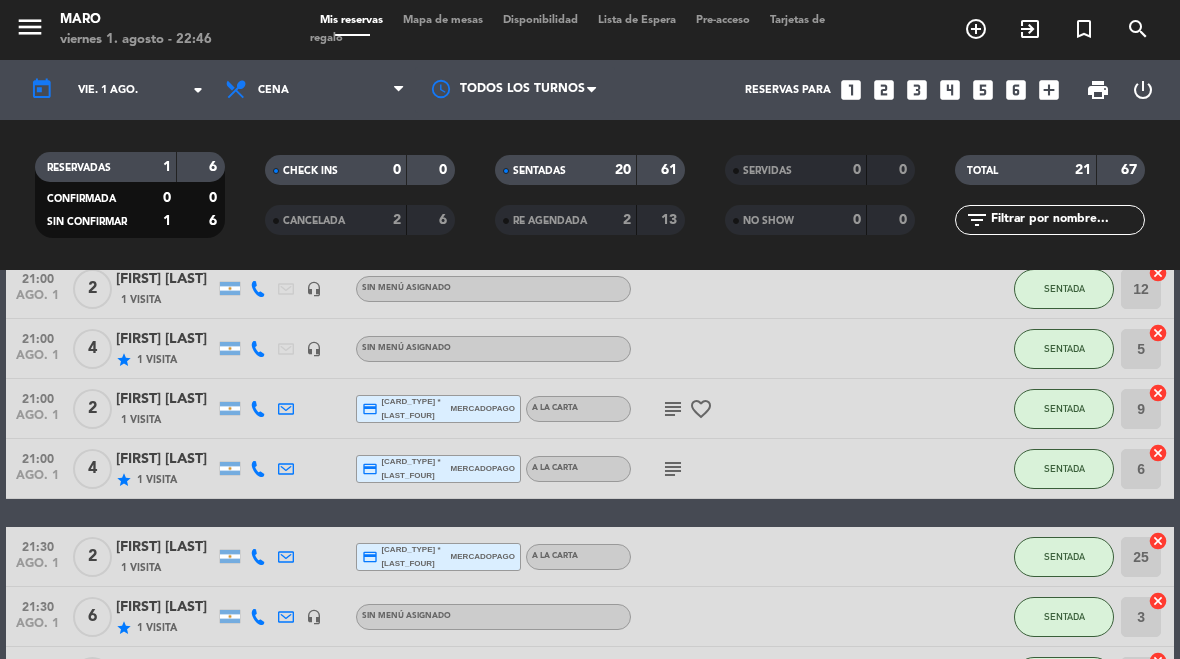 click on "subject" 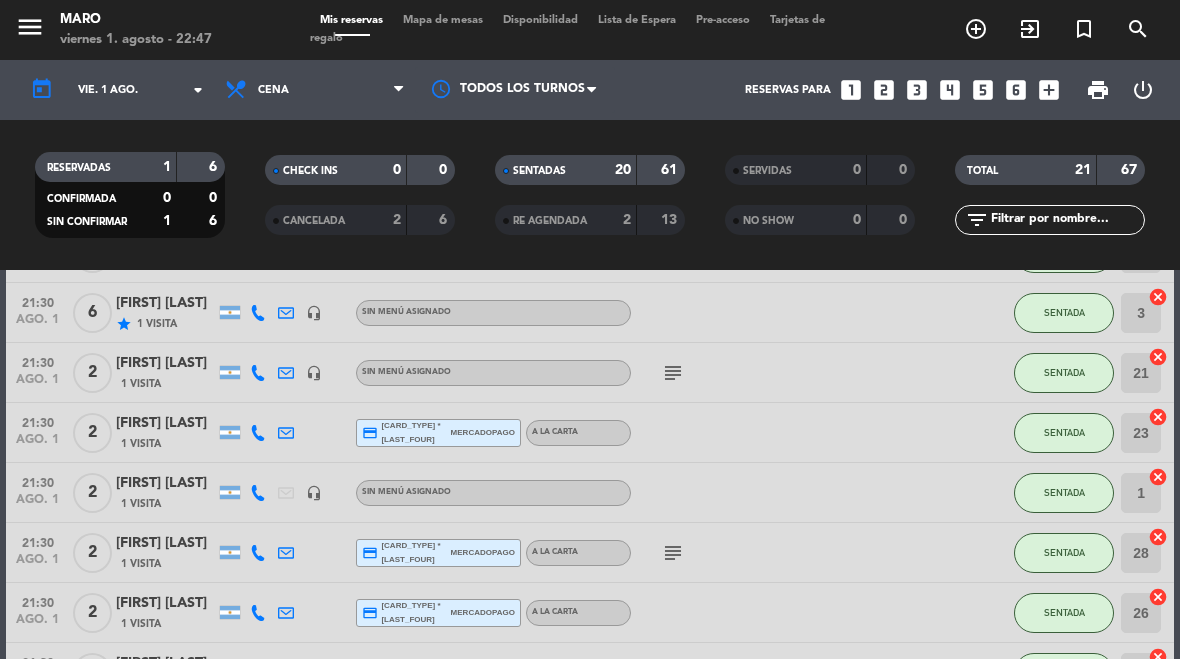 scroll, scrollTop: 860, scrollLeft: 0, axis: vertical 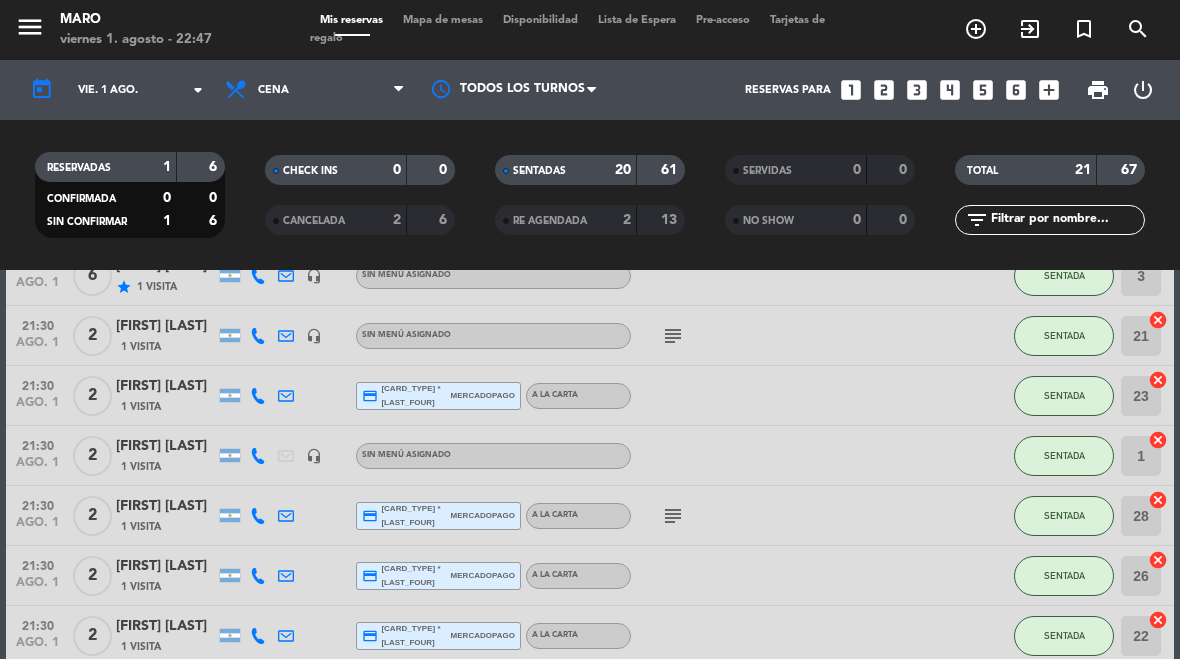 select on "dinner" 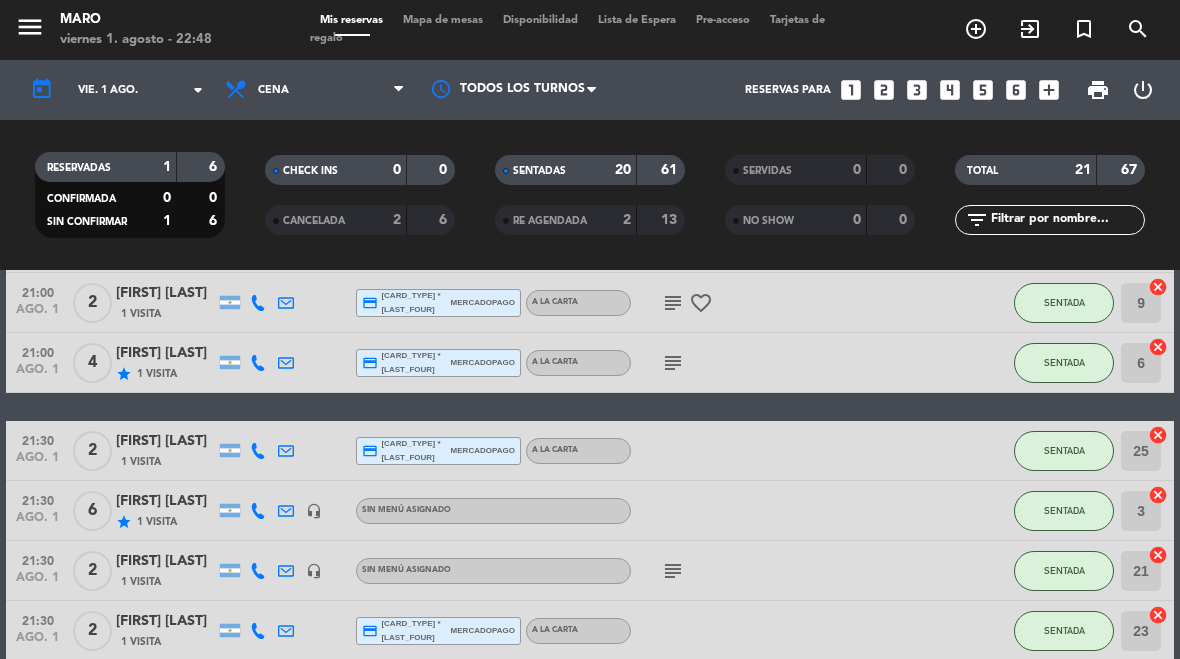 scroll, scrollTop: 624, scrollLeft: 0, axis: vertical 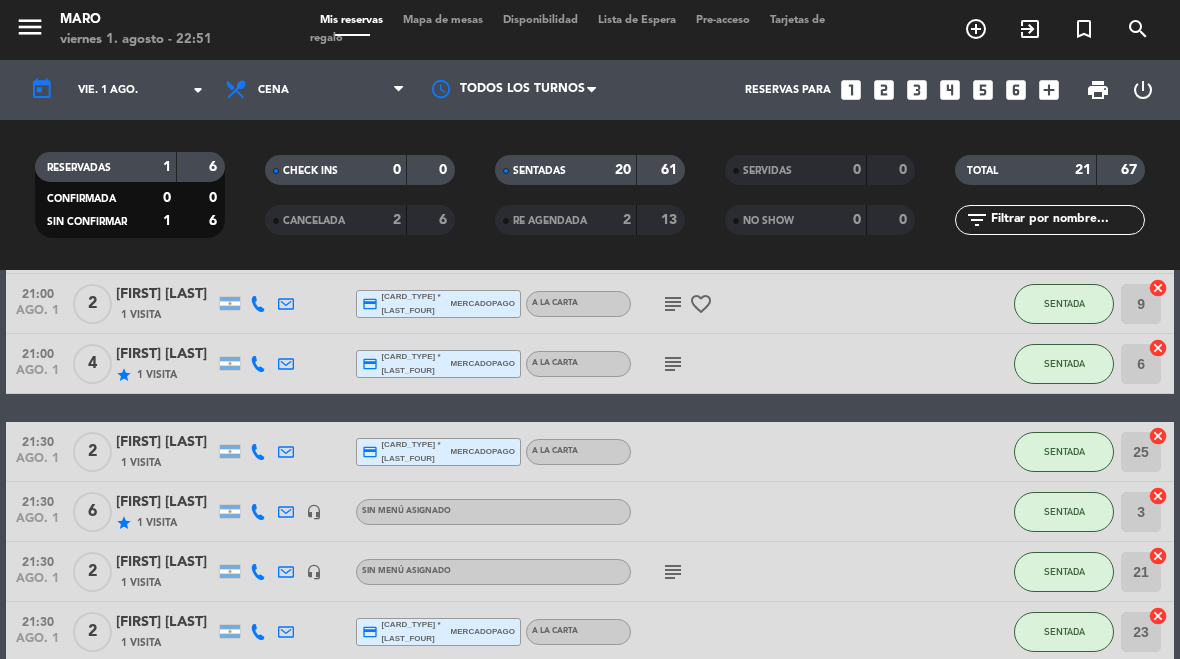 click on "Mapa de mesas" at bounding box center (443, 20) 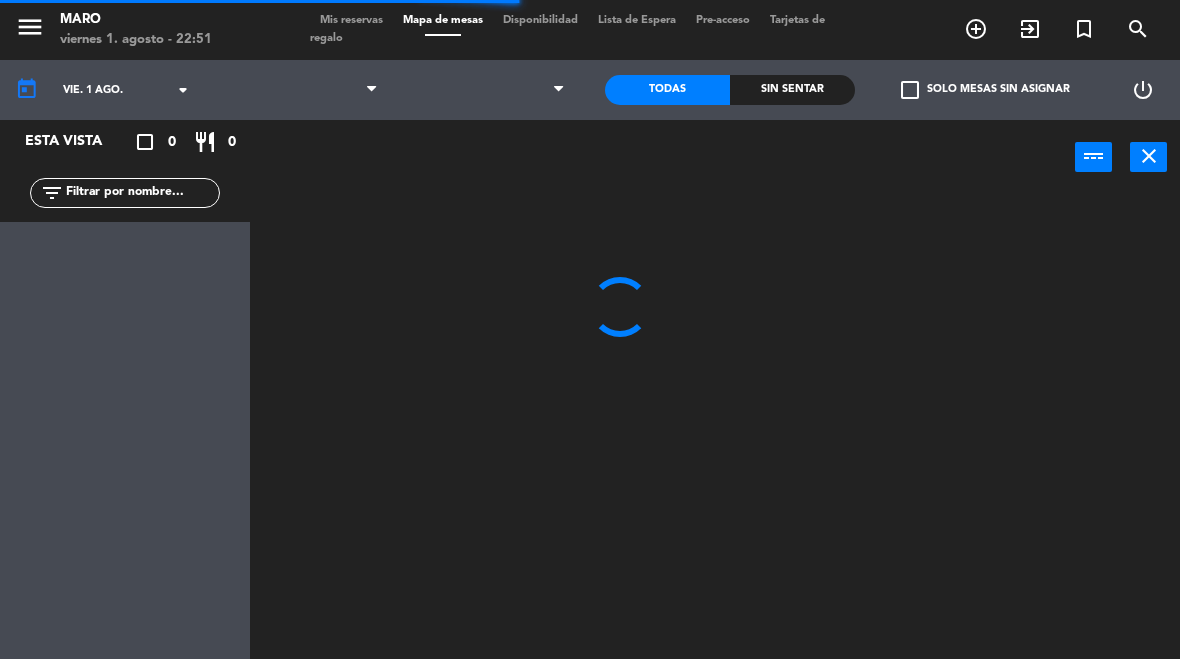 select on "dinner" 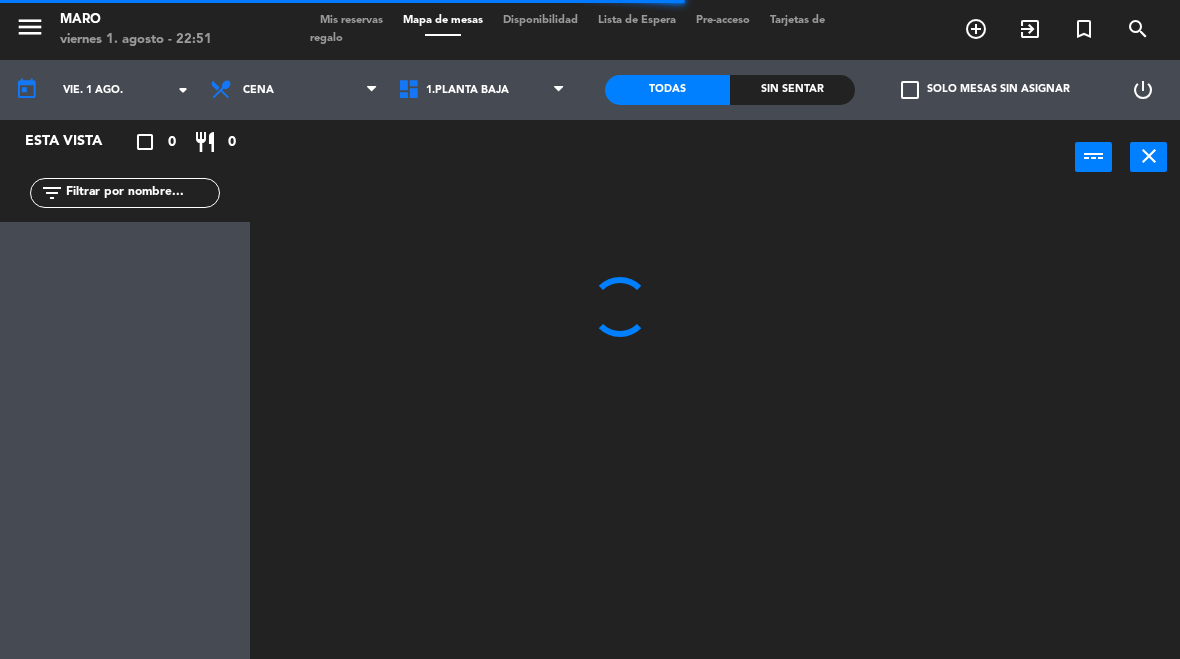 click on "1.Planta baja   2.Planta alta   3.Afuera" at bounding box center [483, 90] 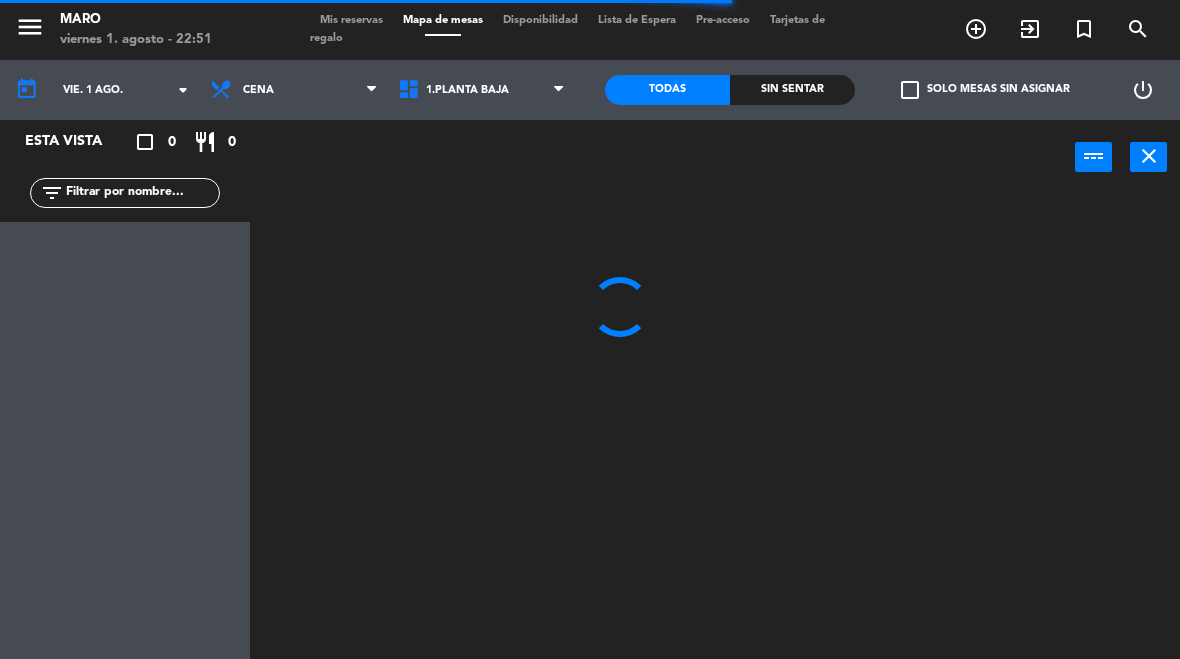 select on "3482" 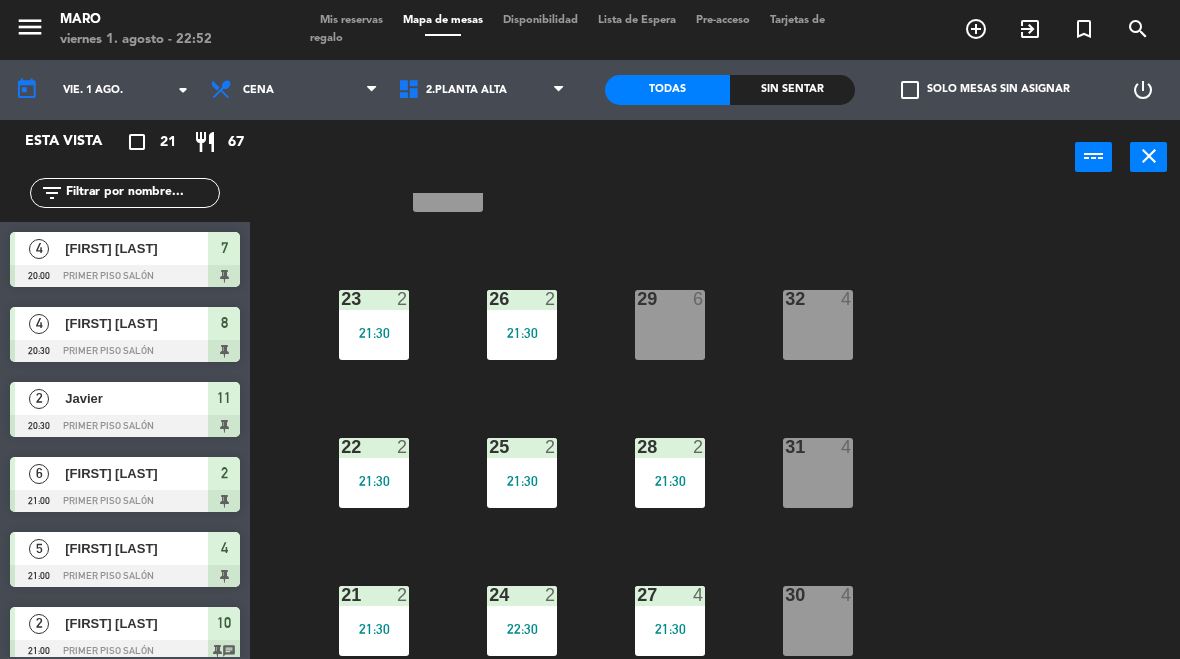 scroll, scrollTop: 86, scrollLeft: 0, axis: vertical 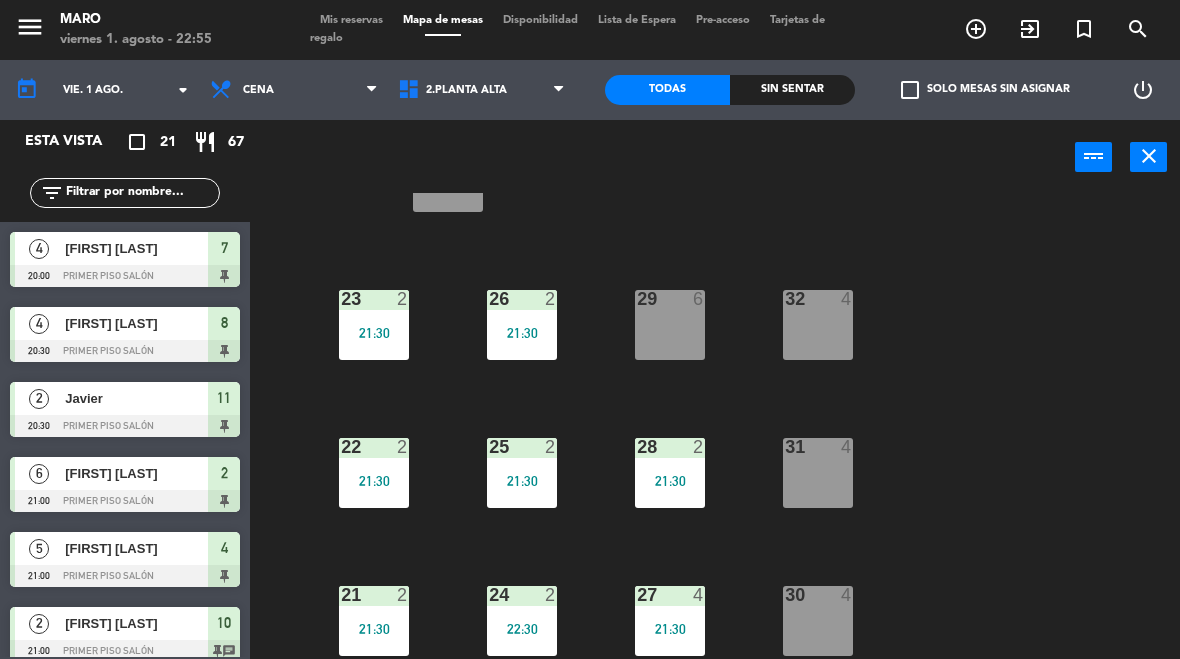 click on "21:30" at bounding box center [374, 481] 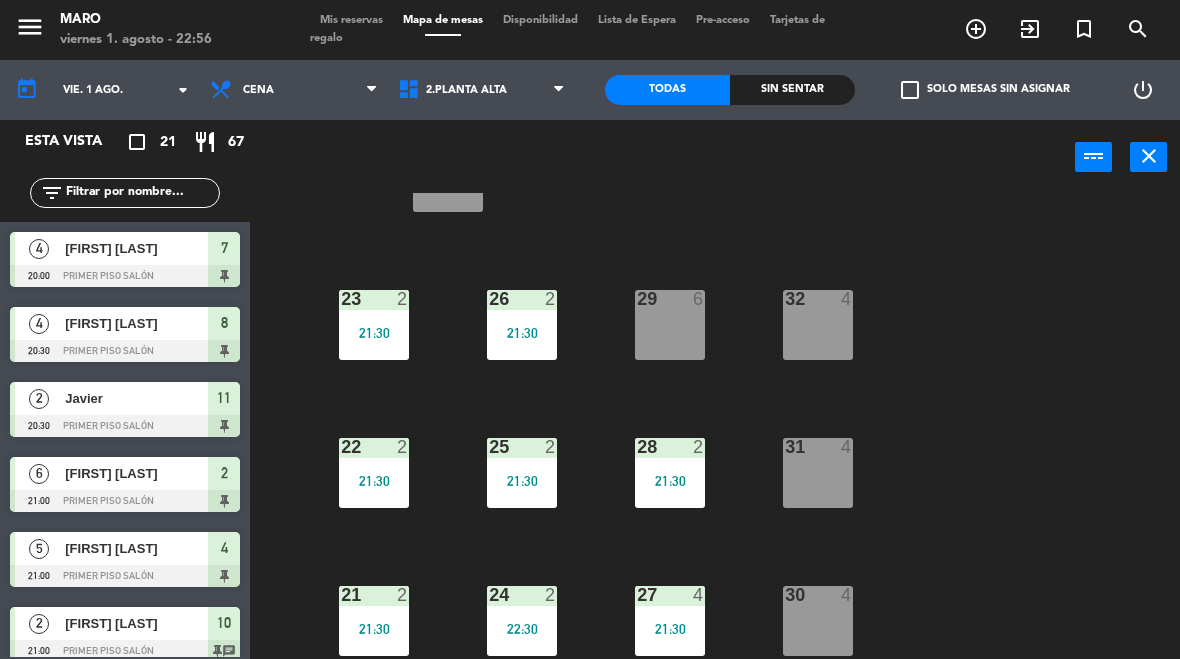 click on "1.Planta baja   2.Planta alta   3.Afuera" at bounding box center (483, 90) 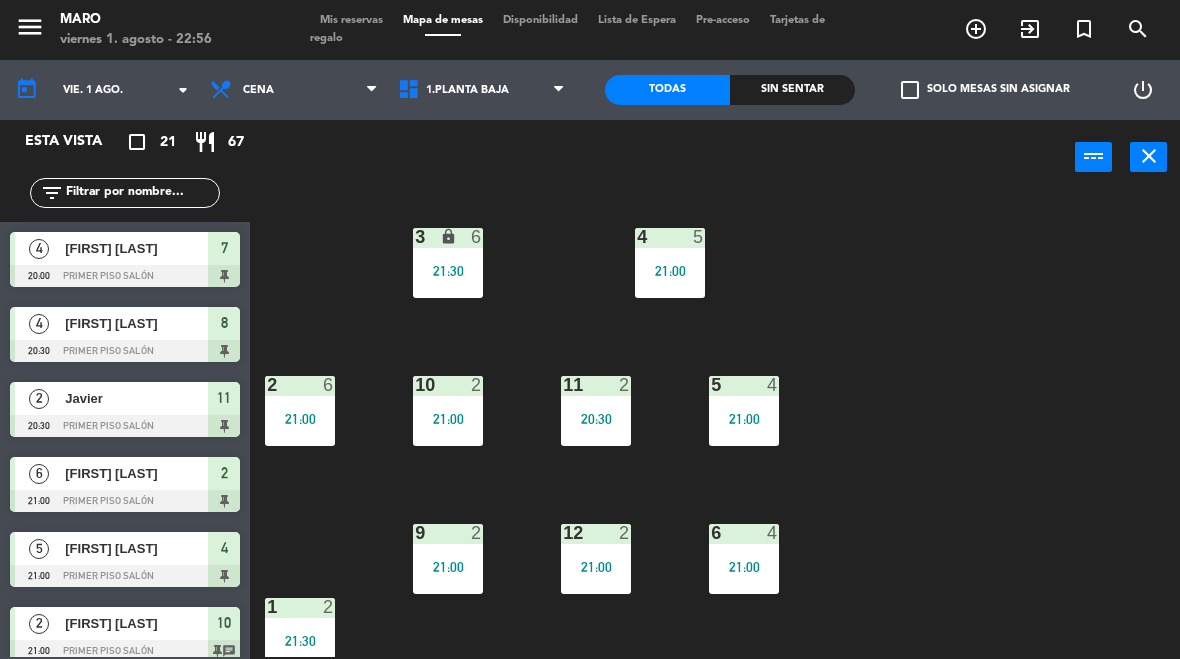 click on "12  2   21:00" at bounding box center (596, 559) 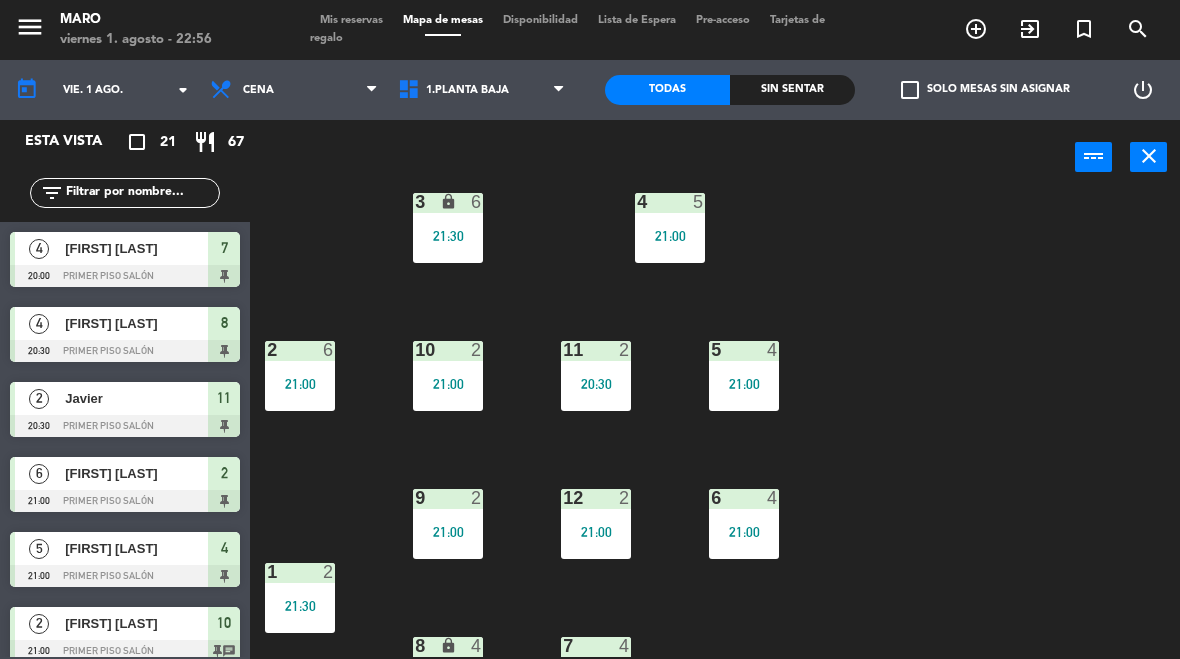 scroll, scrollTop: 34, scrollLeft: 0, axis: vertical 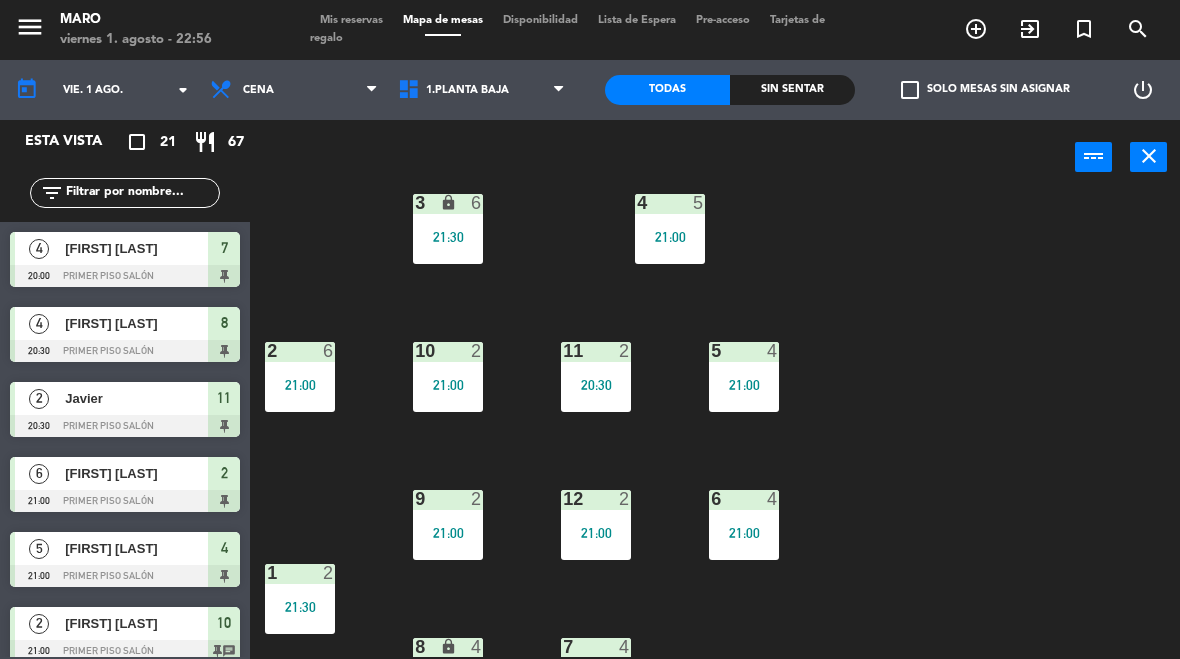 click on "Mis reservas" at bounding box center [351, 20] 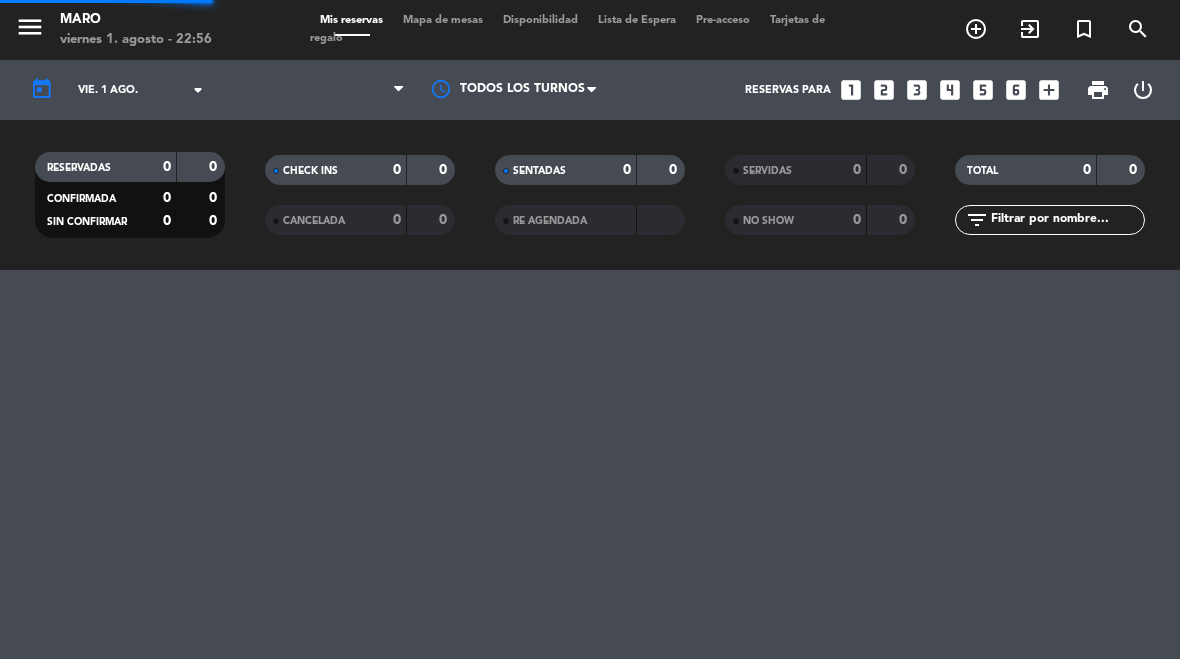 select on "dinner" 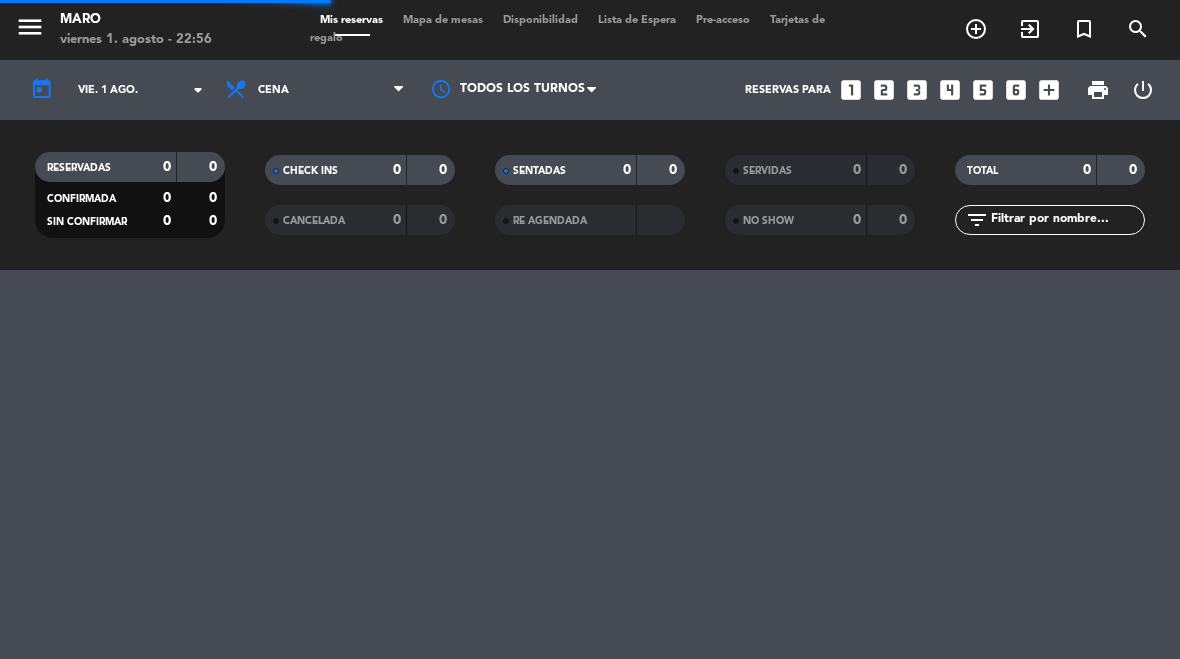 select on "dinner" 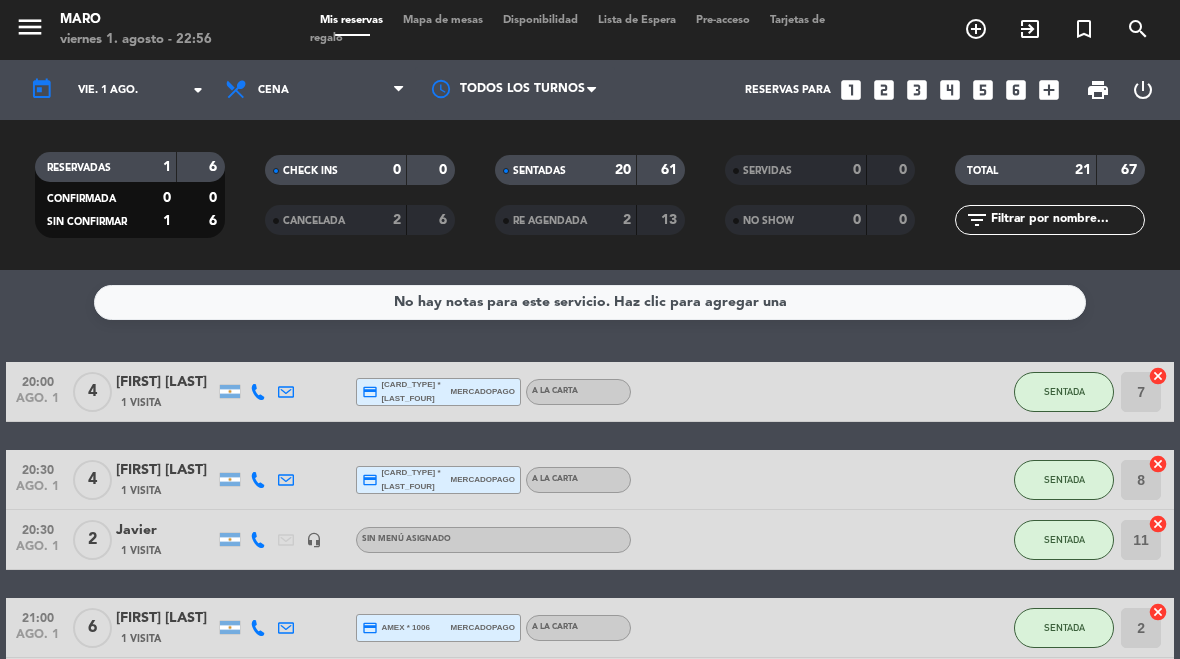 click on "8" 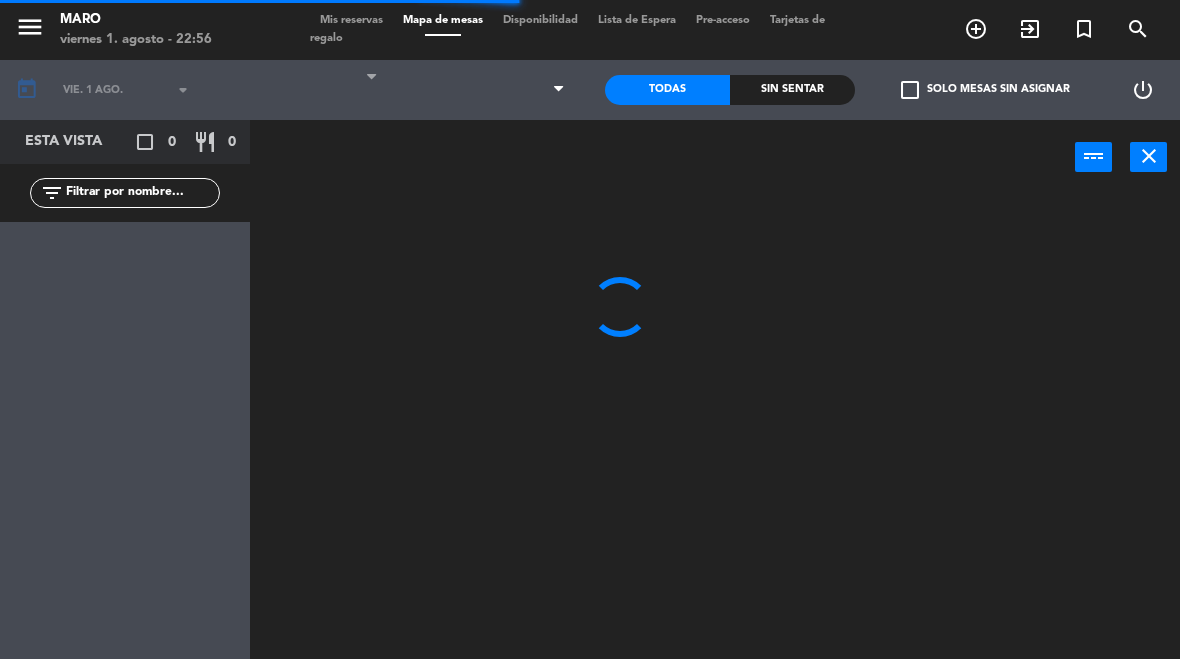 select on "dinner" 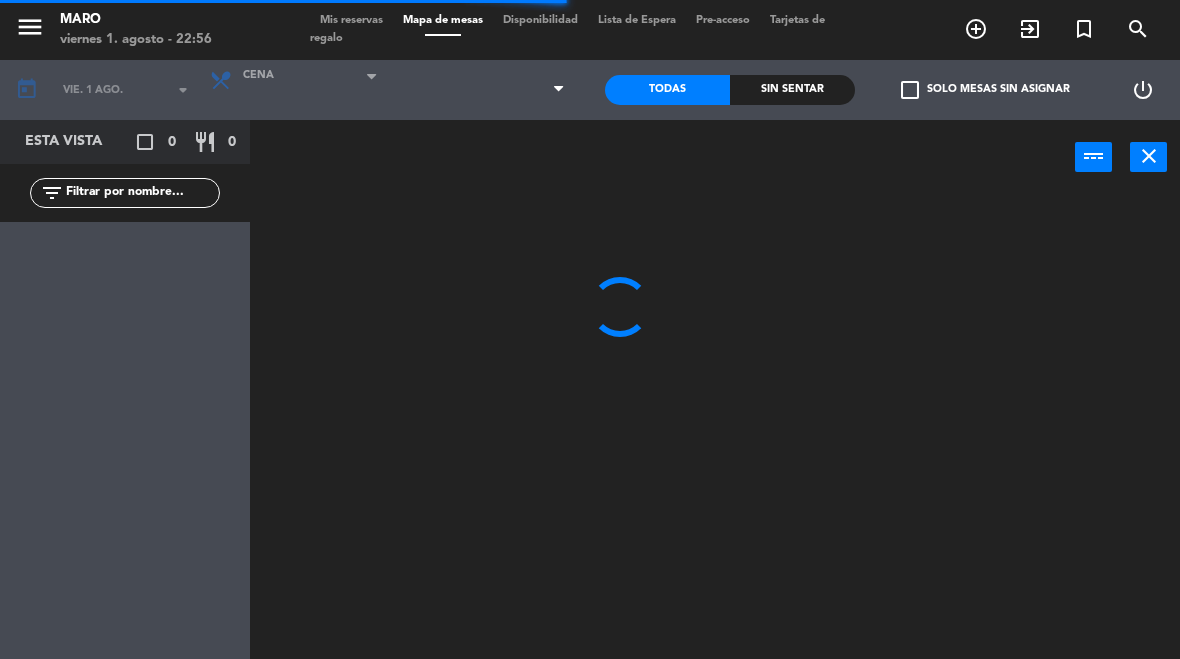 select 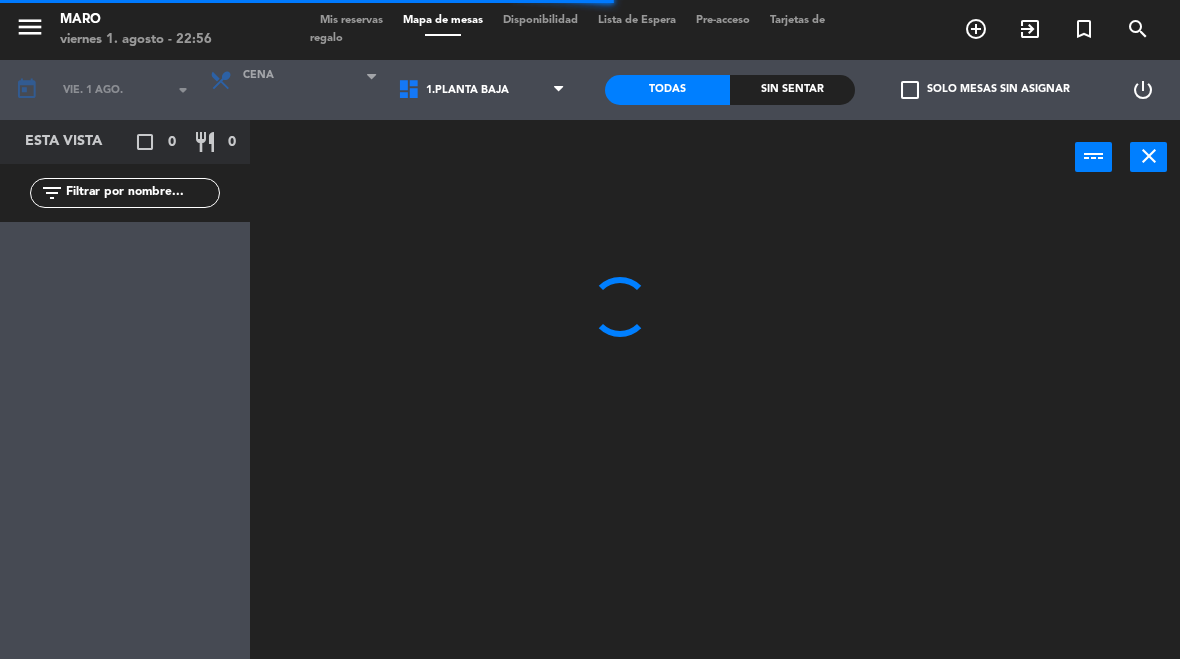 click on "close" at bounding box center [1149, 156] 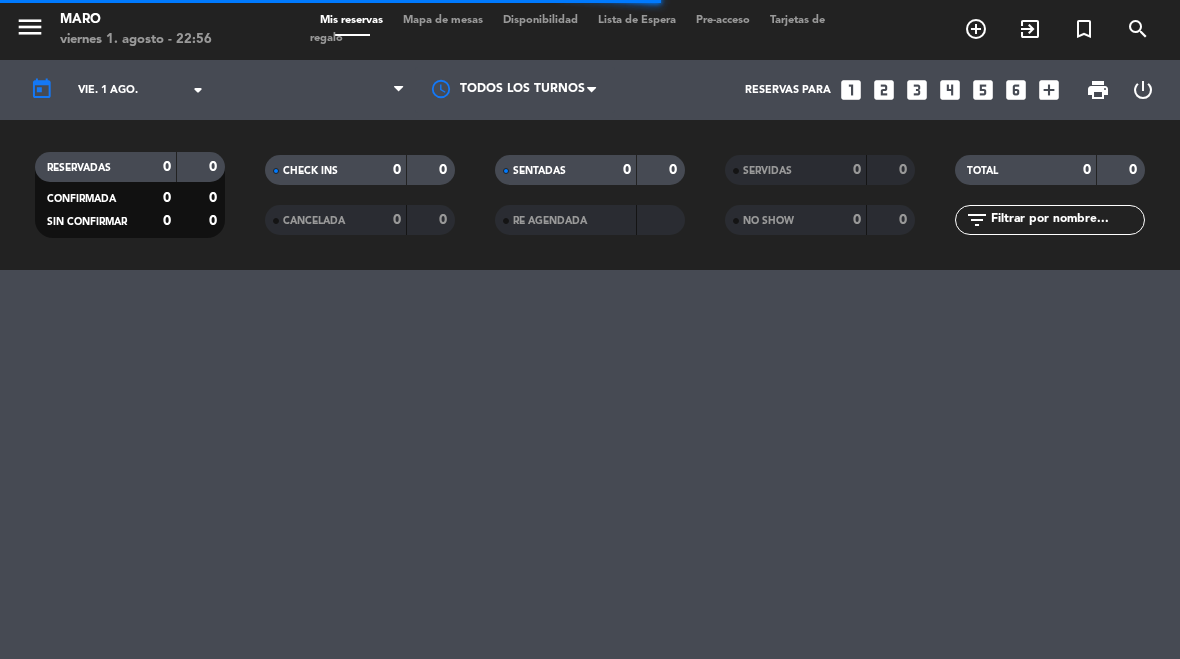 select on "dinner" 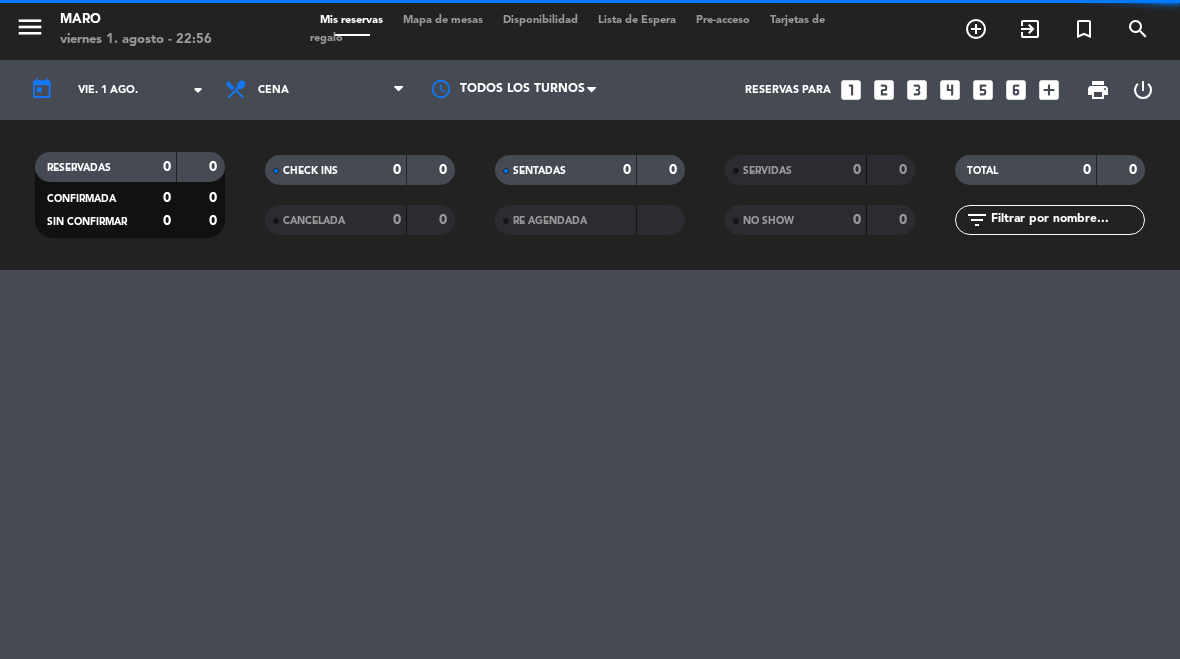 select on "dinner" 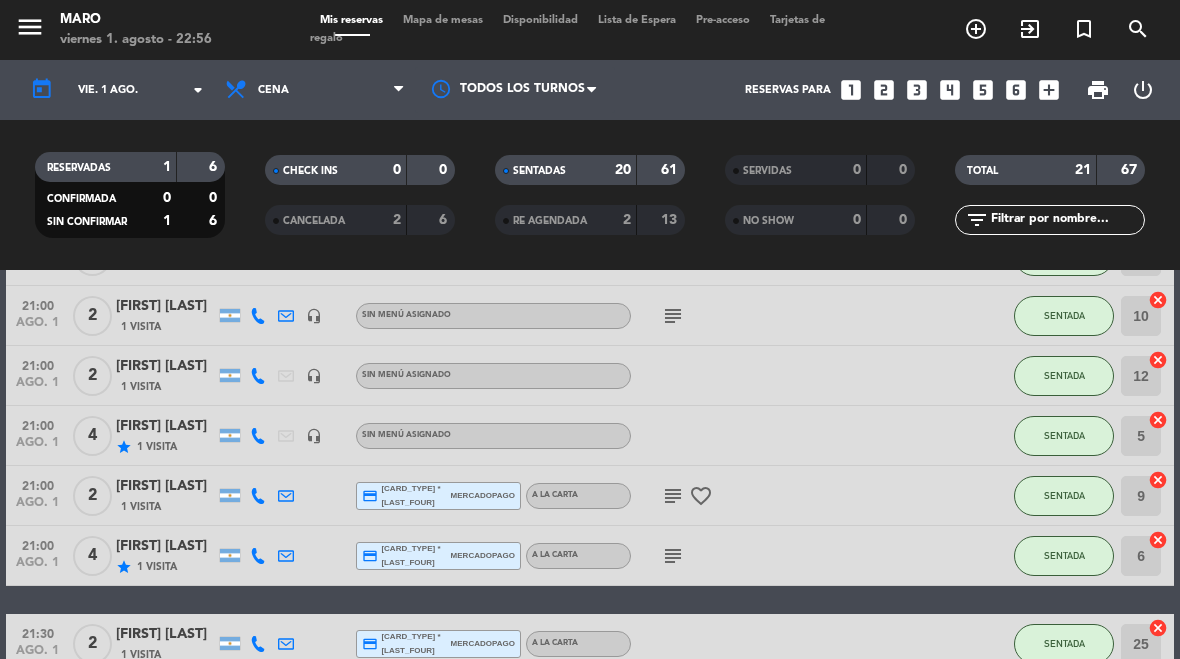 scroll, scrollTop: 424, scrollLeft: 0, axis: vertical 